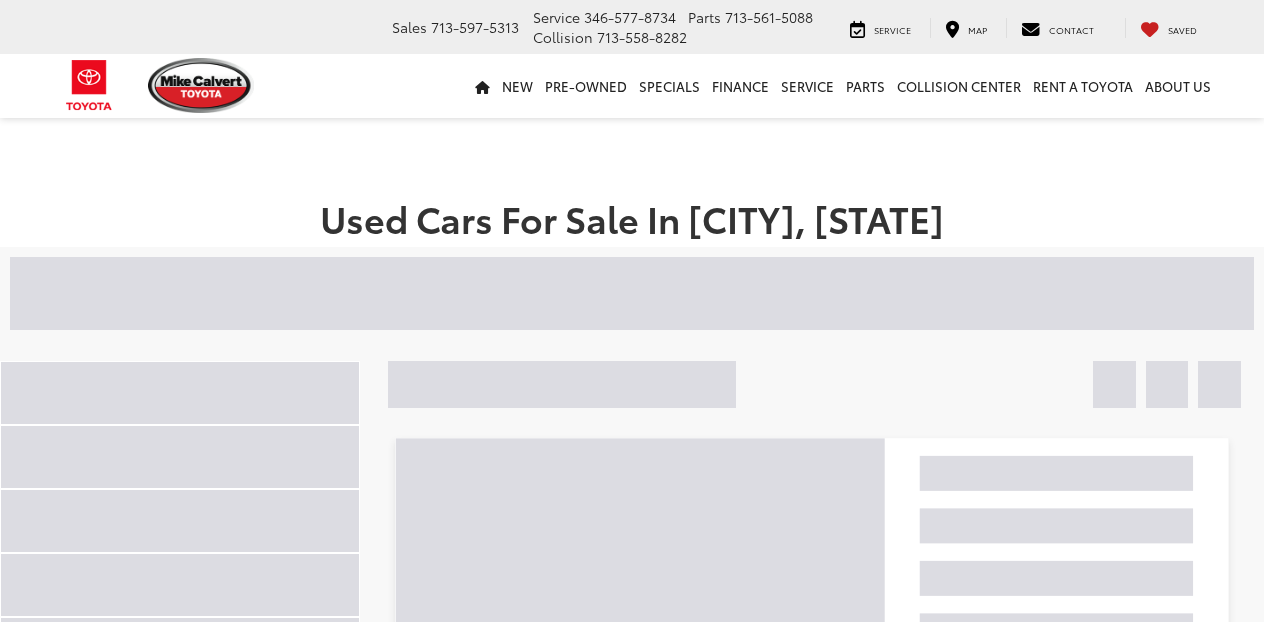 scroll, scrollTop: 0, scrollLeft: 0, axis: both 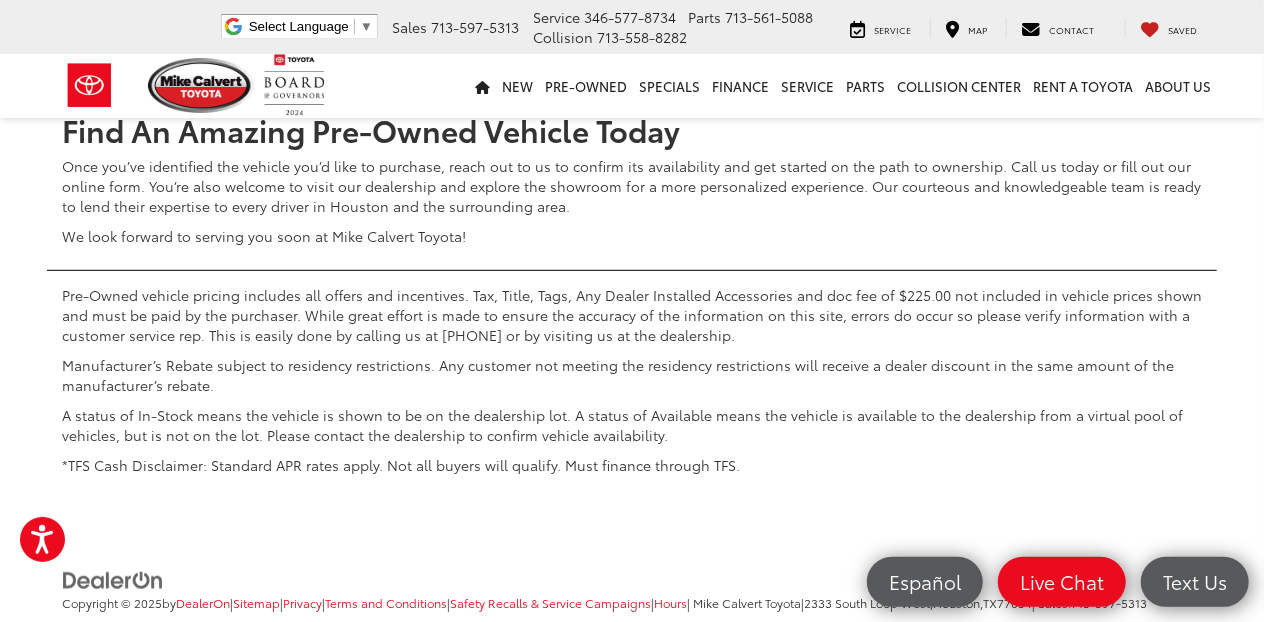 click on "5" at bounding box center [968, -352] 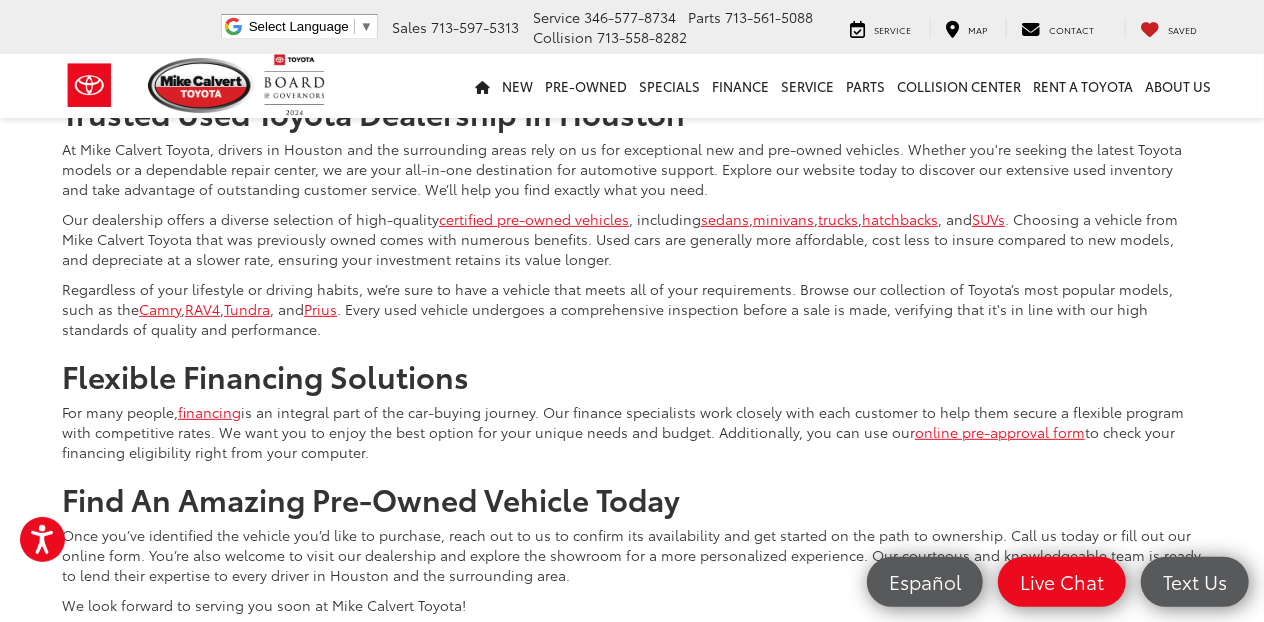 scroll, scrollTop: 8329, scrollLeft: 0, axis: vertical 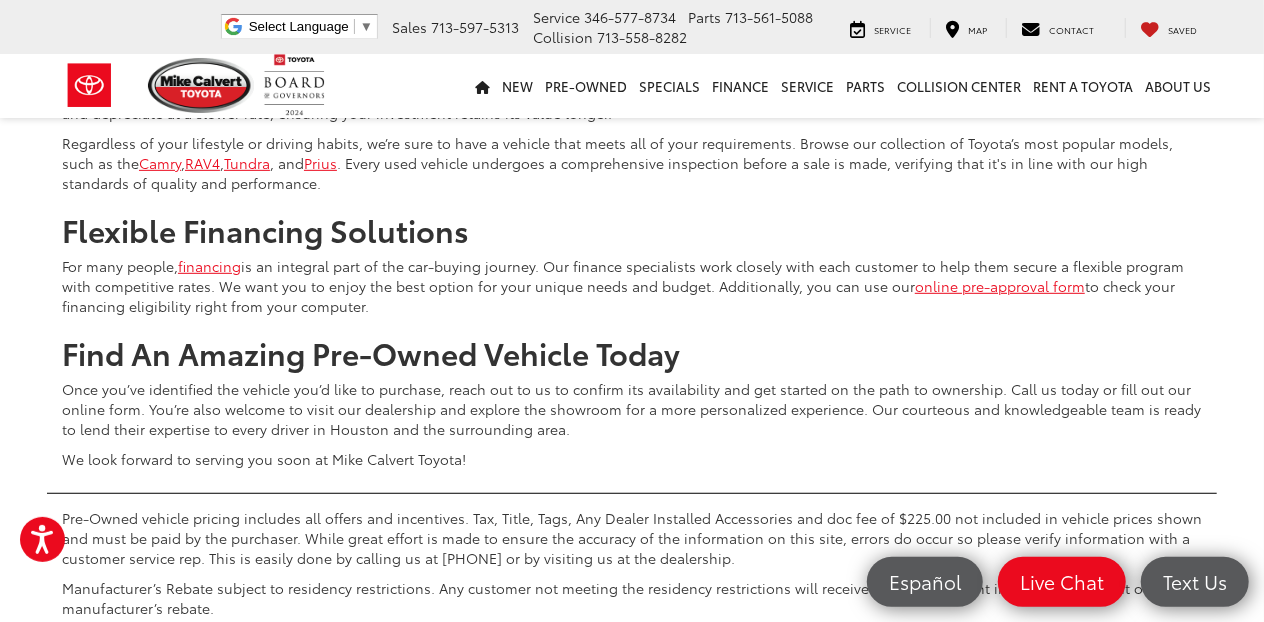 click on "7" at bounding box center [968, -129] 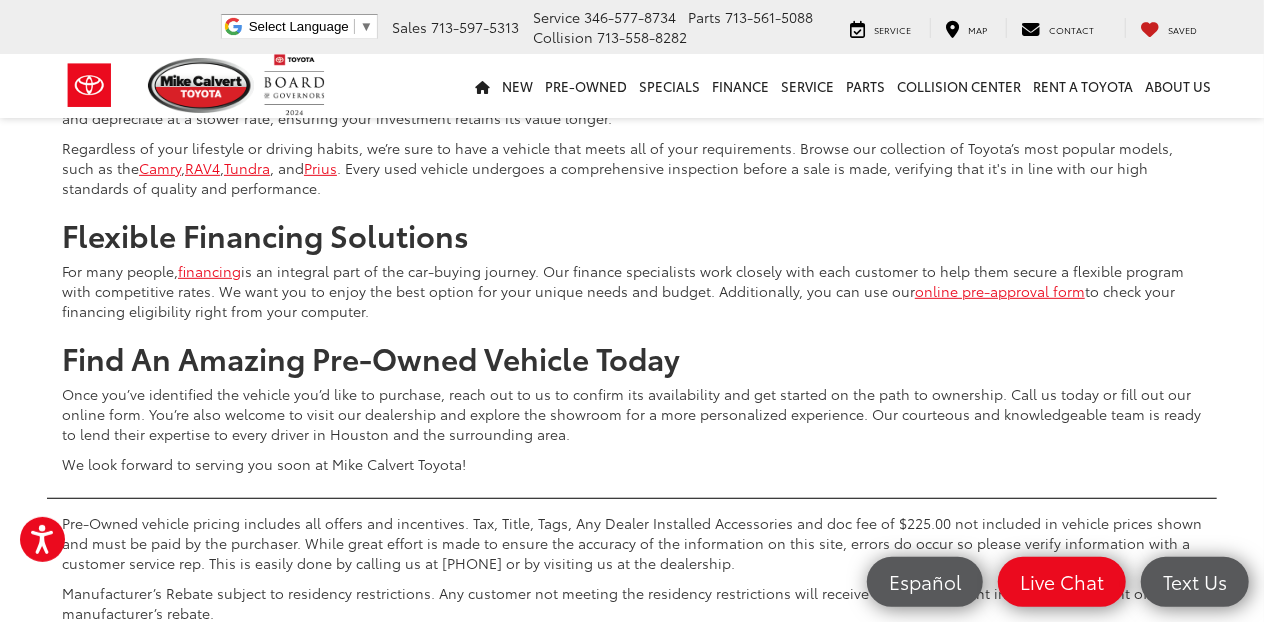 scroll, scrollTop: 8329, scrollLeft: 0, axis: vertical 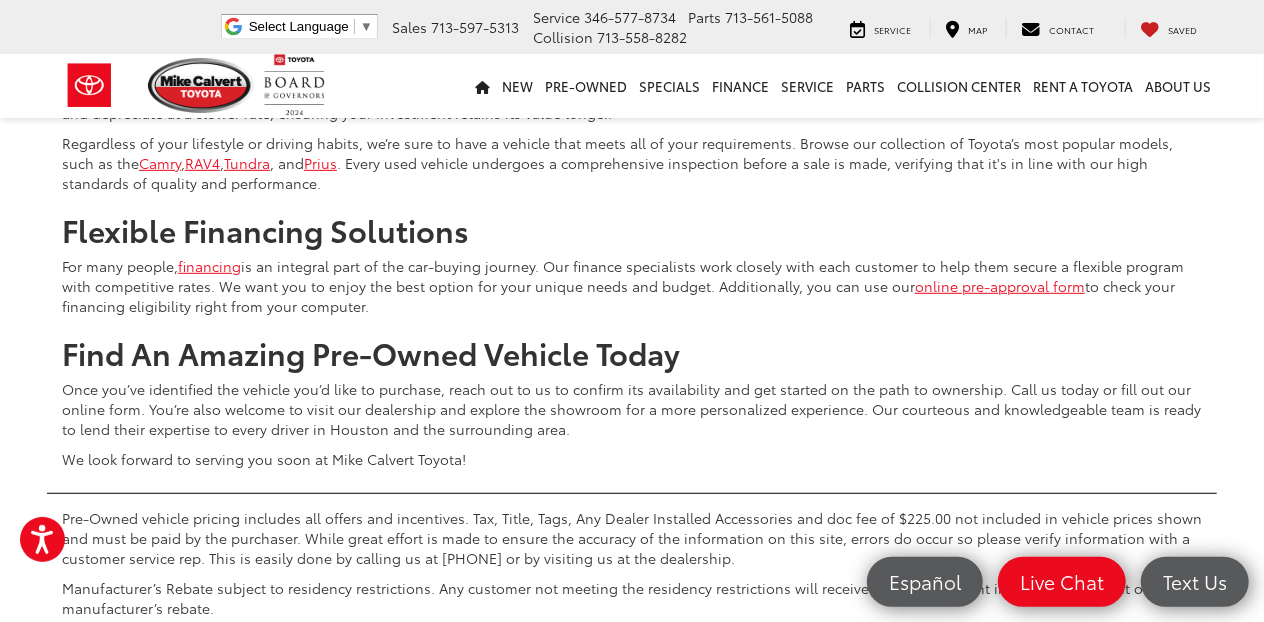 click on "9" at bounding box center [968, -129] 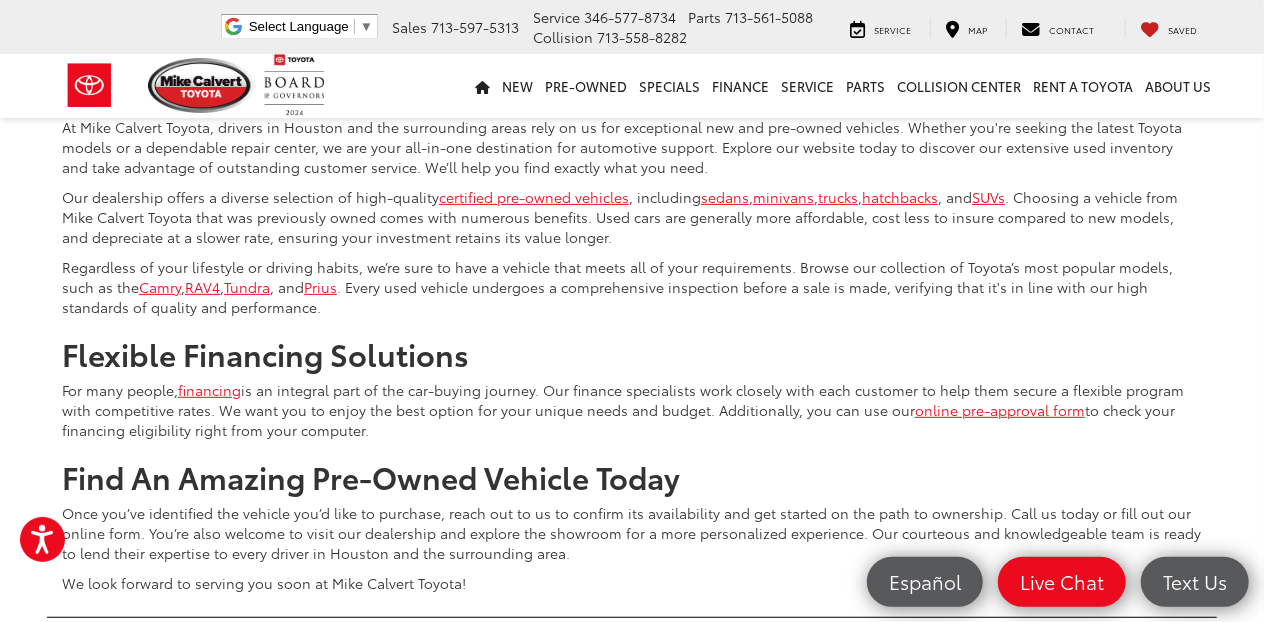 scroll, scrollTop: 8229, scrollLeft: 0, axis: vertical 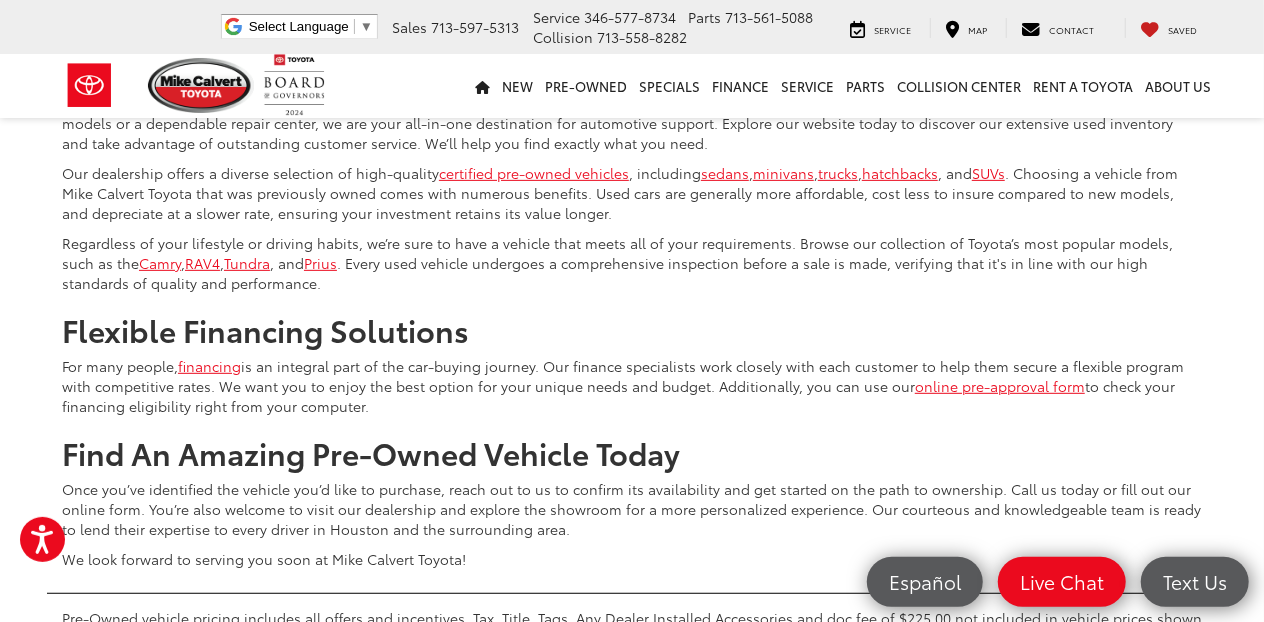 click on "11" at bounding box center [966, -29] 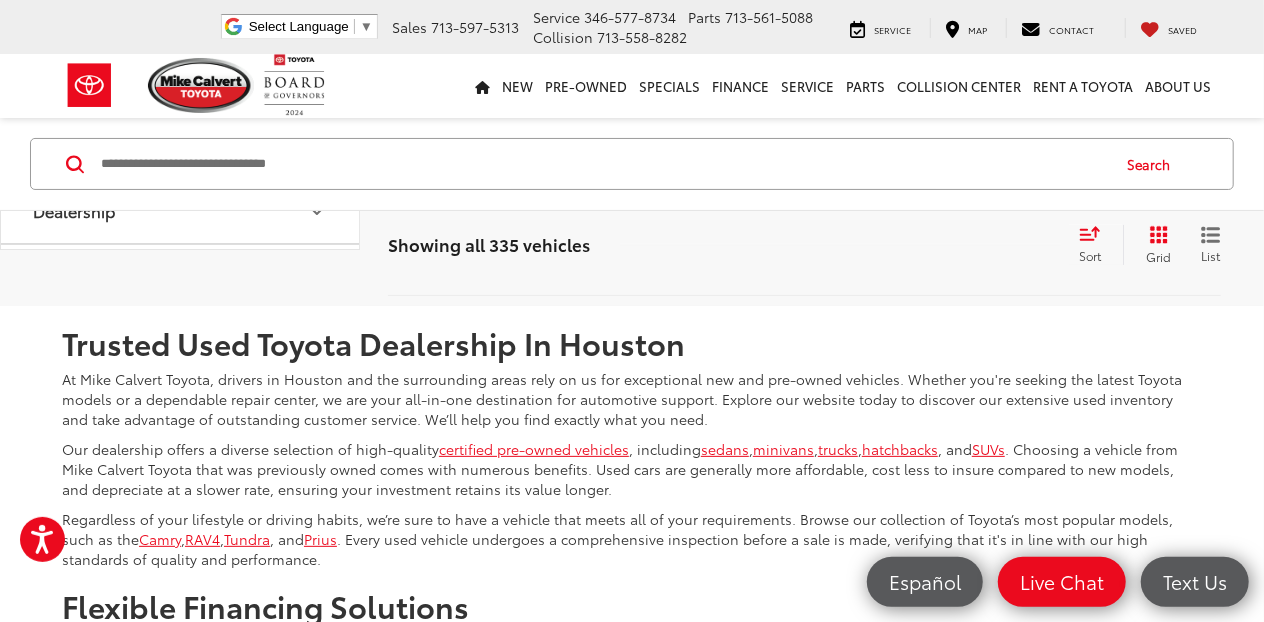 scroll, scrollTop: 8268, scrollLeft: 0, axis: vertical 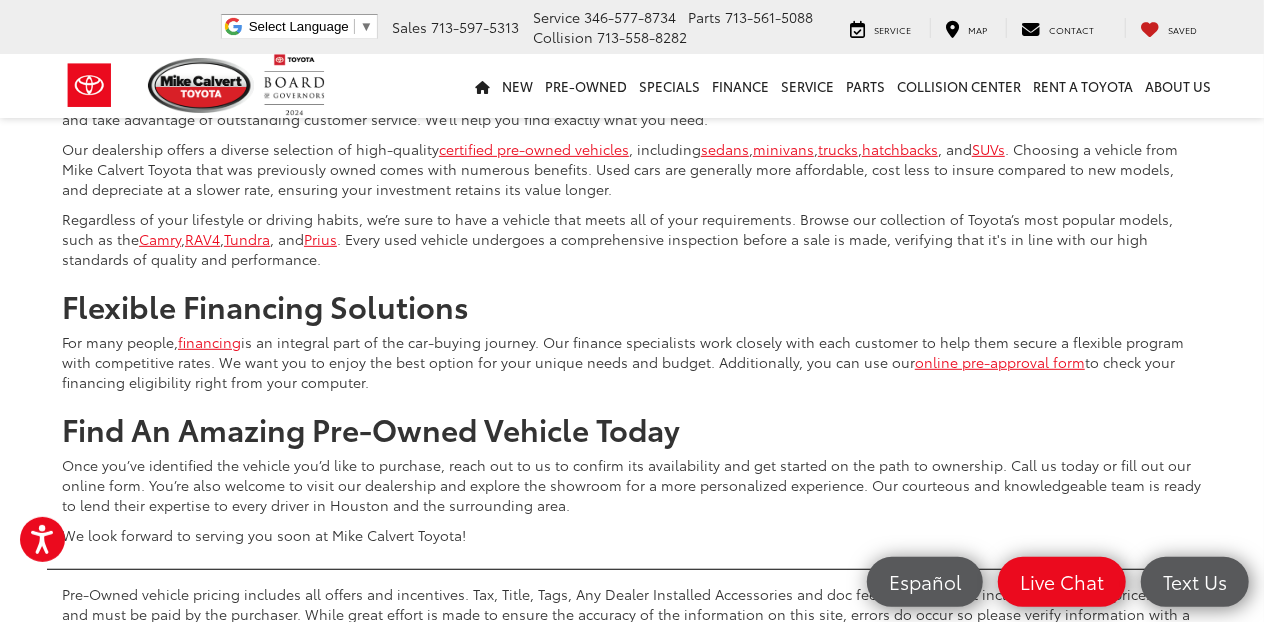 click on "13" at bounding box center (965, -53) 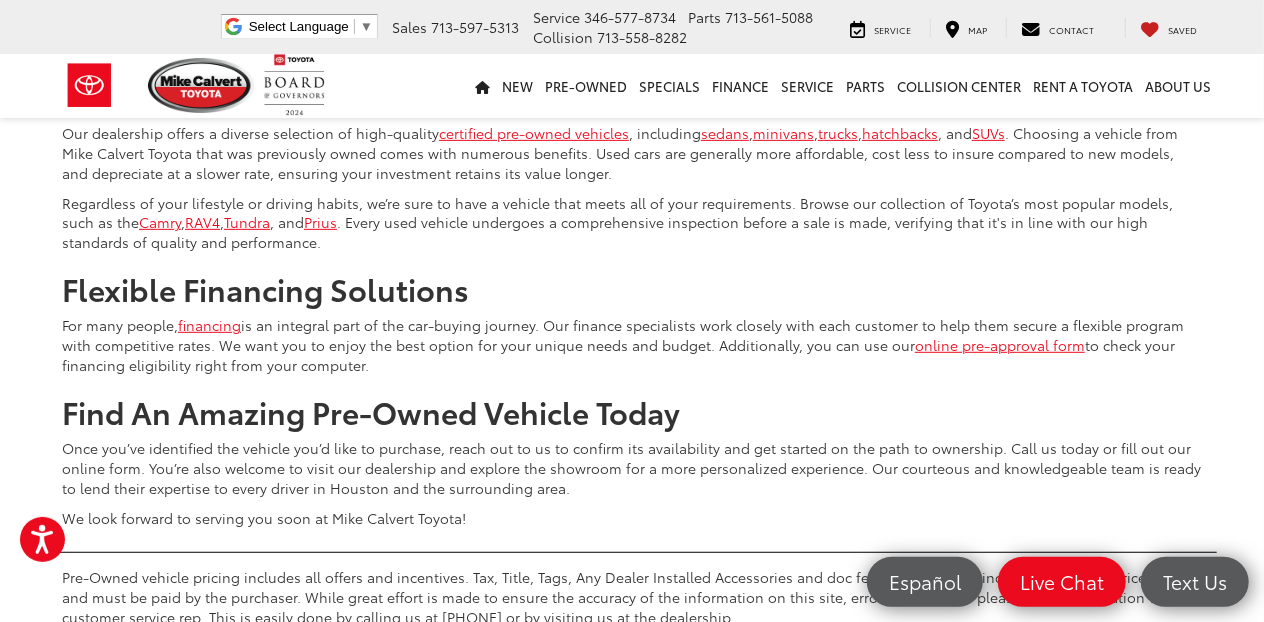 scroll, scrollTop: 8237, scrollLeft: 0, axis: vertical 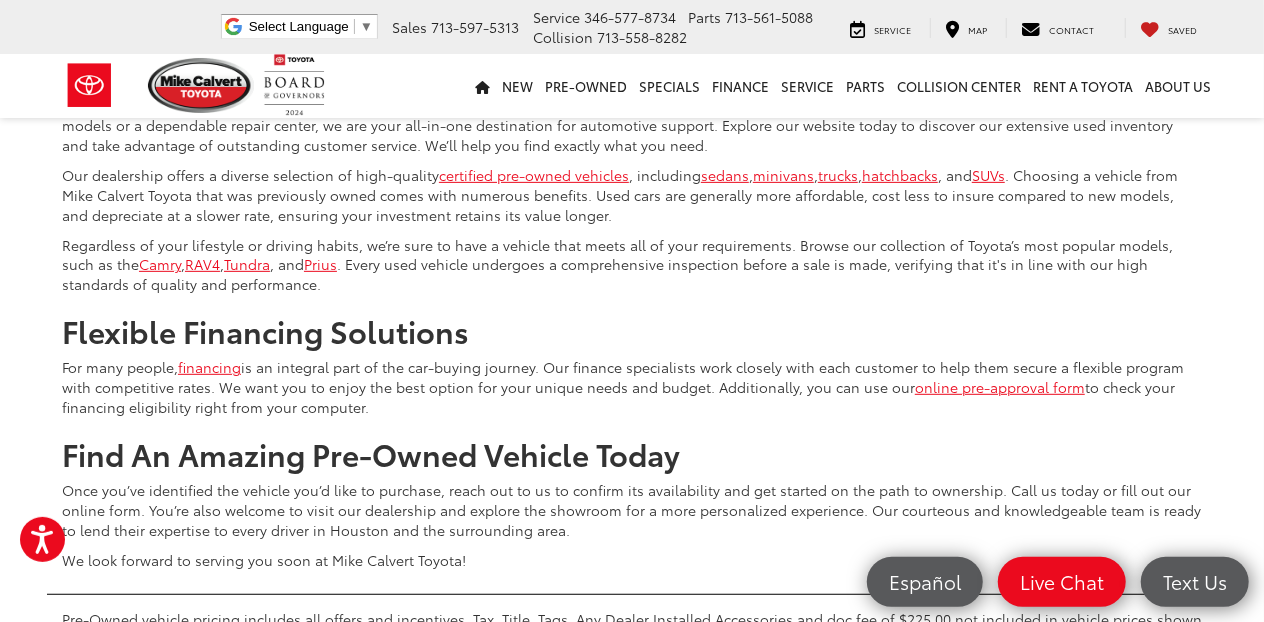 click on "14" at bounding box center [928, -27] 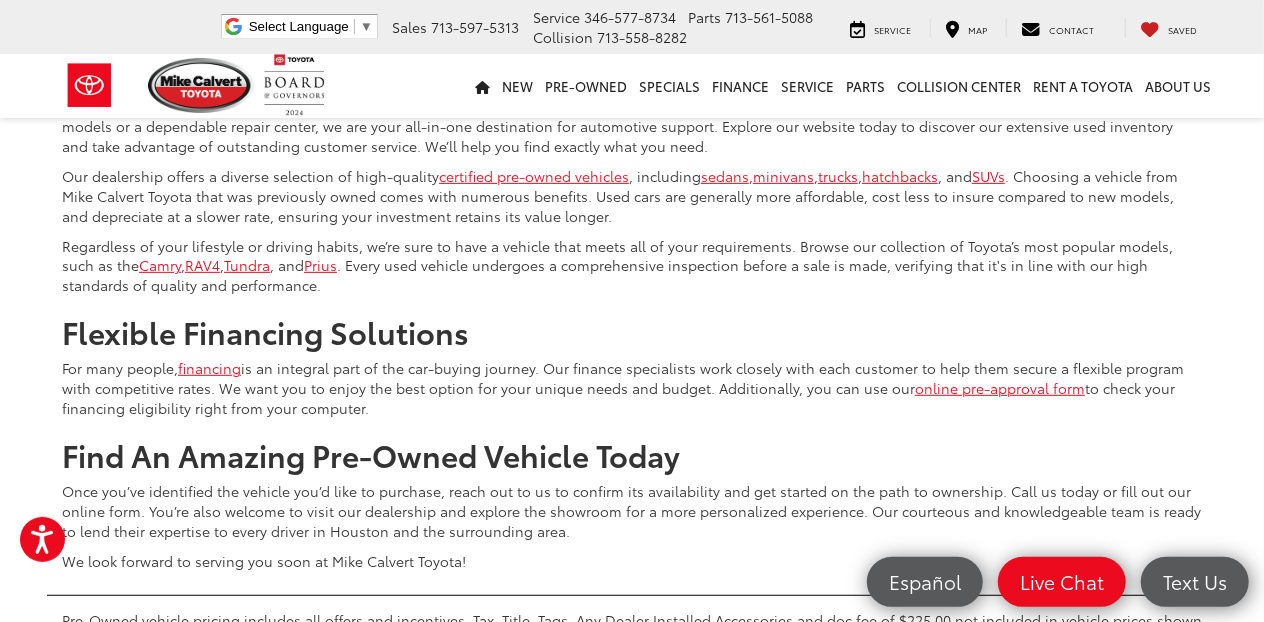 scroll, scrollTop: 8329, scrollLeft: 0, axis: vertical 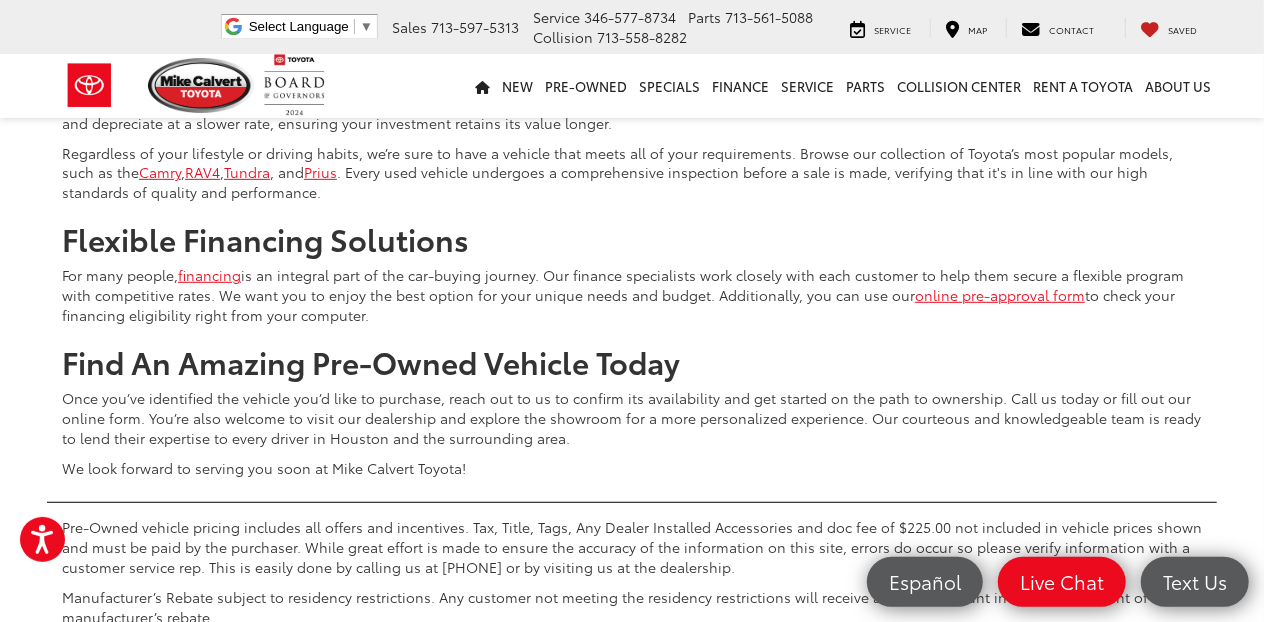 click on "15" at bounding box center [928, -119] 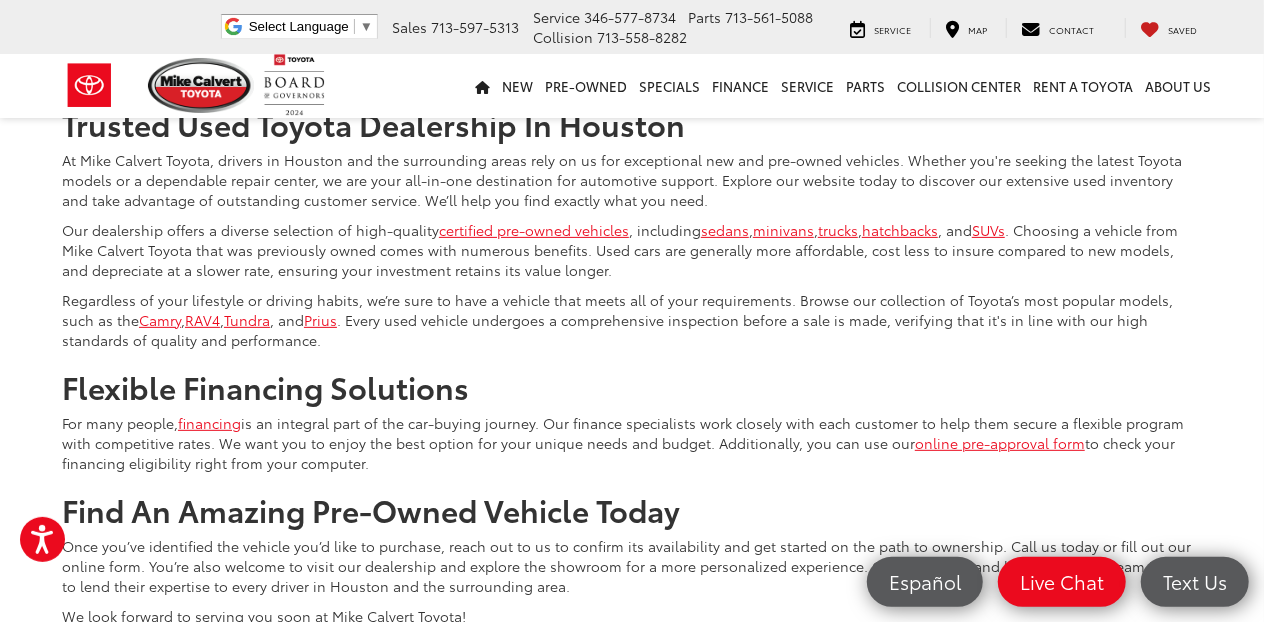 scroll, scrollTop: 8130, scrollLeft: 0, axis: vertical 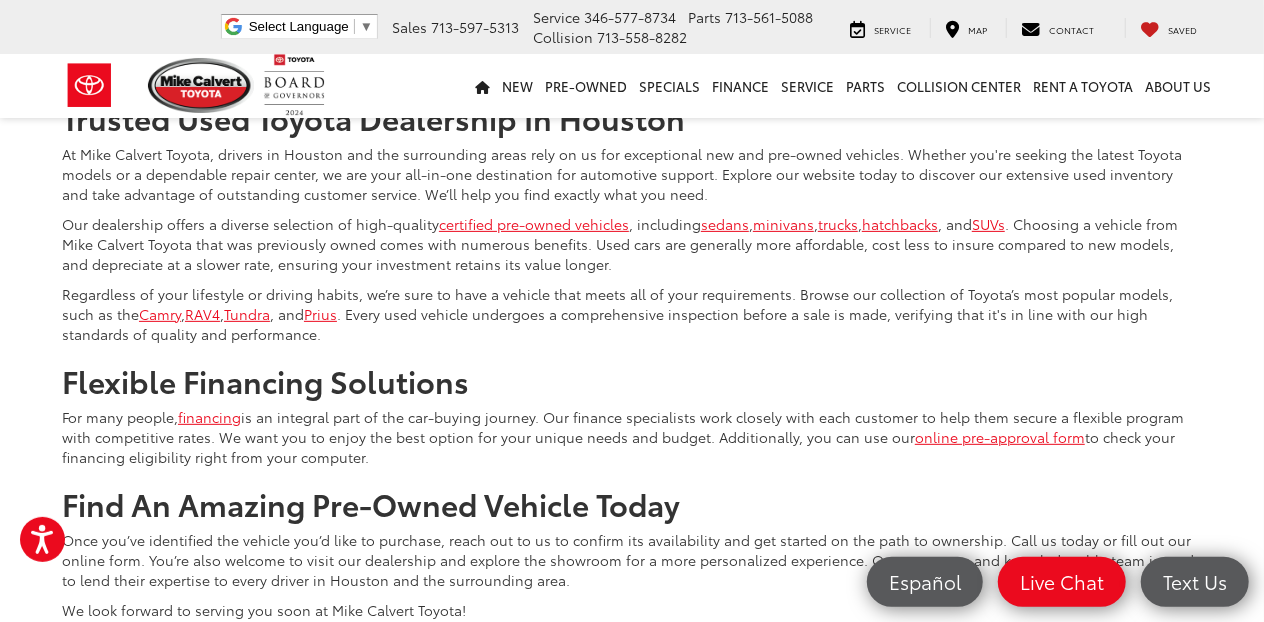click at bounding box center [612, -127] 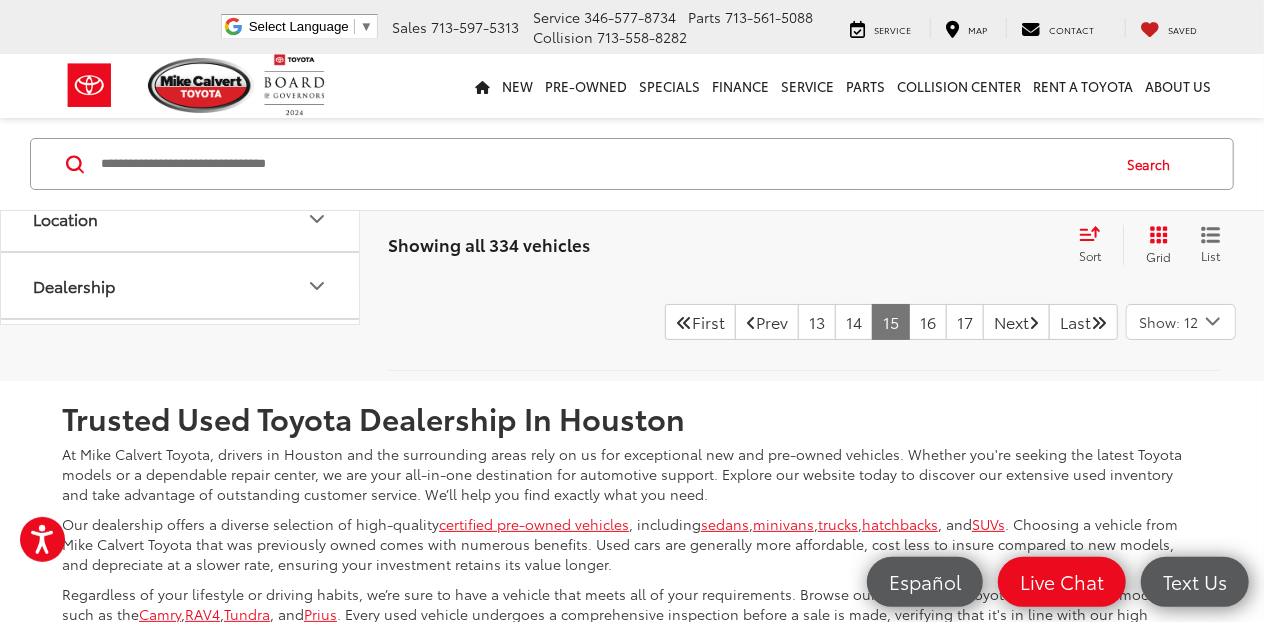 scroll, scrollTop: 7730, scrollLeft: 0, axis: vertical 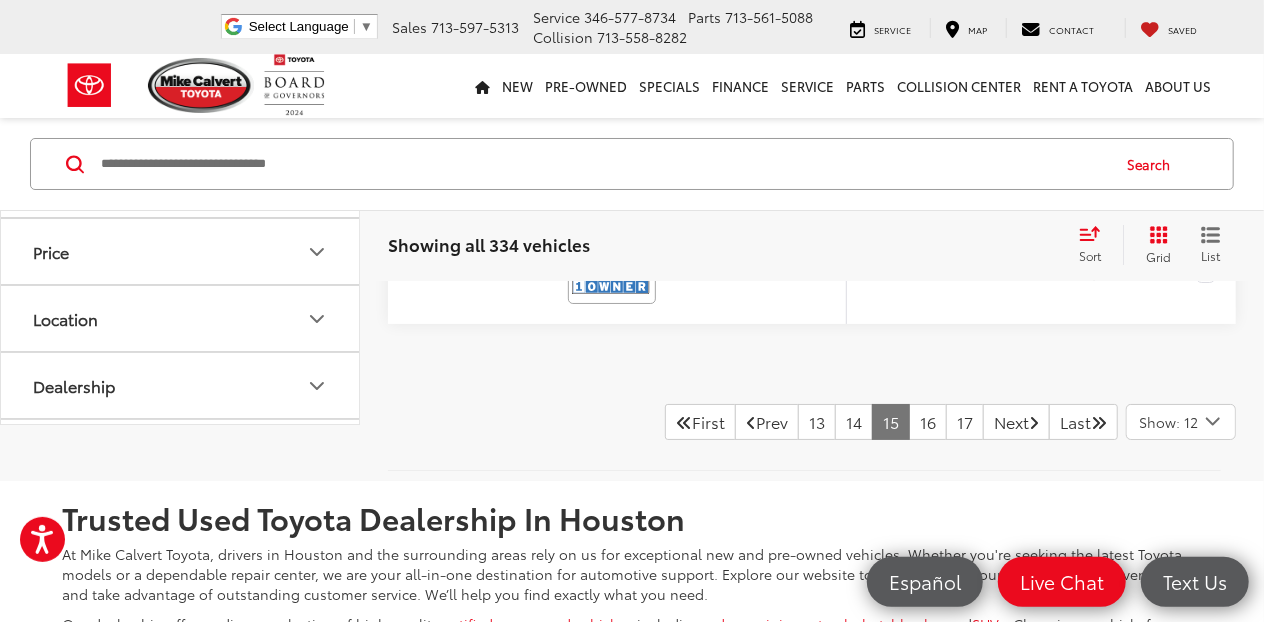 click at bounding box center (617, -107) 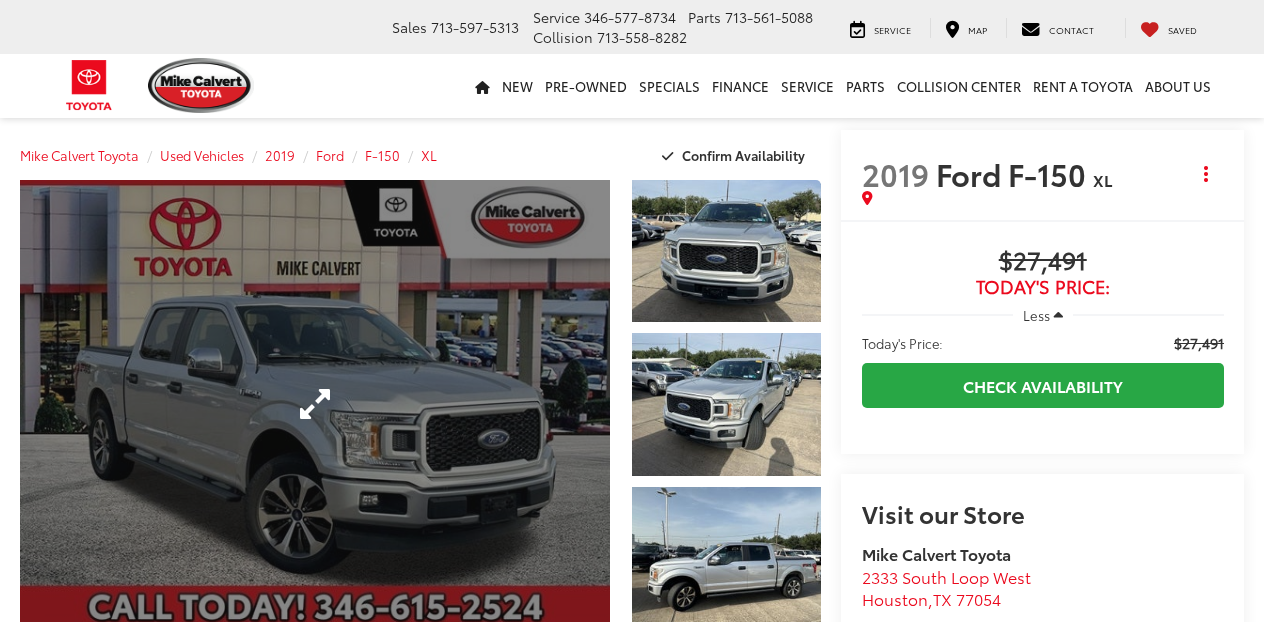 scroll, scrollTop: 0, scrollLeft: 0, axis: both 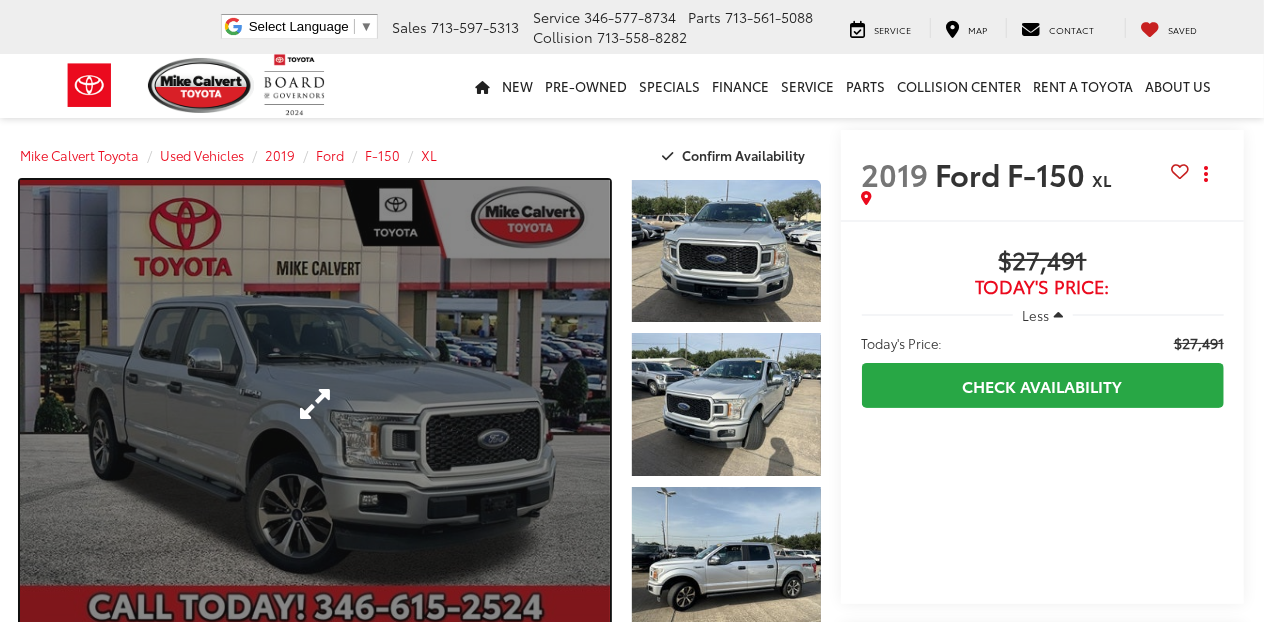 click at bounding box center [315, 404] 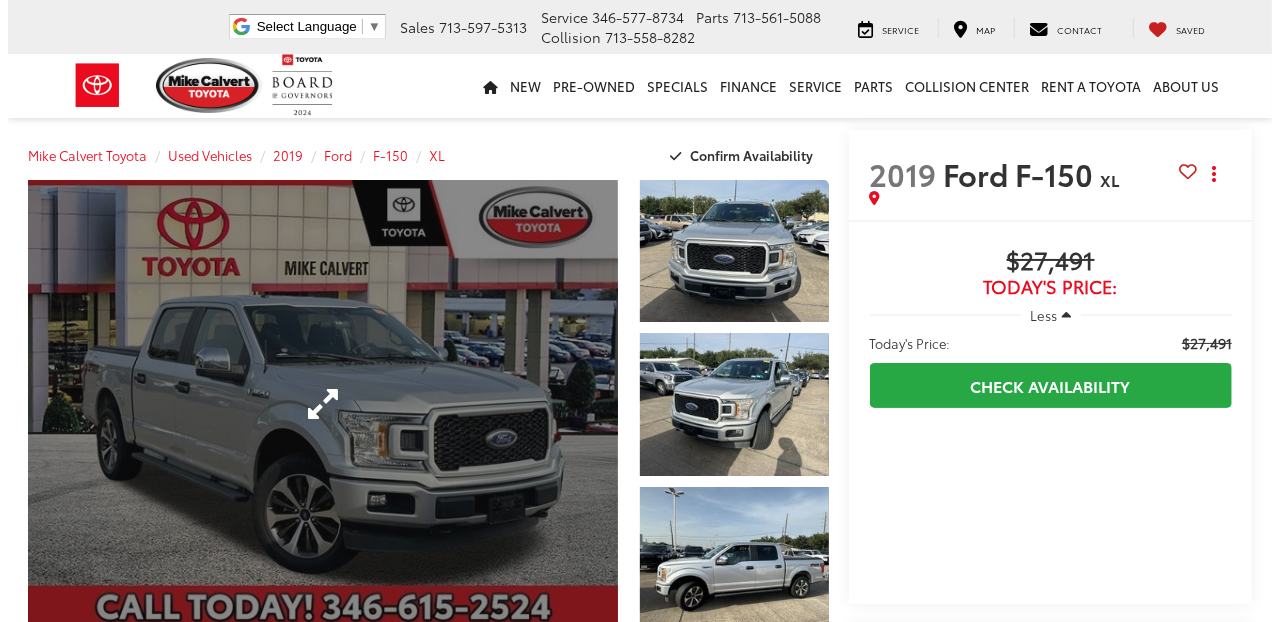 scroll, scrollTop: 0, scrollLeft: 0, axis: both 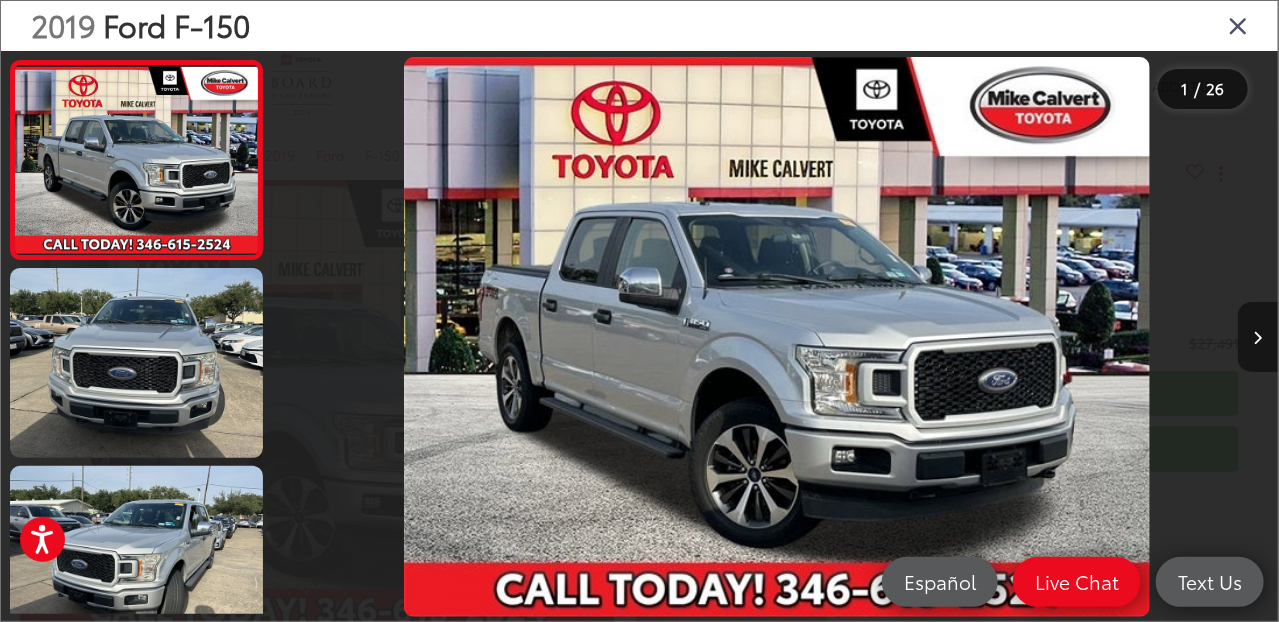 click at bounding box center [1258, 337] 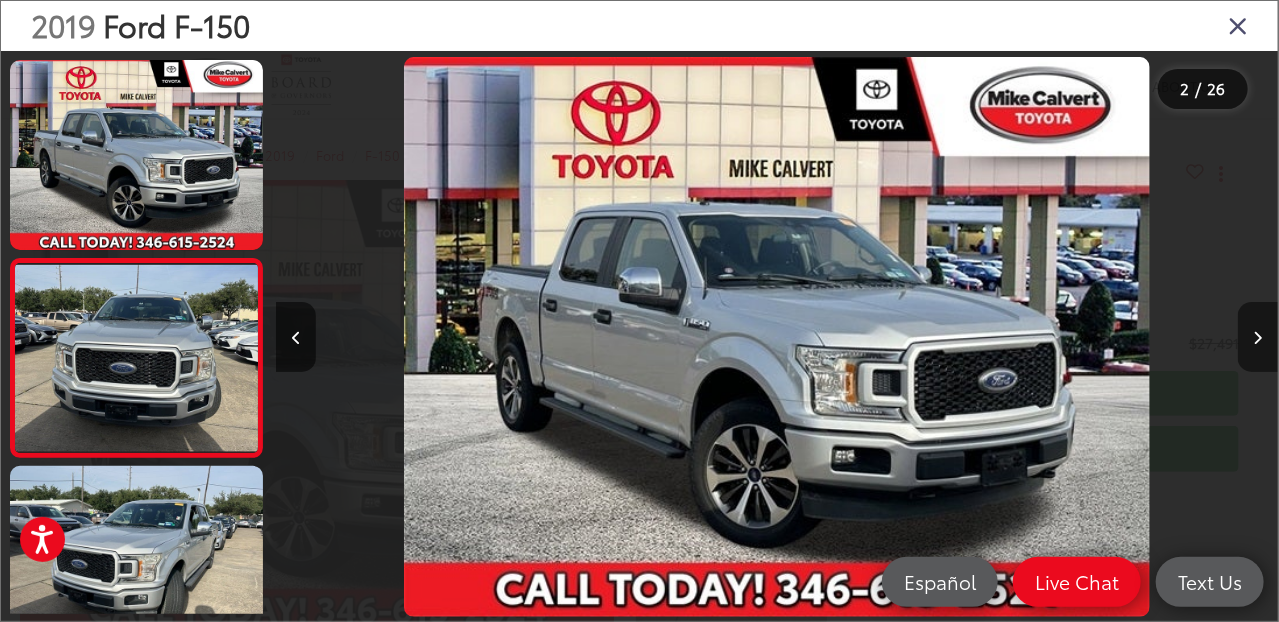 scroll, scrollTop: 0, scrollLeft: 56, axis: horizontal 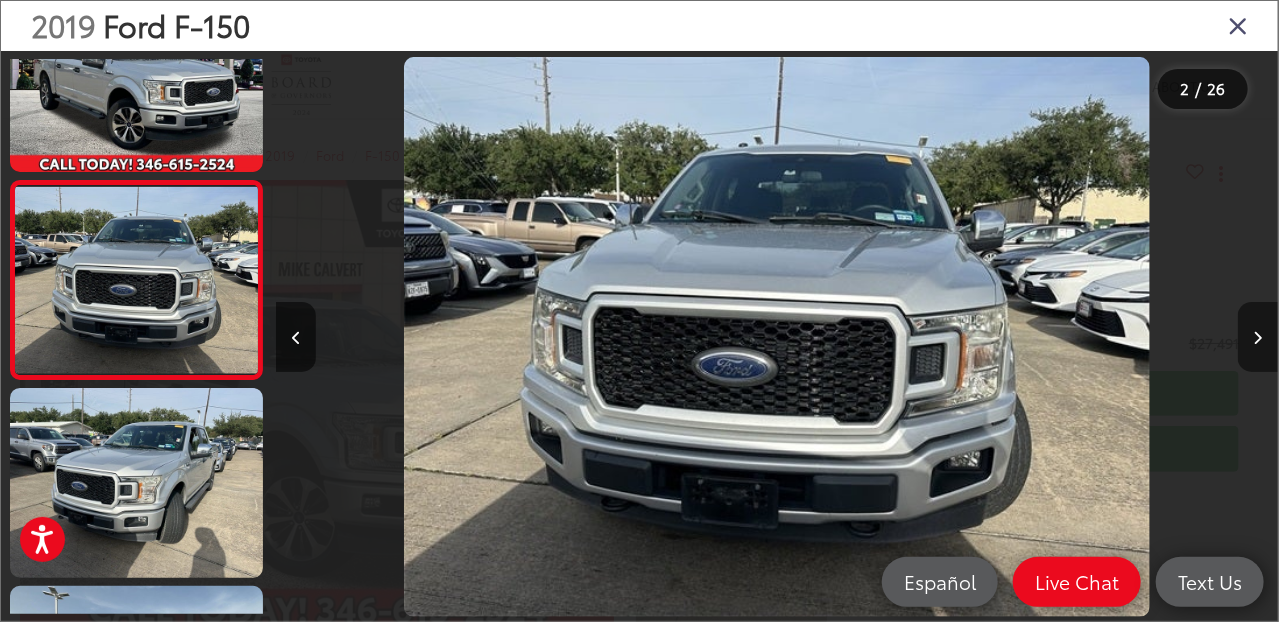 click at bounding box center [1258, 337] 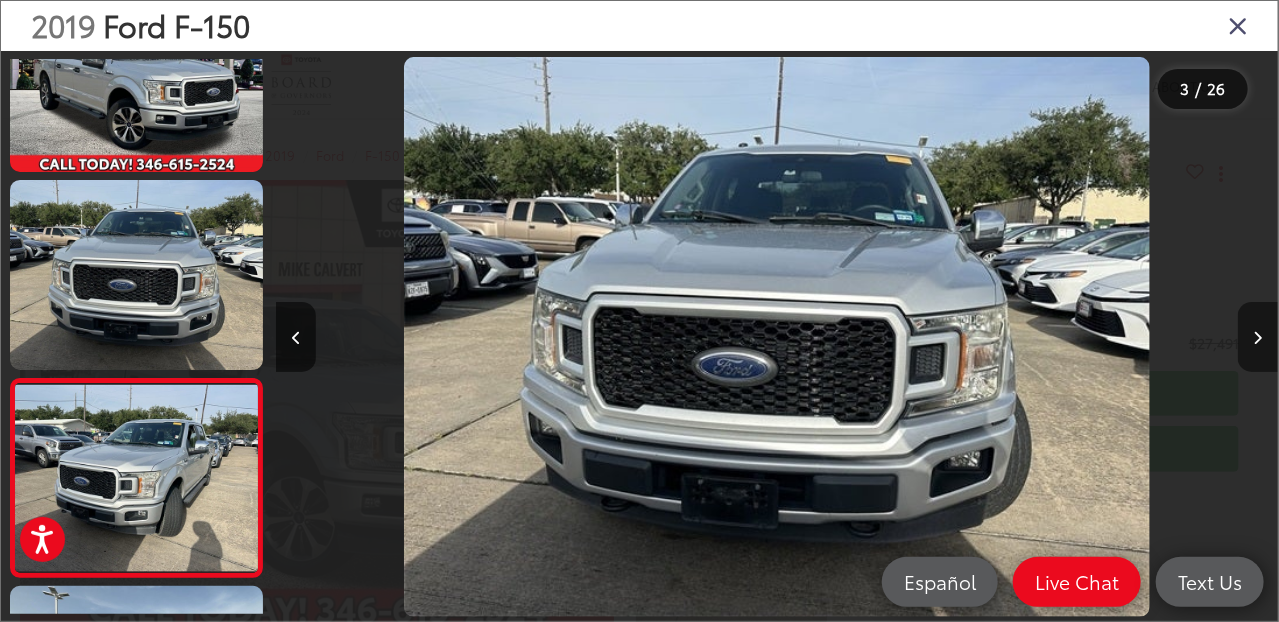 scroll, scrollTop: 0, scrollLeft: 1236, axis: horizontal 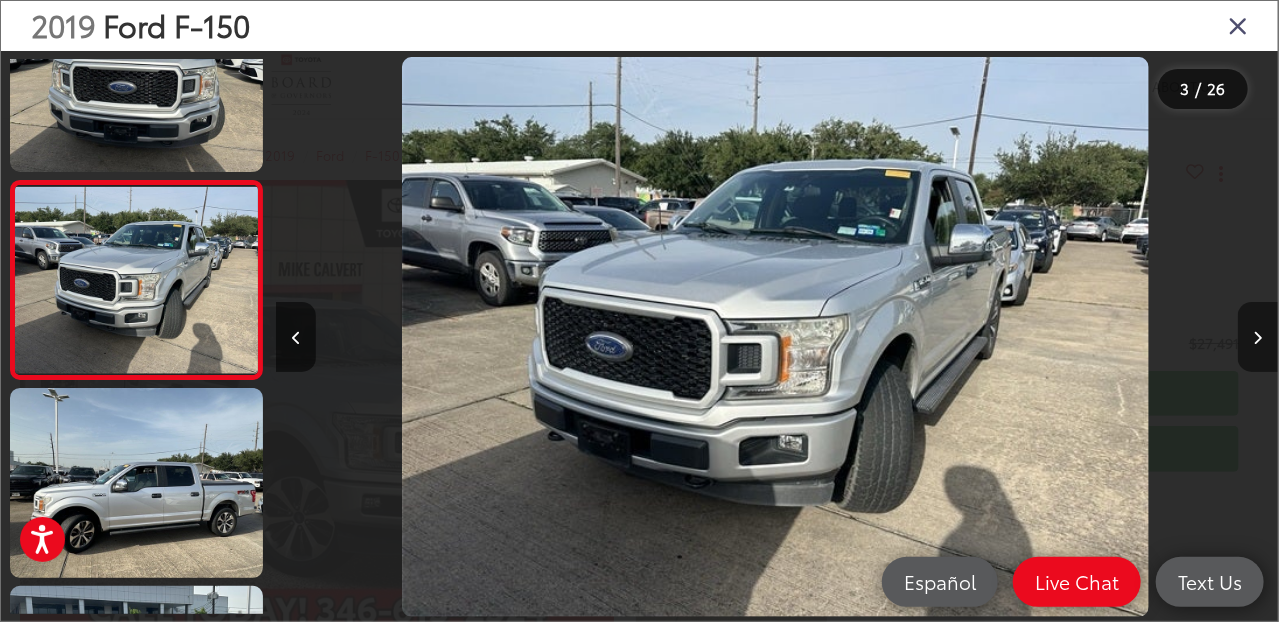 click at bounding box center (1258, 337) 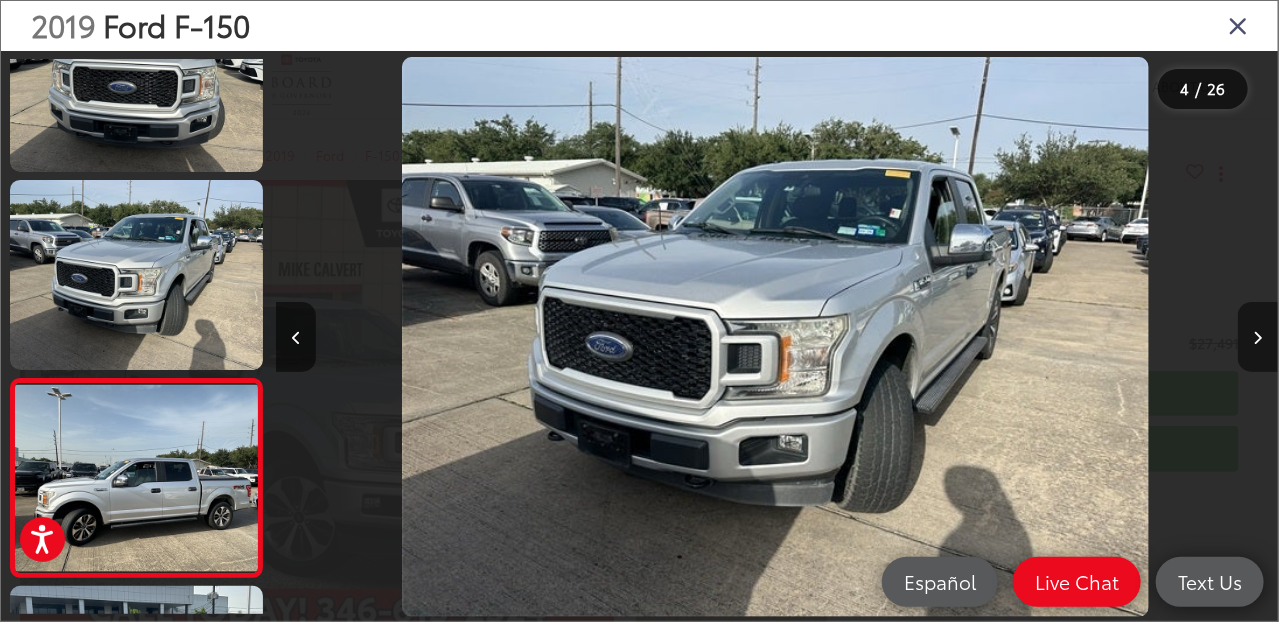 scroll, scrollTop: 0, scrollLeft: 2238, axis: horizontal 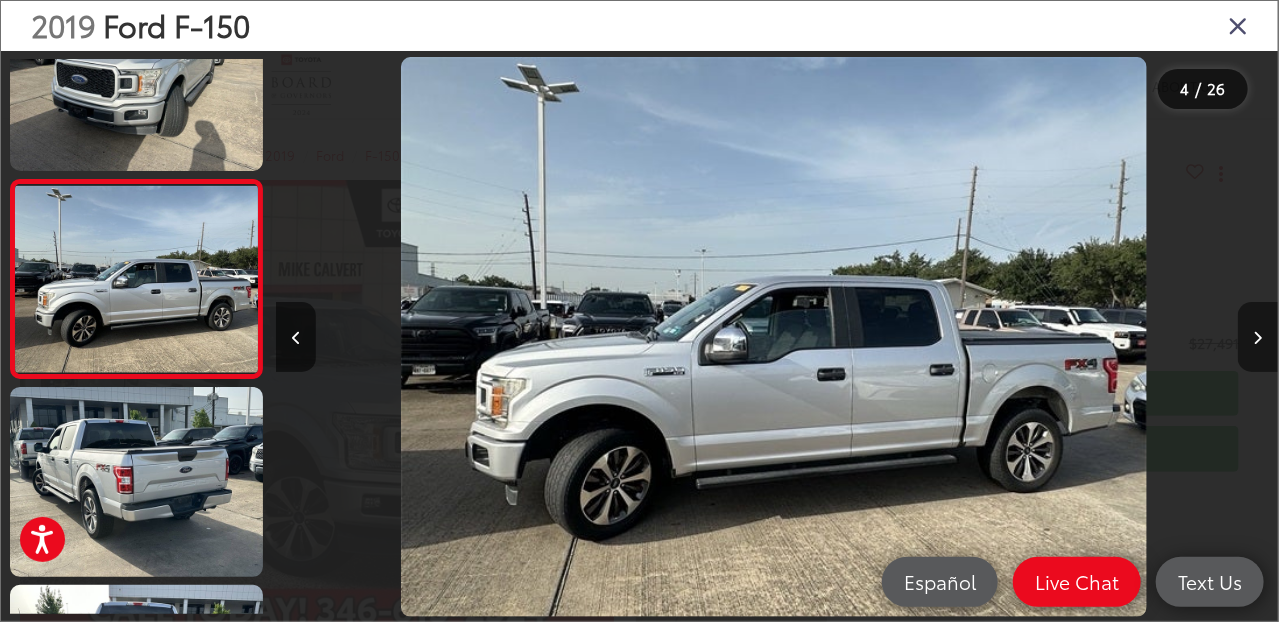 click at bounding box center [1258, 337] 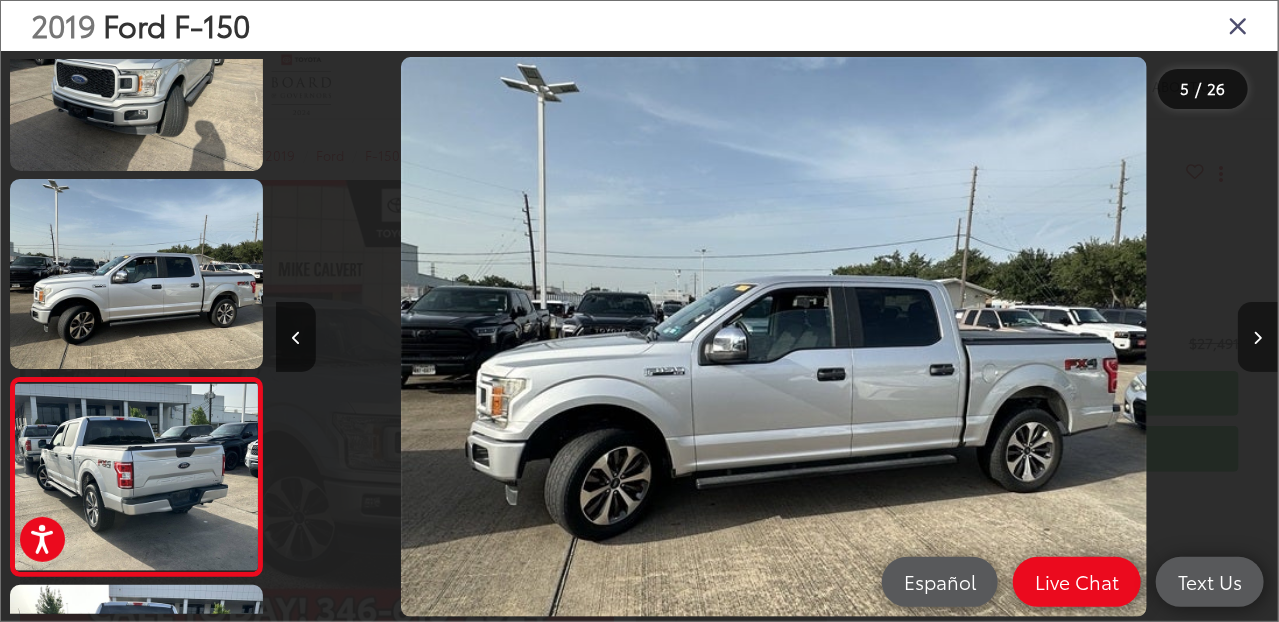 scroll, scrollTop: 0, scrollLeft: 3064, axis: horizontal 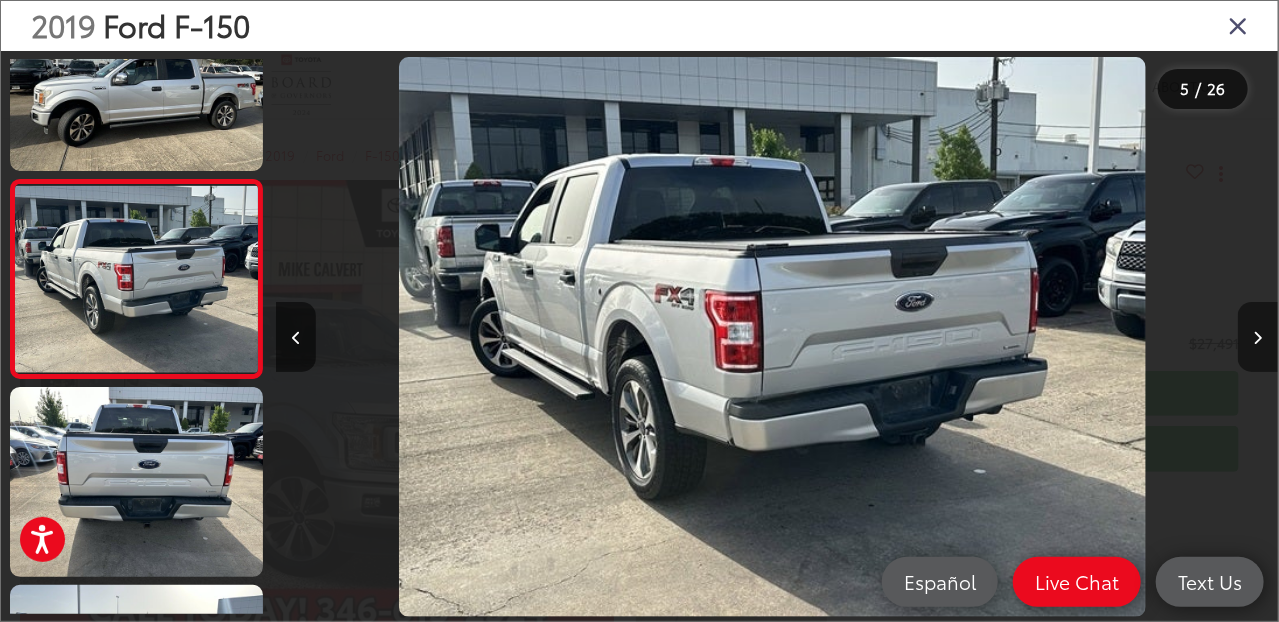click at bounding box center [1258, 337] 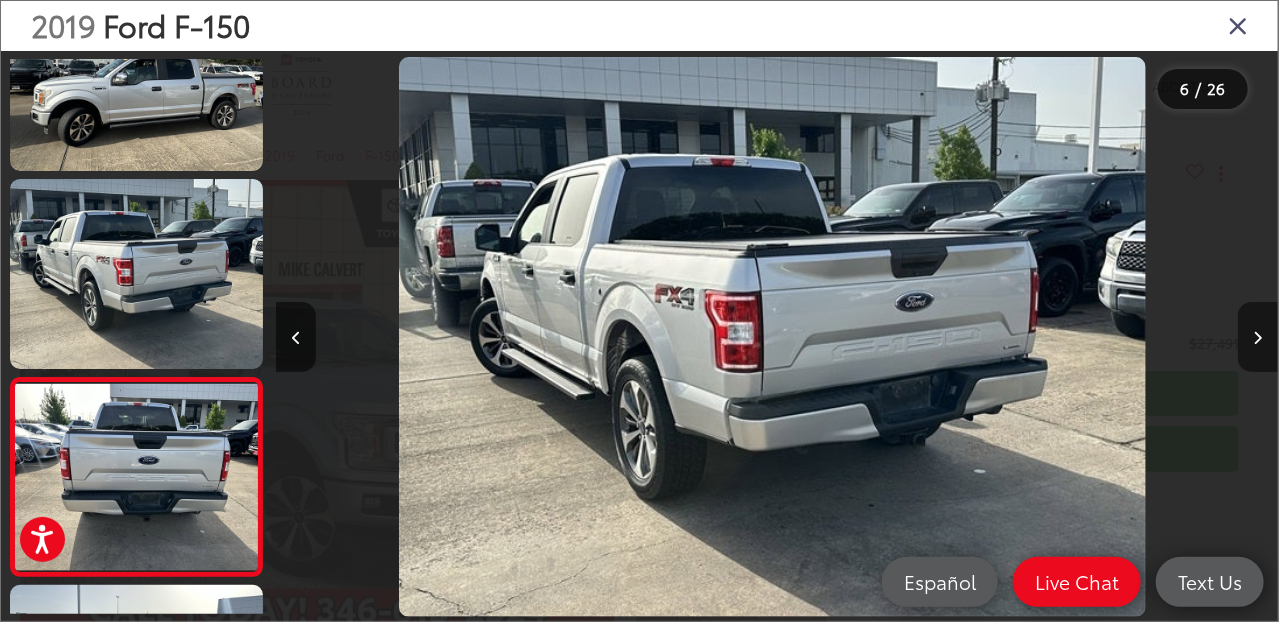 scroll, scrollTop: 0, scrollLeft: 4244, axis: horizontal 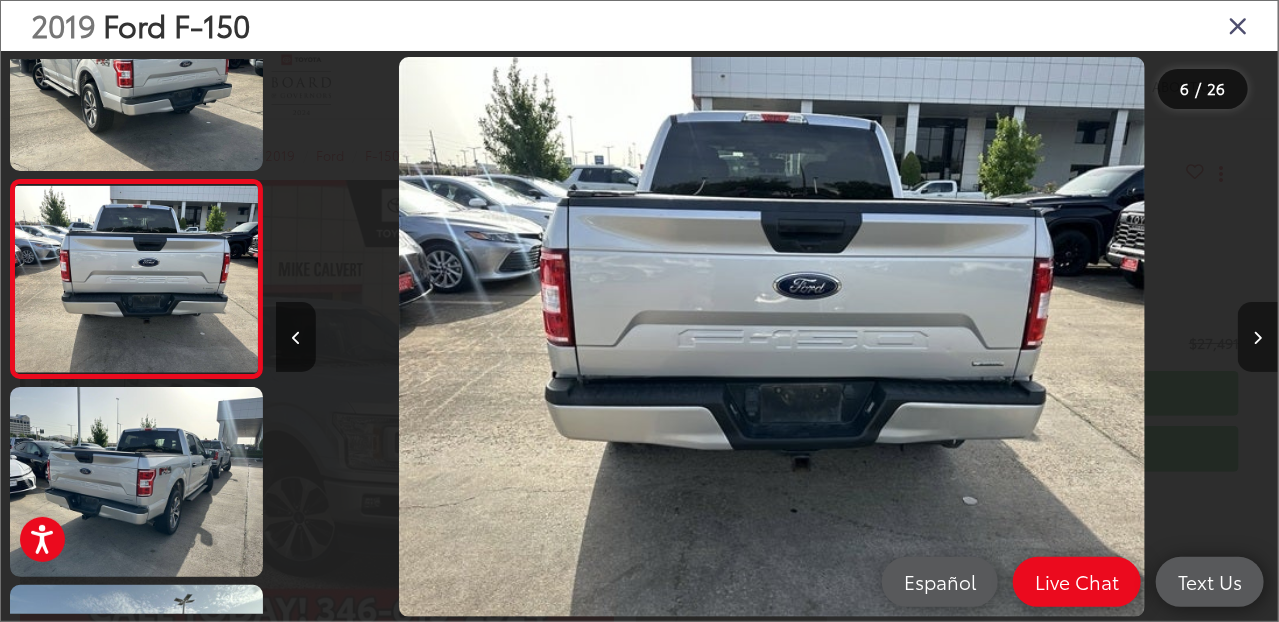 click at bounding box center (1258, 337) 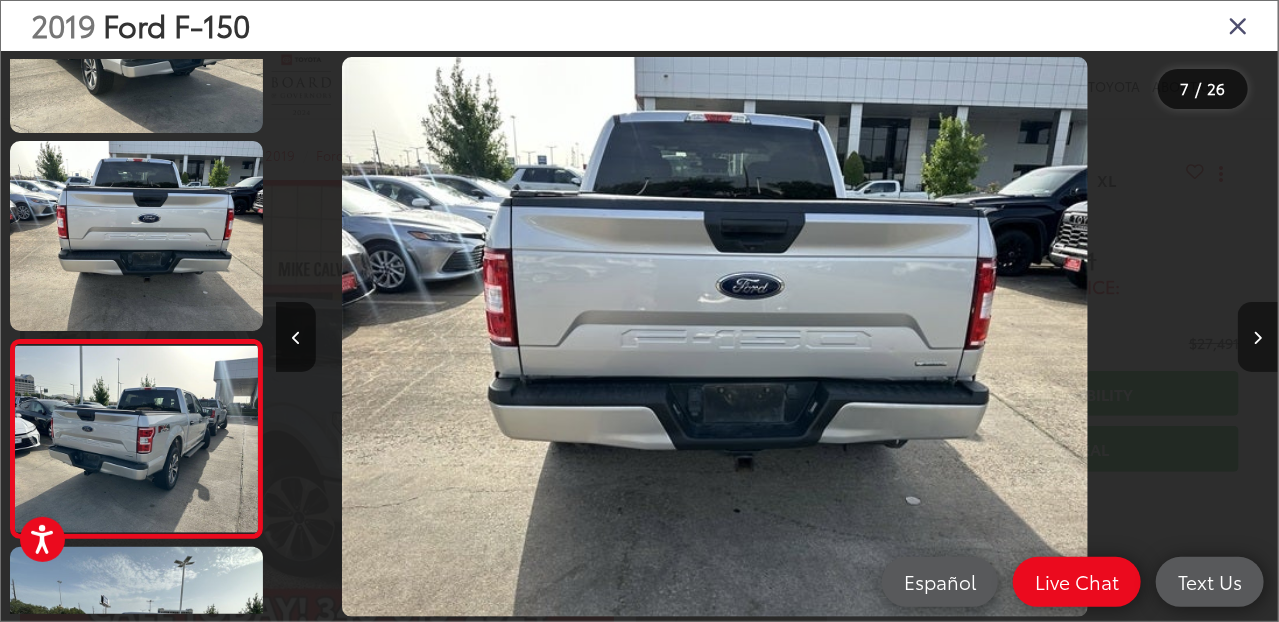 scroll, scrollTop: 1020, scrollLeft: 0, axis: vertical 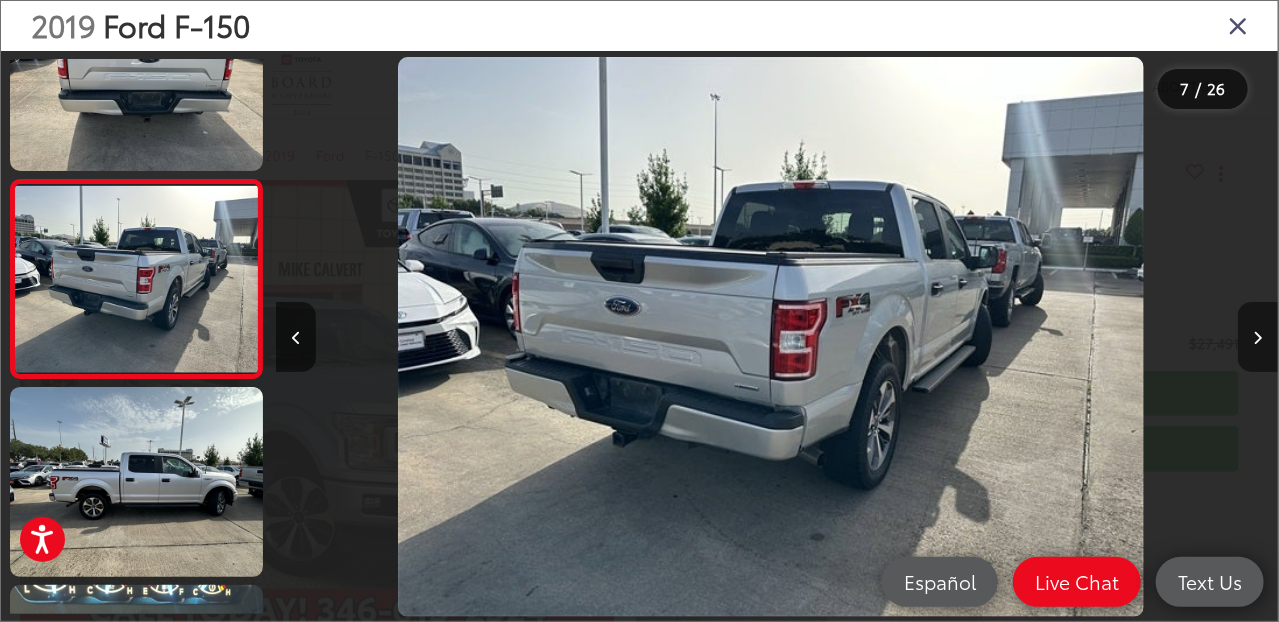 click at bounding box center (1258, 337) 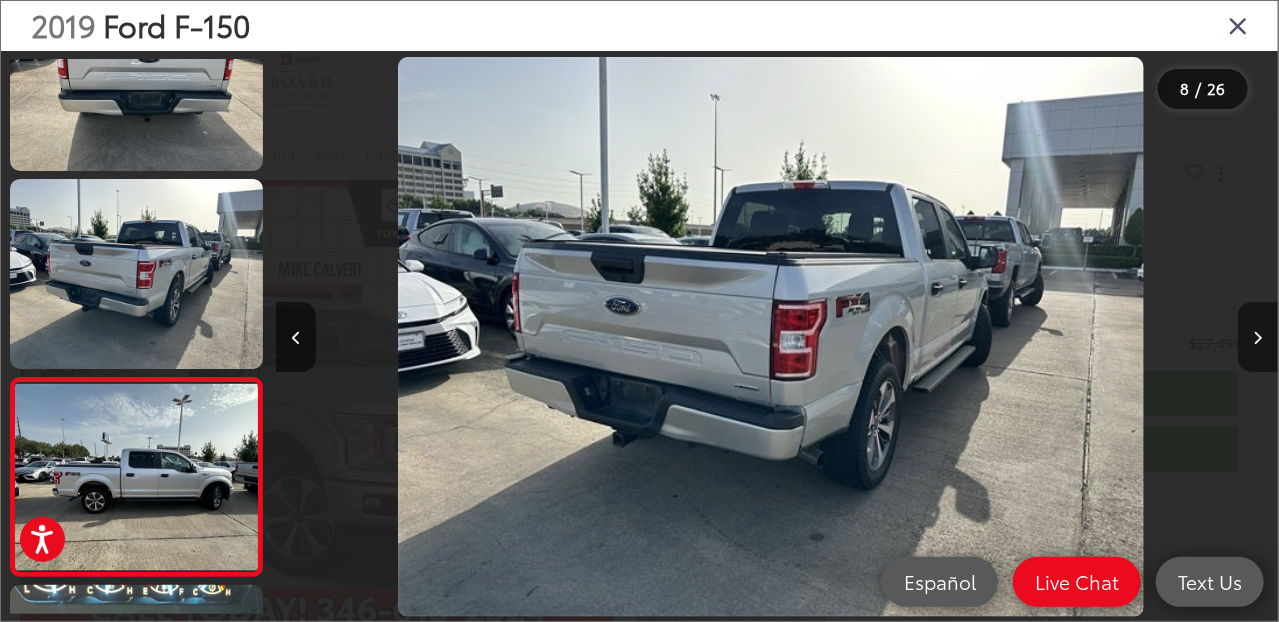 scroll, scrollTop: 0, scrollLeft: 6249, axis: horizontal 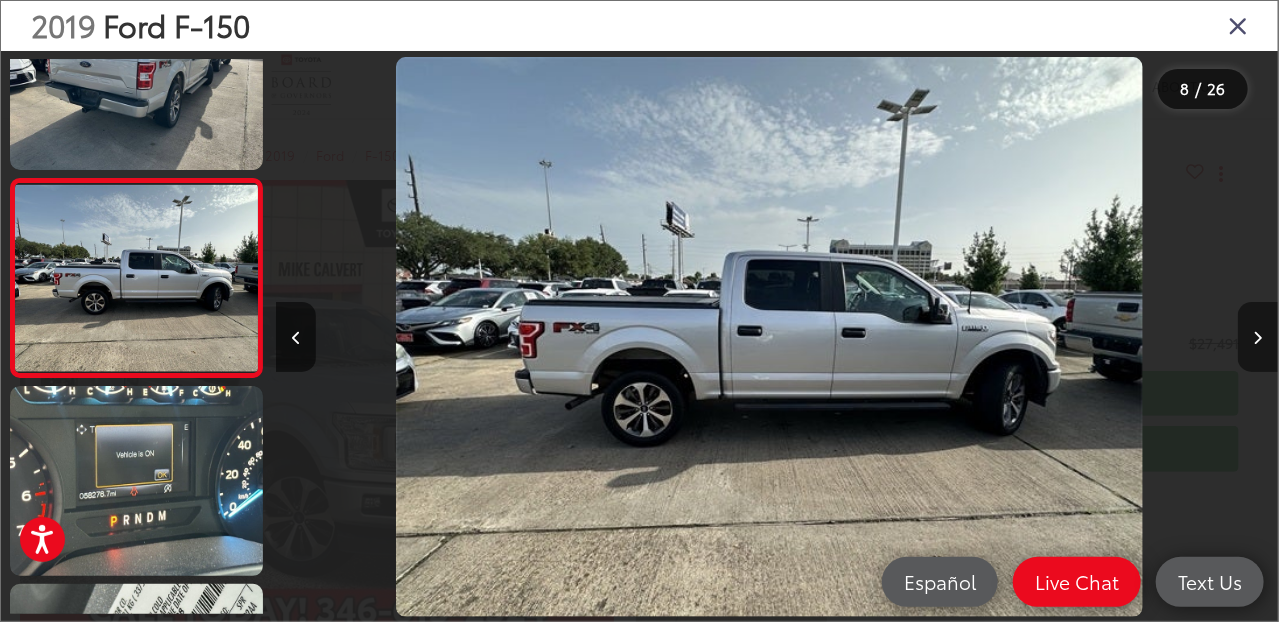 click at bounding box center (1258, 337) 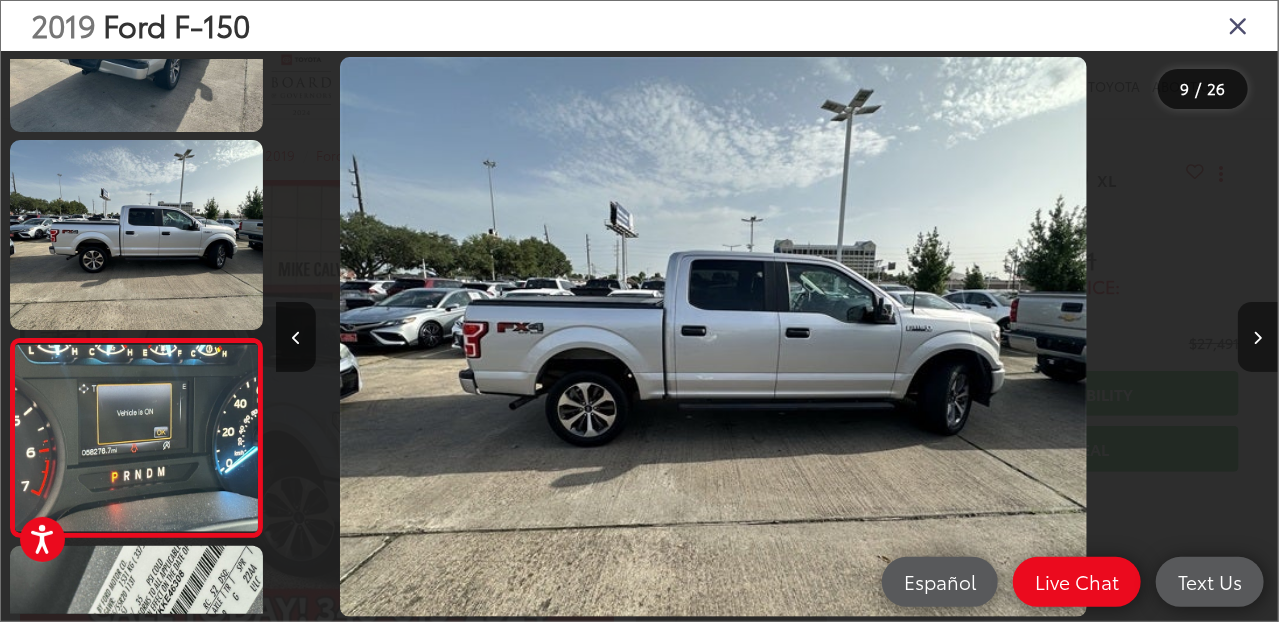 scroll, scrollTop: 1418, scrollLeft: 0, axis: vertical 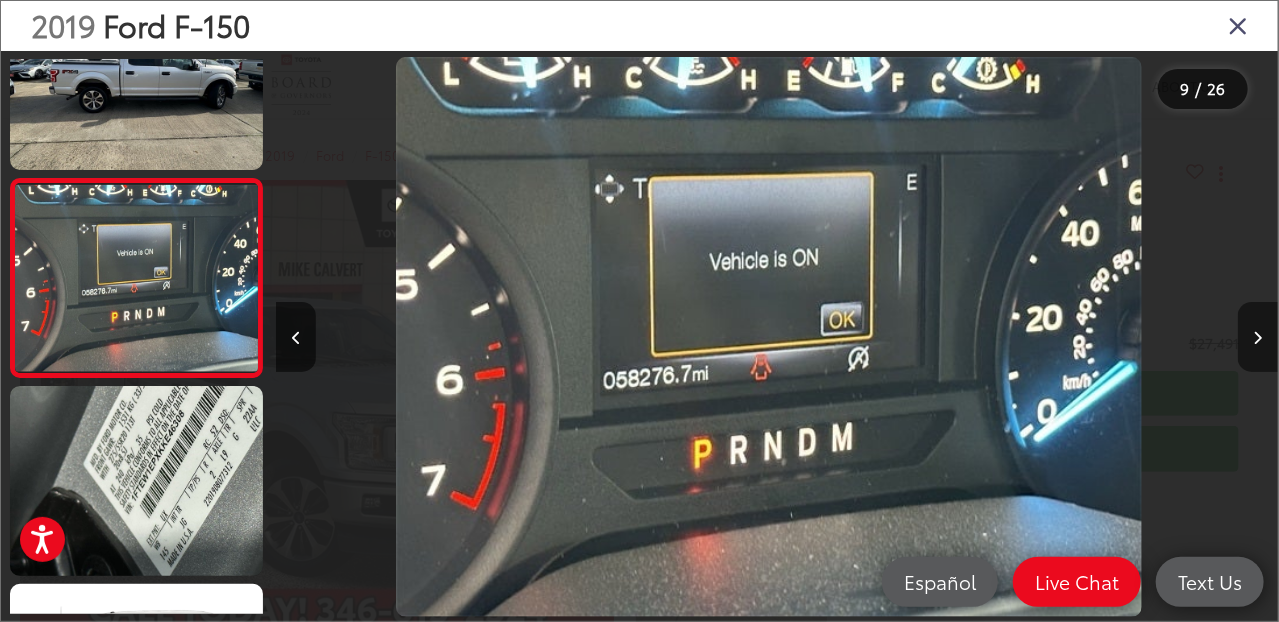 click at bounding box center [1258, 337] 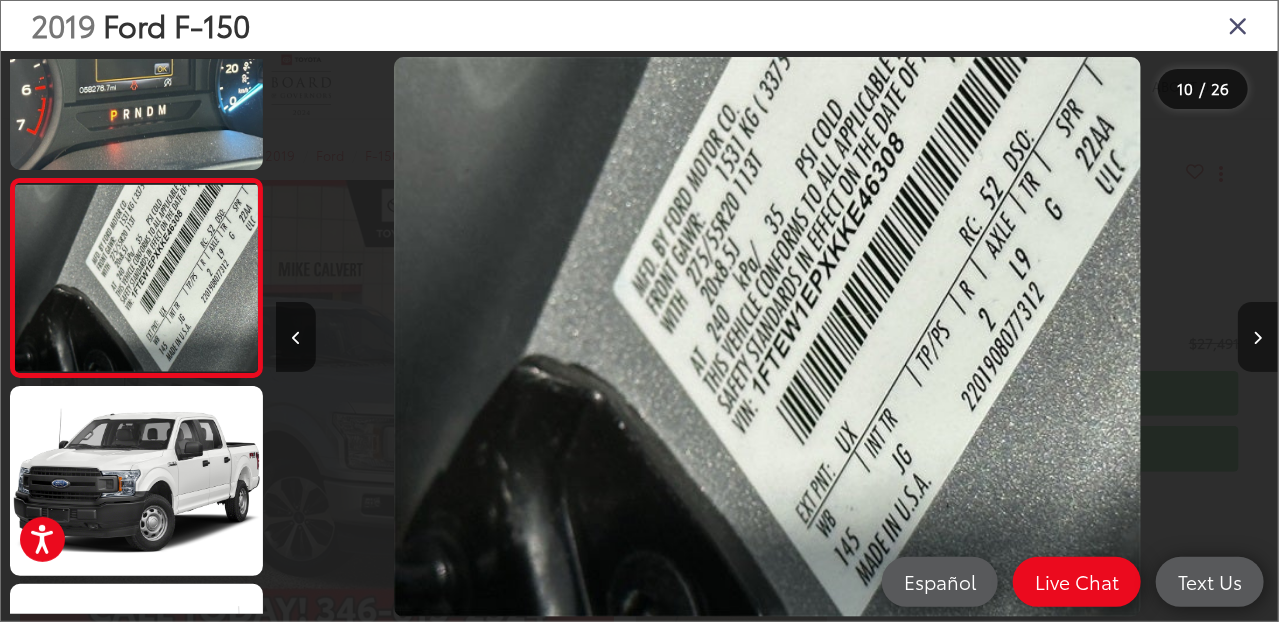 click at bounding box center (1258, 337) 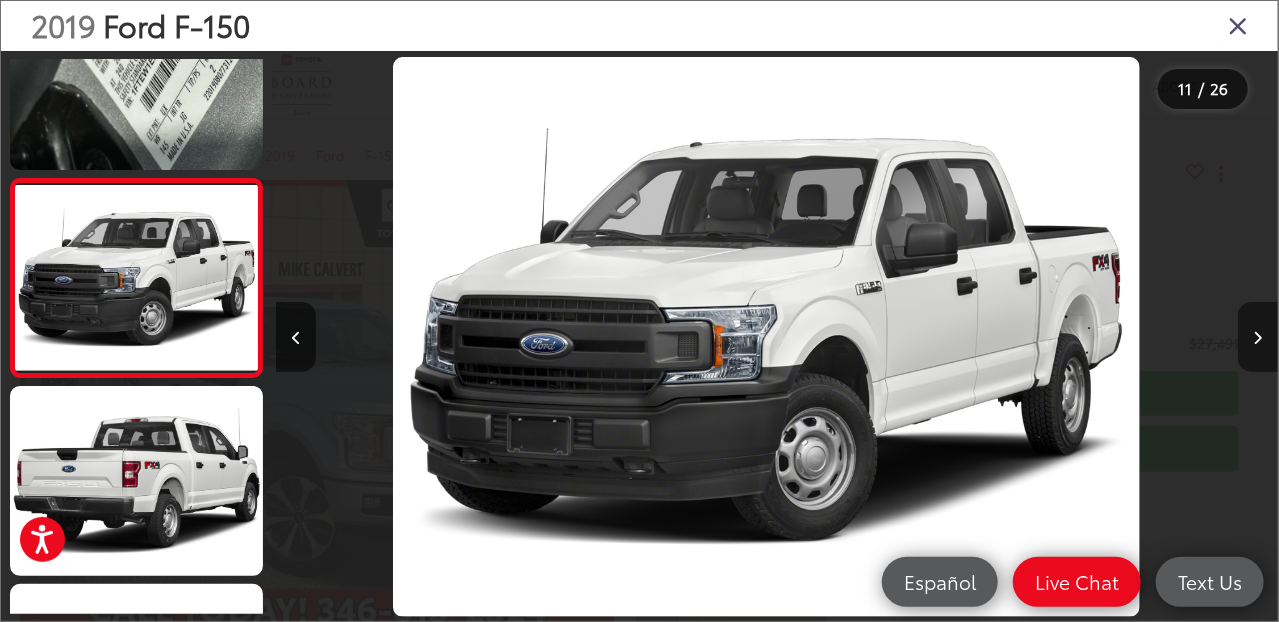 click at bounding box center [1258, 337] 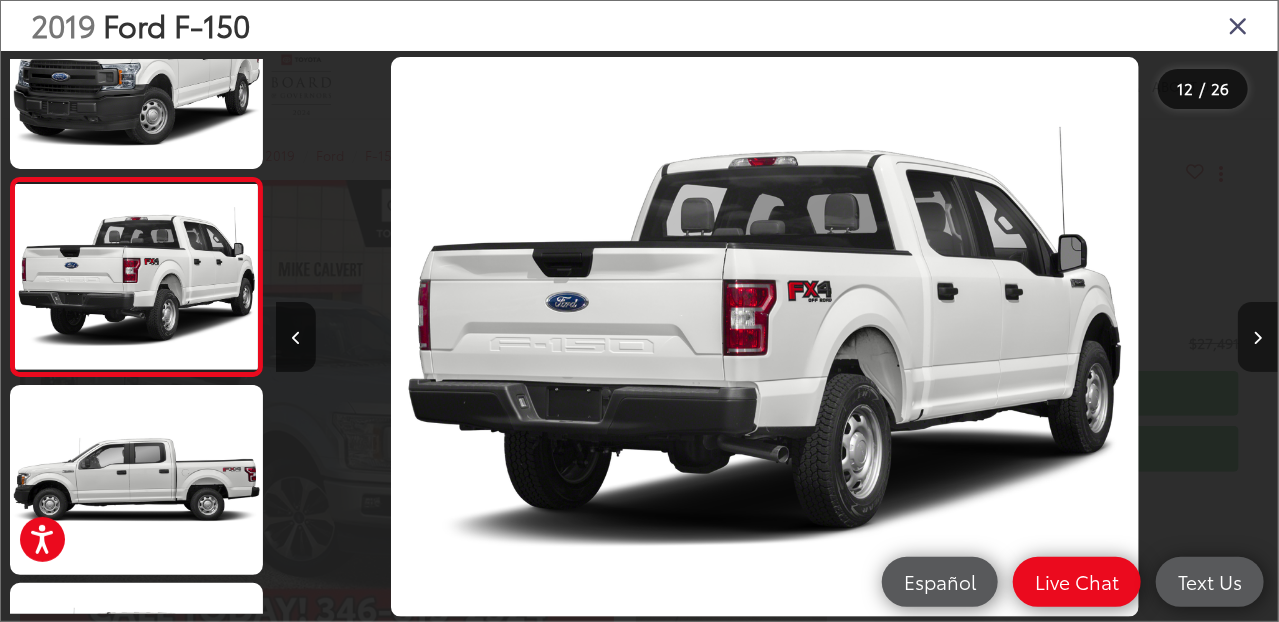 click at bounding box center [1258, 337] 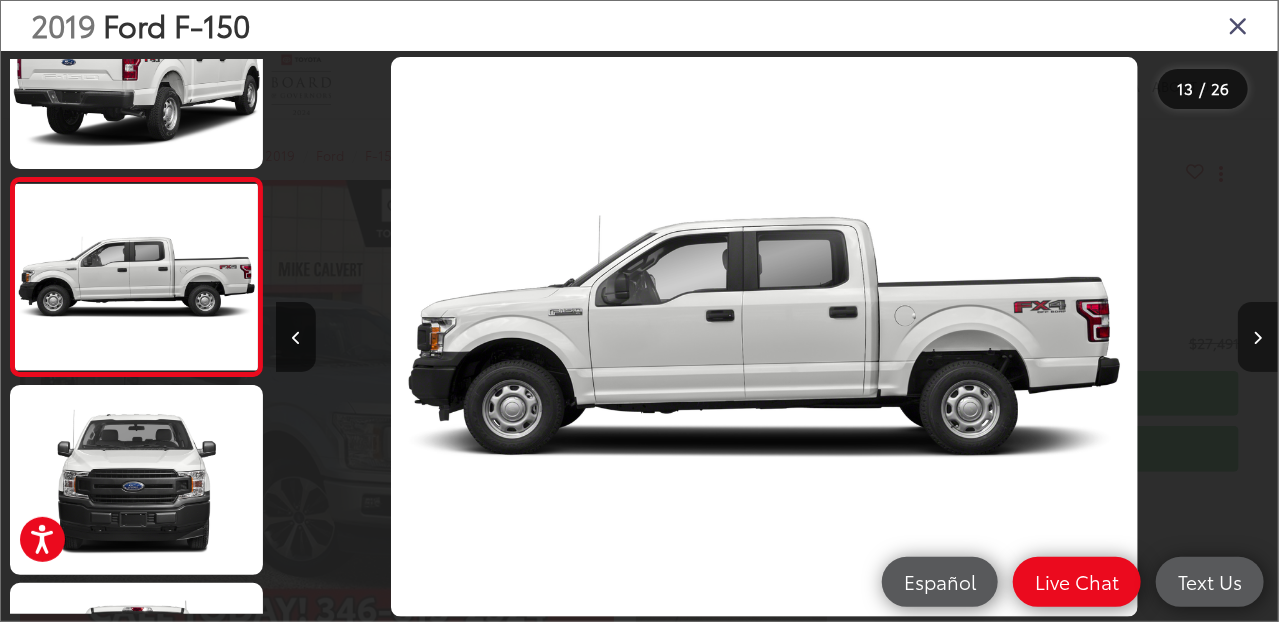 click at bounding box center [1258, 337] 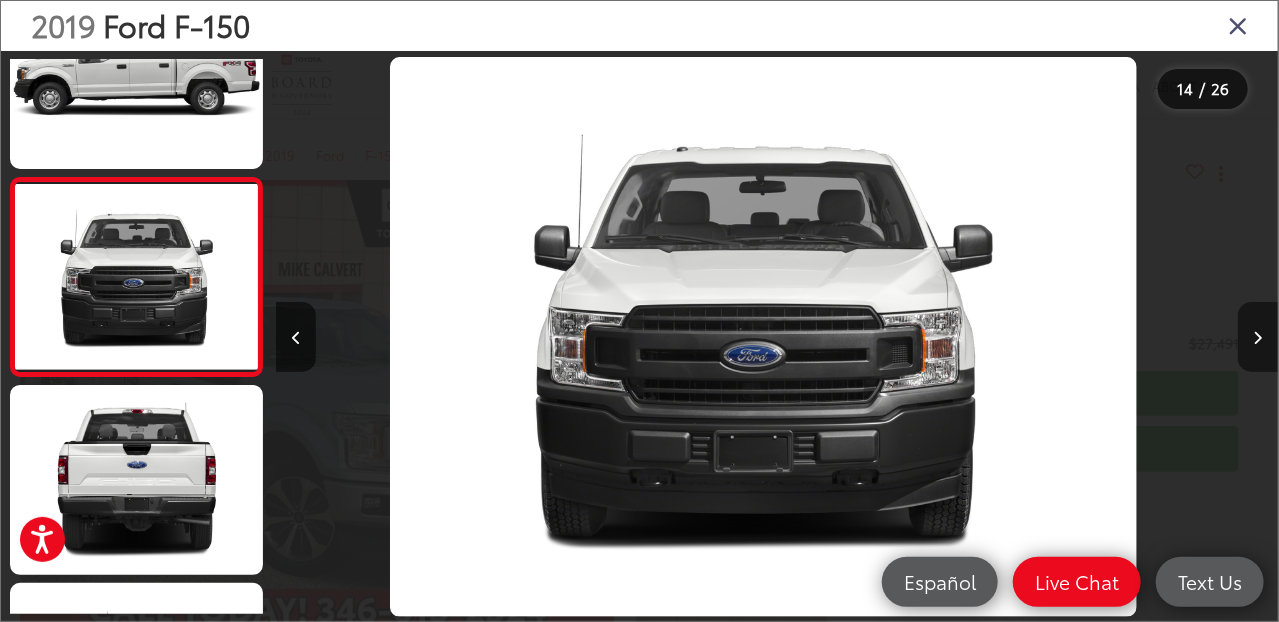 click at bounding box center (1258, 337) 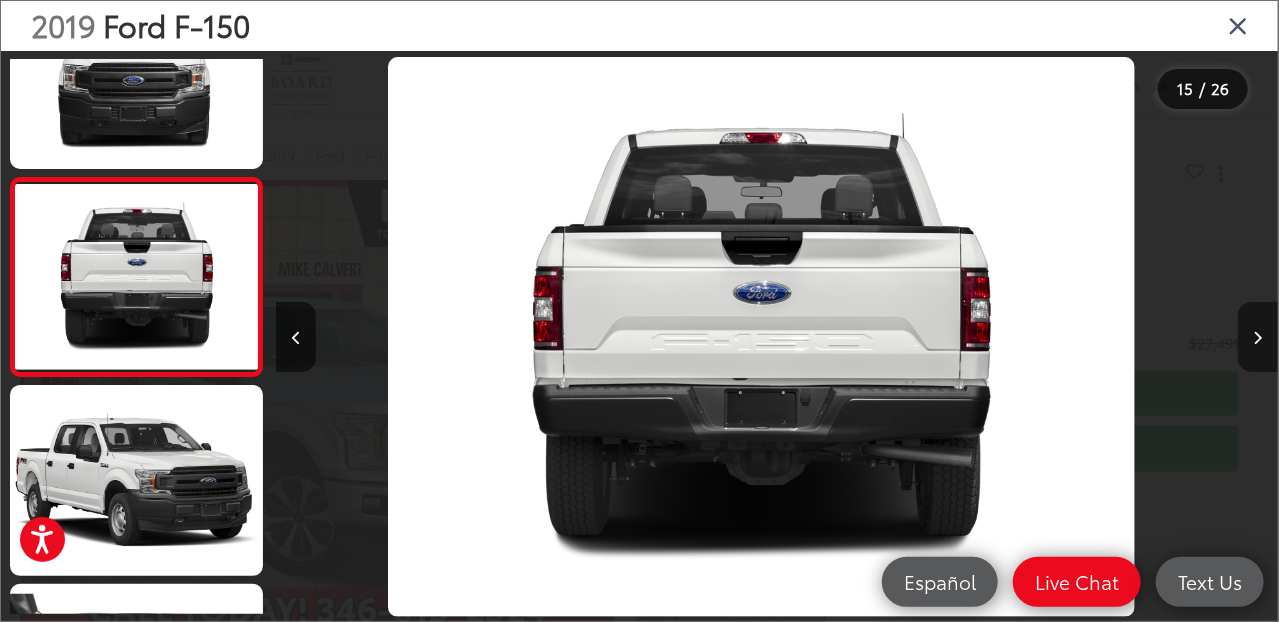 click at bounding box center (1258, 337) 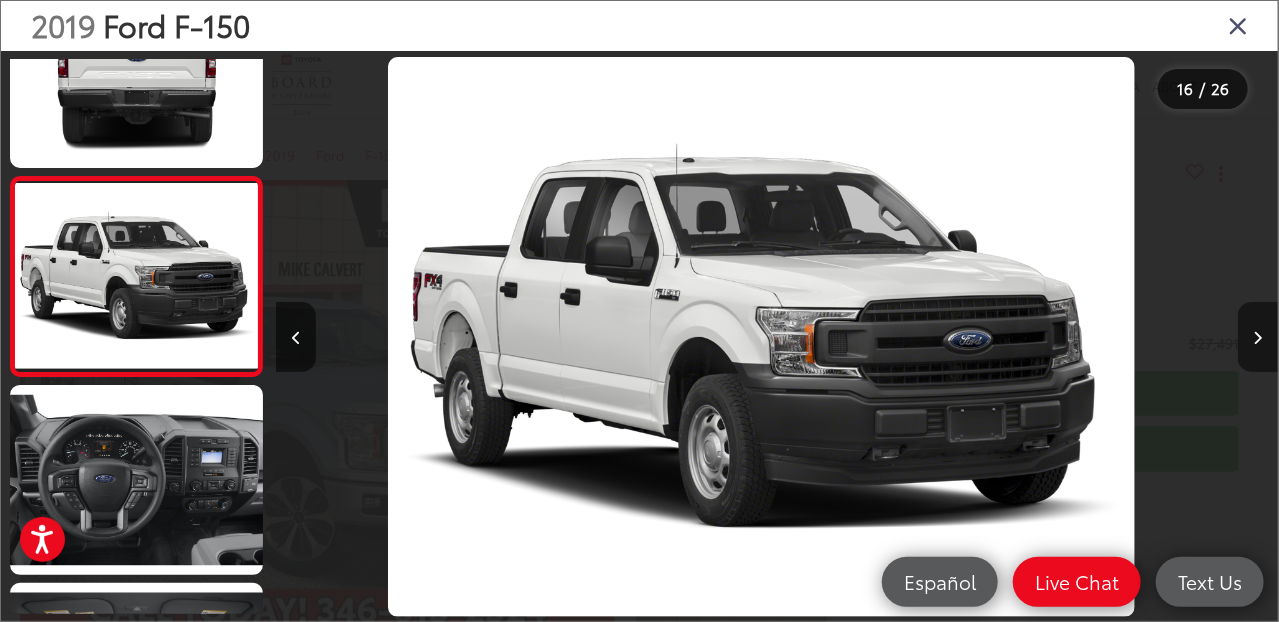 click at bounding box center [1258, 337] 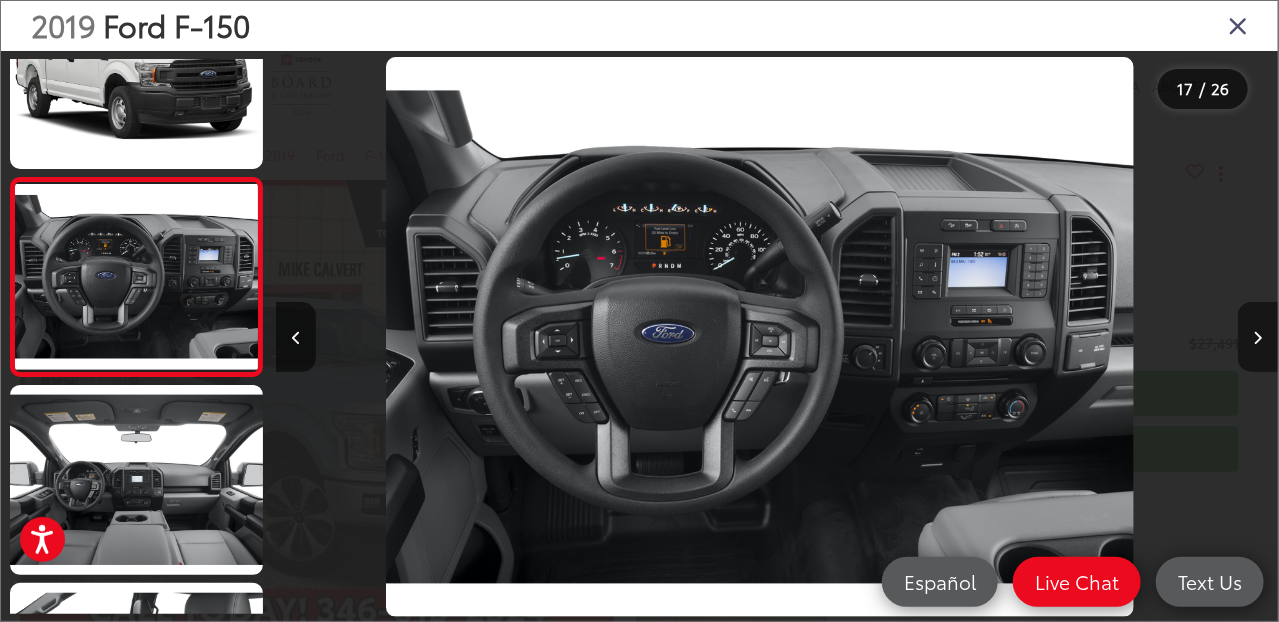 click at bounding box center (1258, 337) 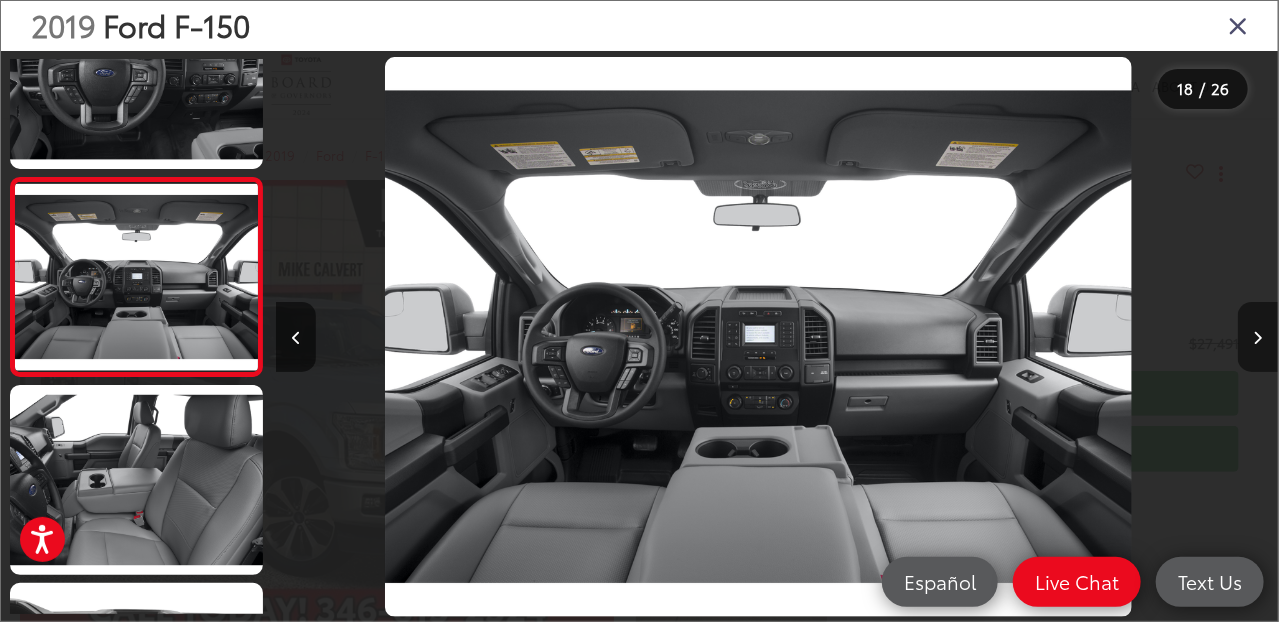 click at bounding box center (1258, 337) 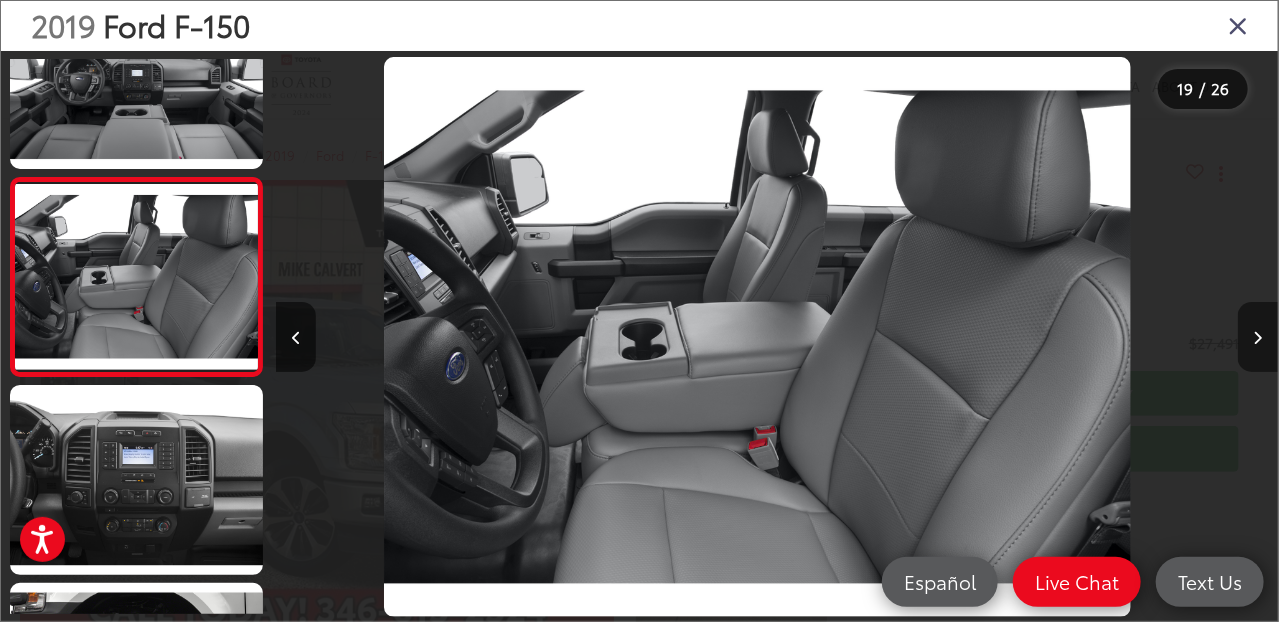 click at bounding box center (1258, 338) 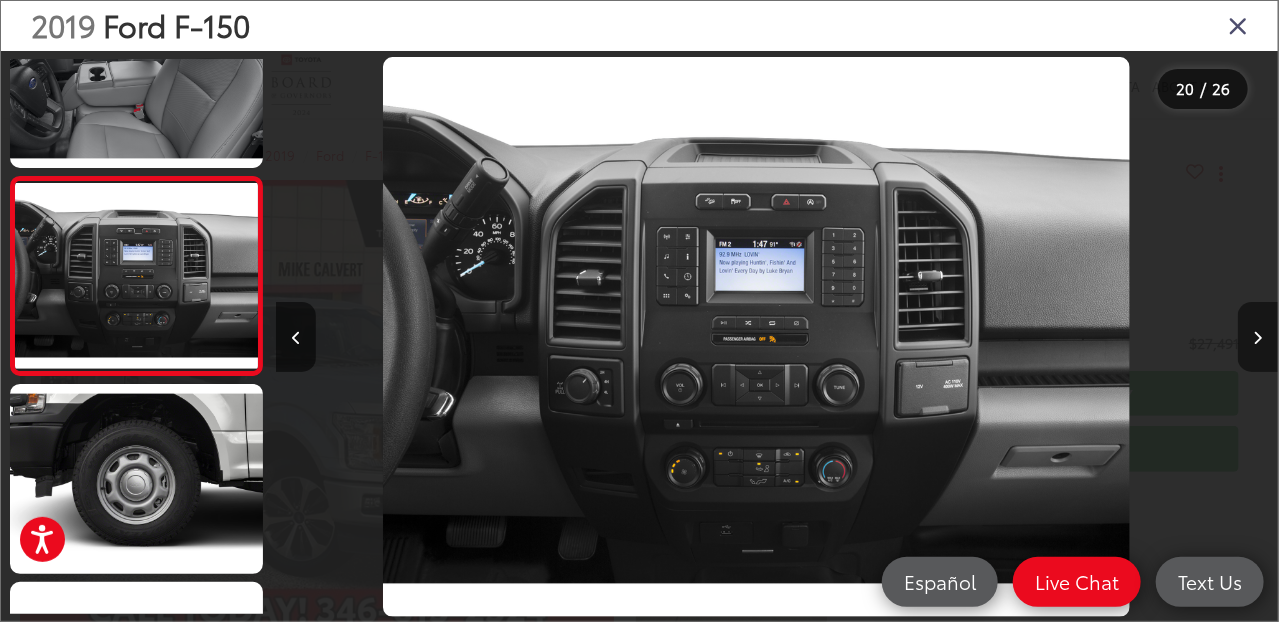 click at bounding box center (1258, 338) 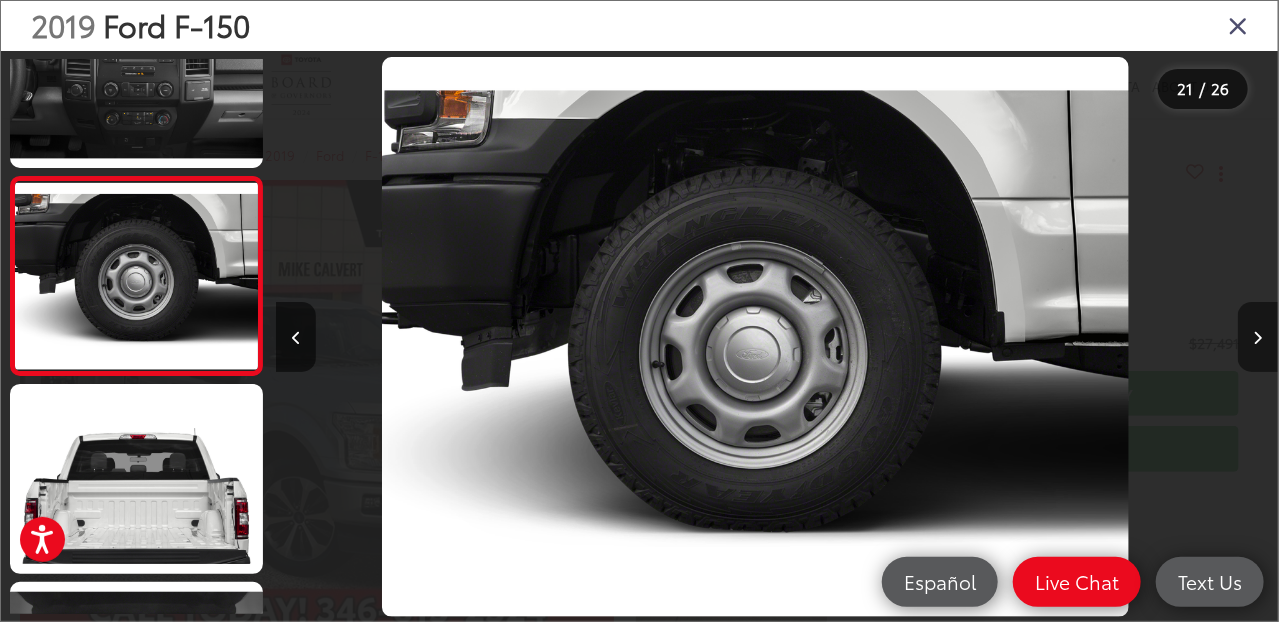 click at bounding box center [1258, 338] 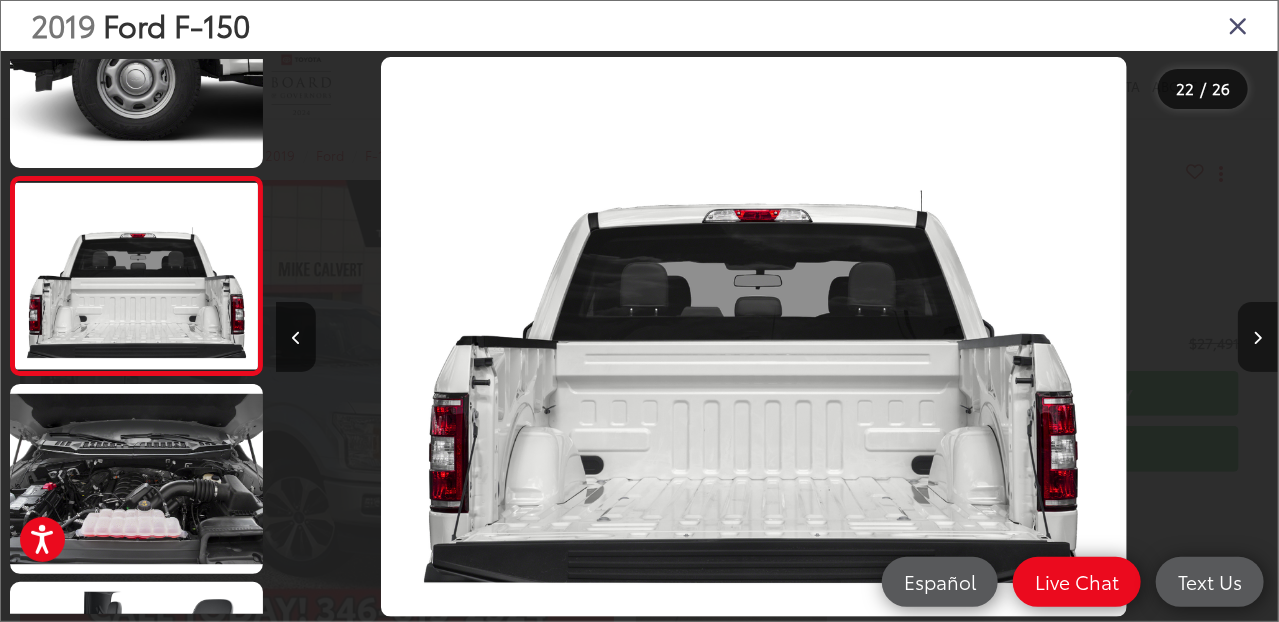 click at bounding box center (1258, 338) 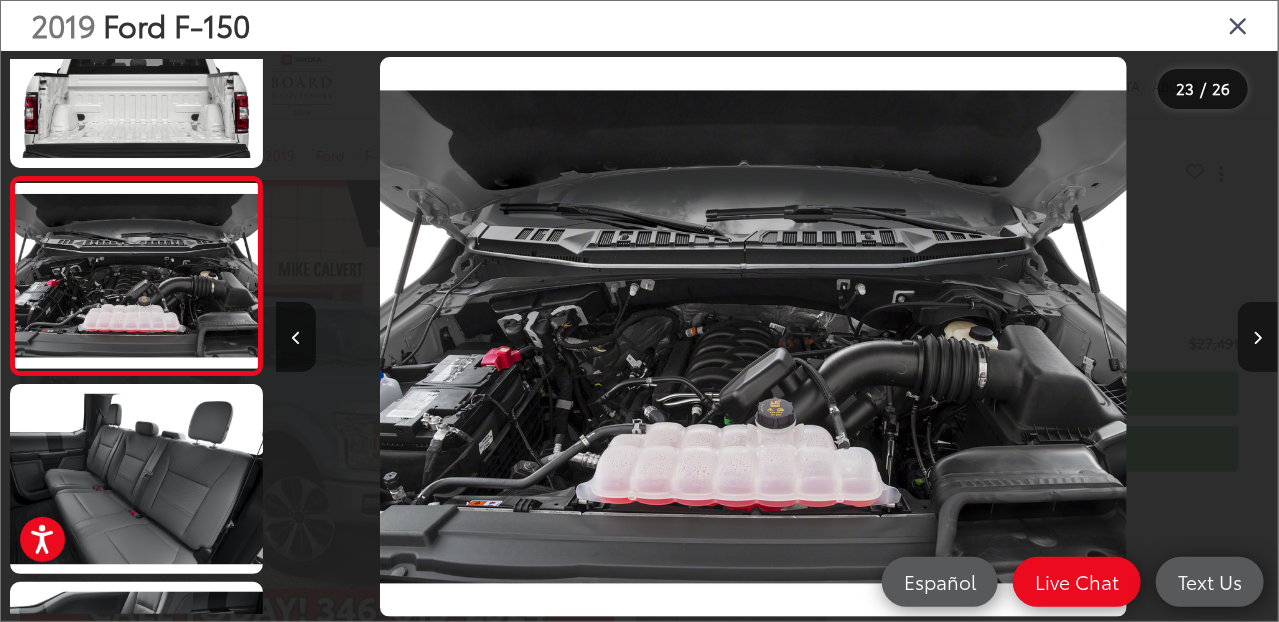 click at bounding box center [1258, 338] 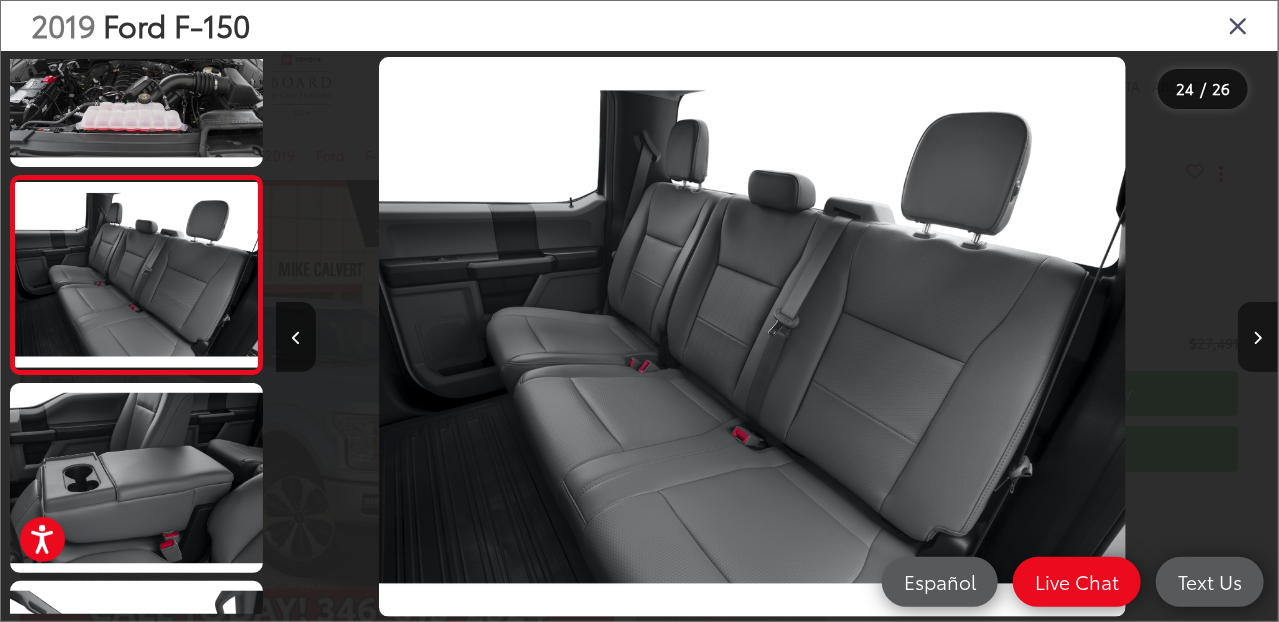 click at bounding box center (1258, 338) 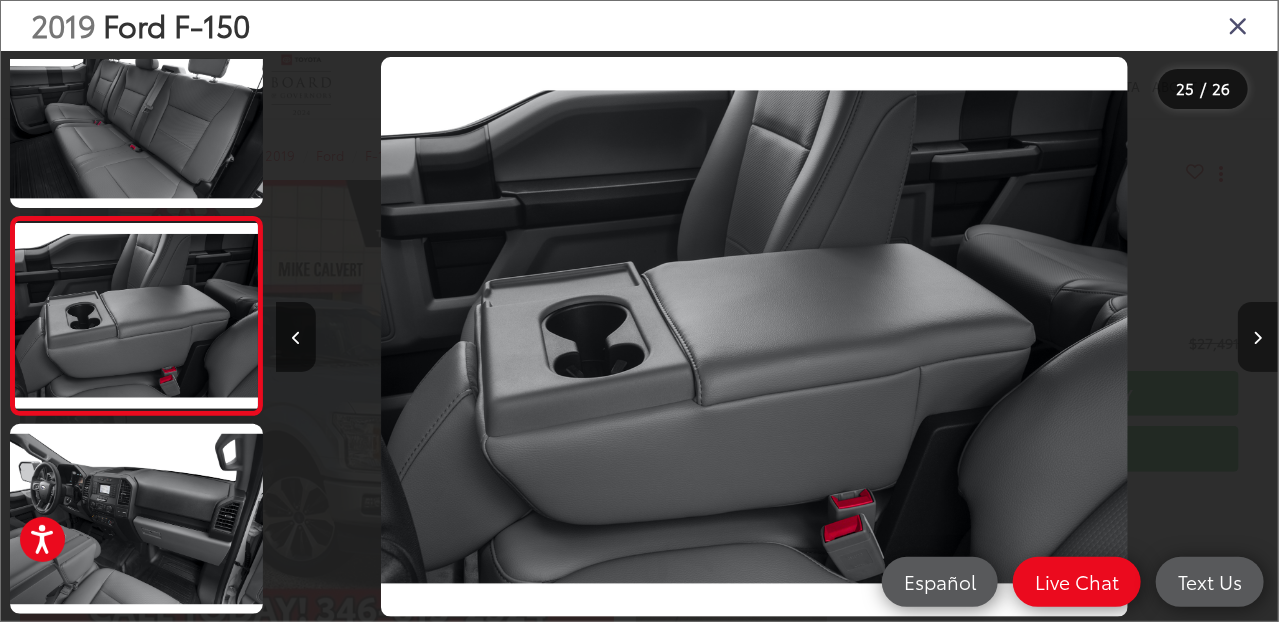 click at bounding box center (1258, 338) 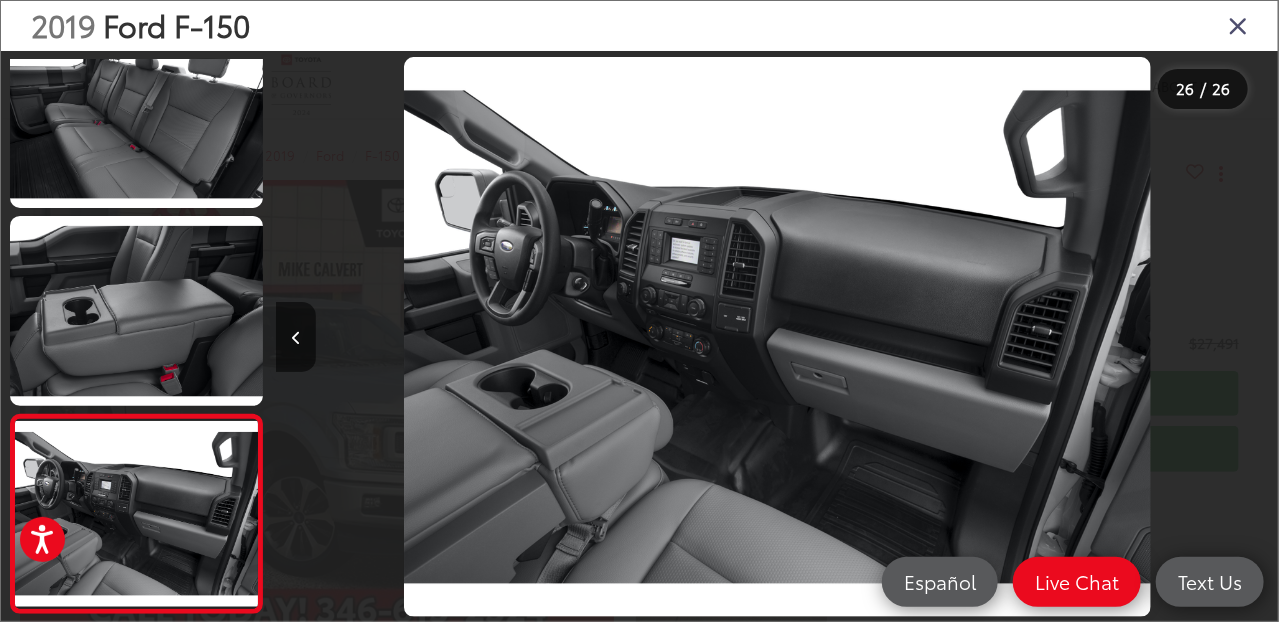 click at bounding box center [1238, 25] 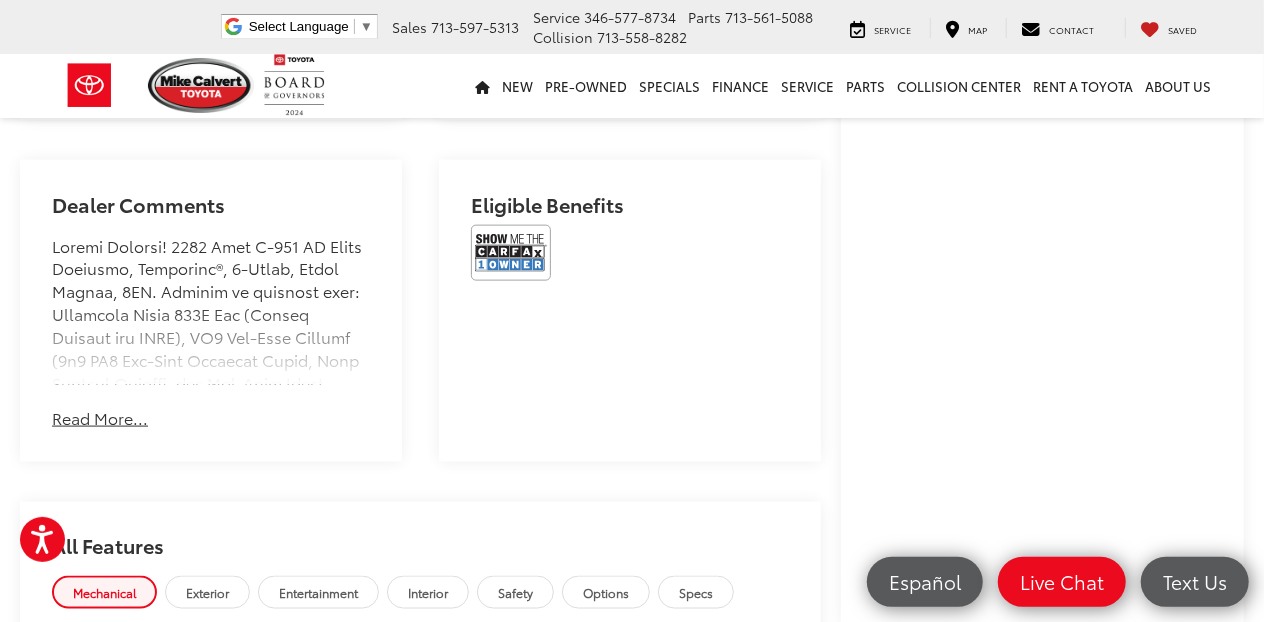 scroll, scrollTop: 1100, scrollLeft: 0, axis: vertical 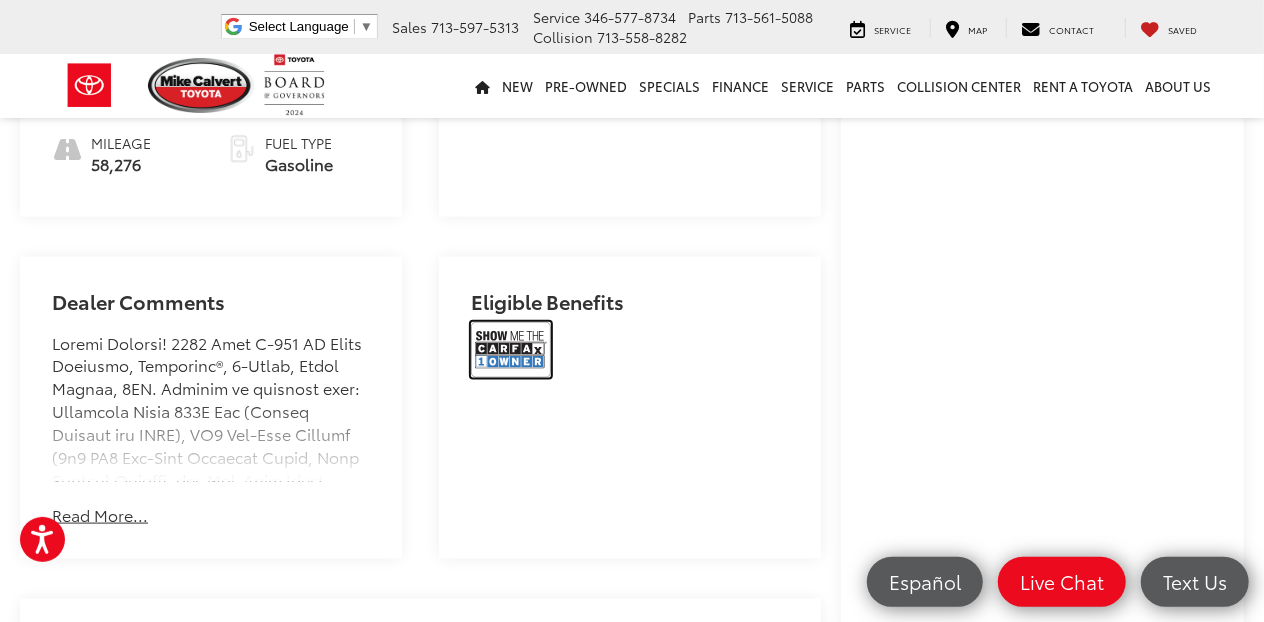 click at bounding box center [511, 350] 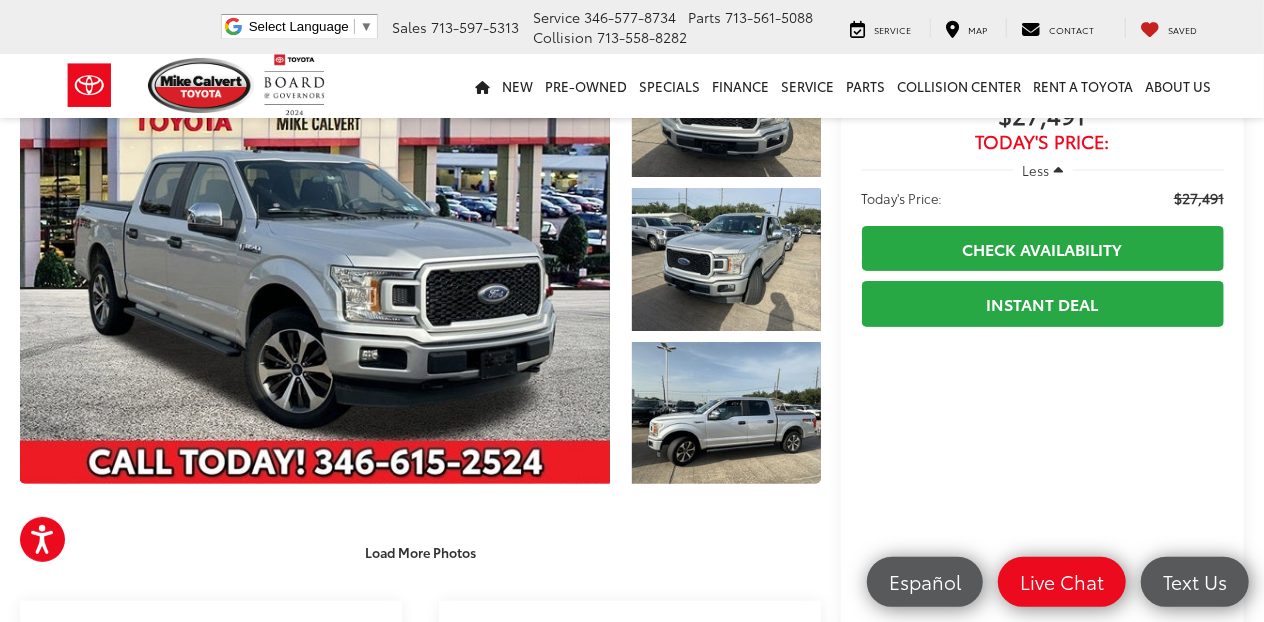 scroll, scrollTop: 100, scrollLeft: 0, axis: vertical 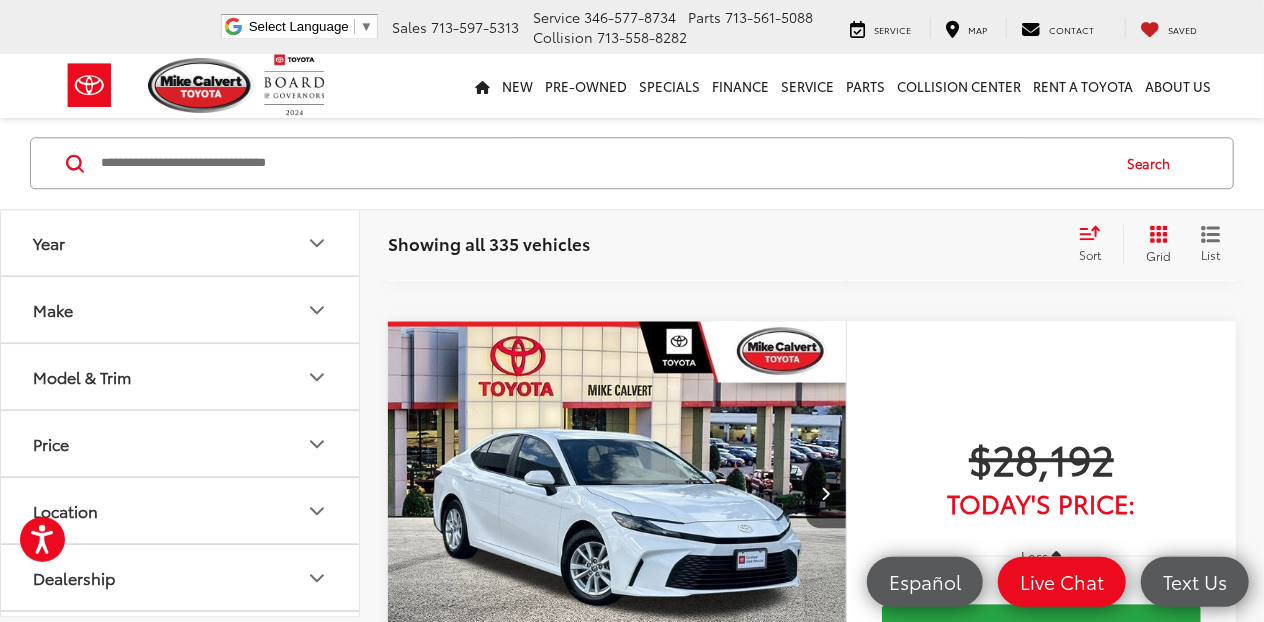 click at bounding box center [617, -150] 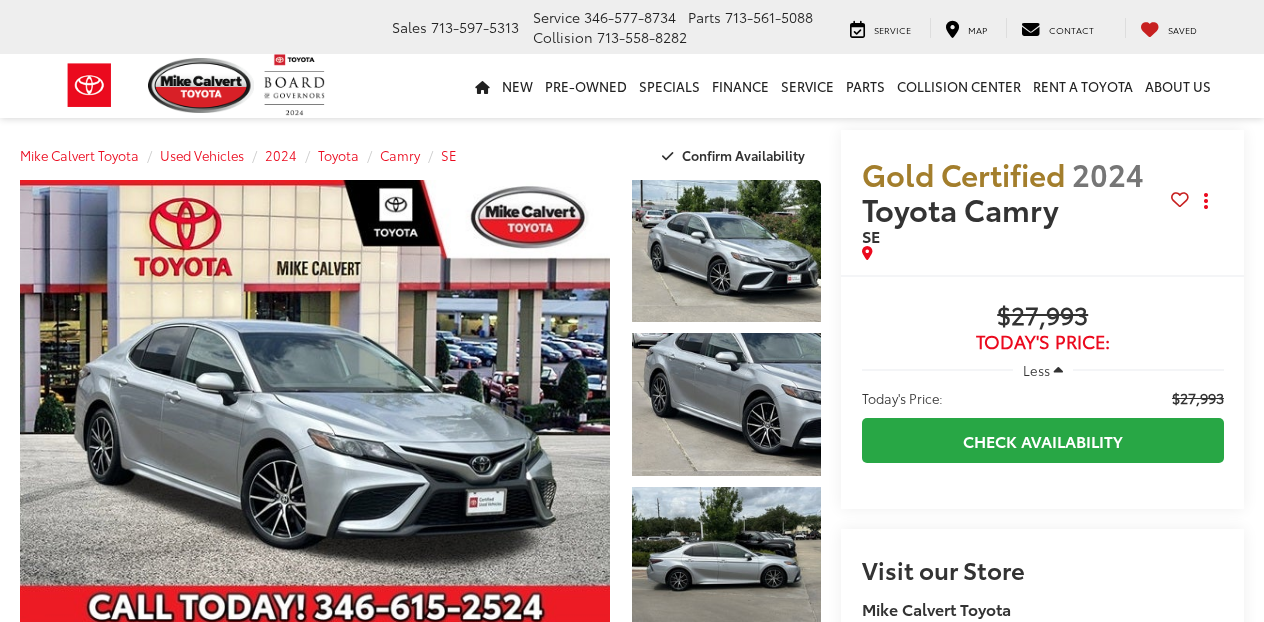 scroll, scrollTop: 0, scrollLeft: 0, axis: both 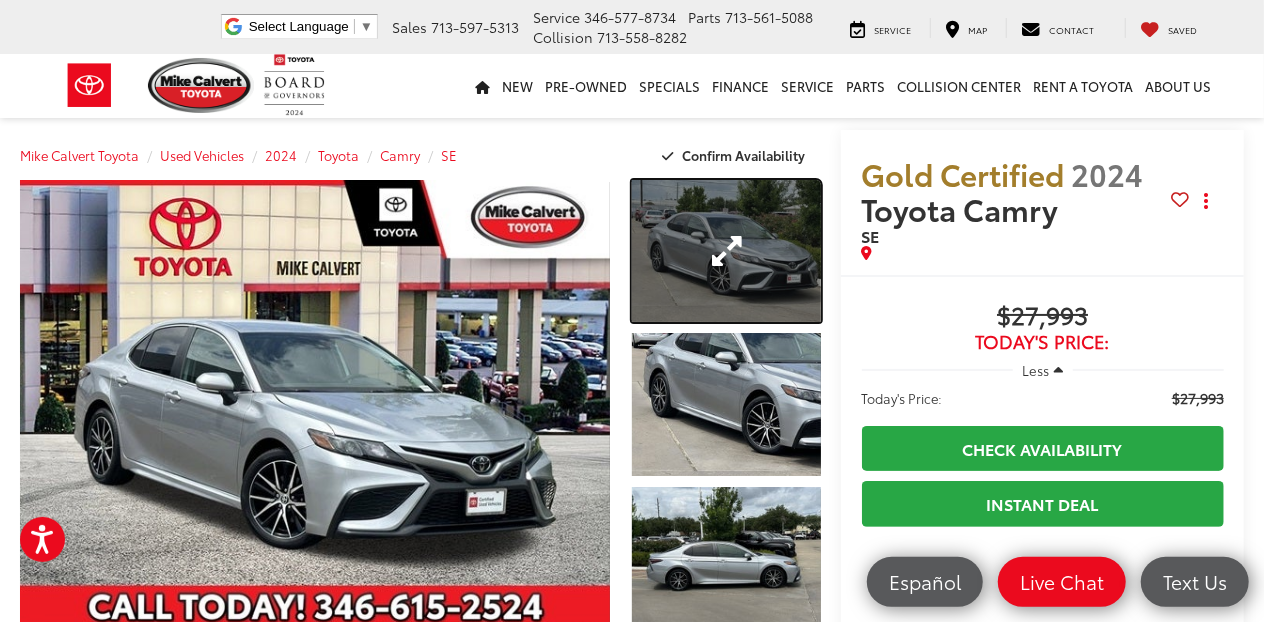click at bounding box center (727, 251) 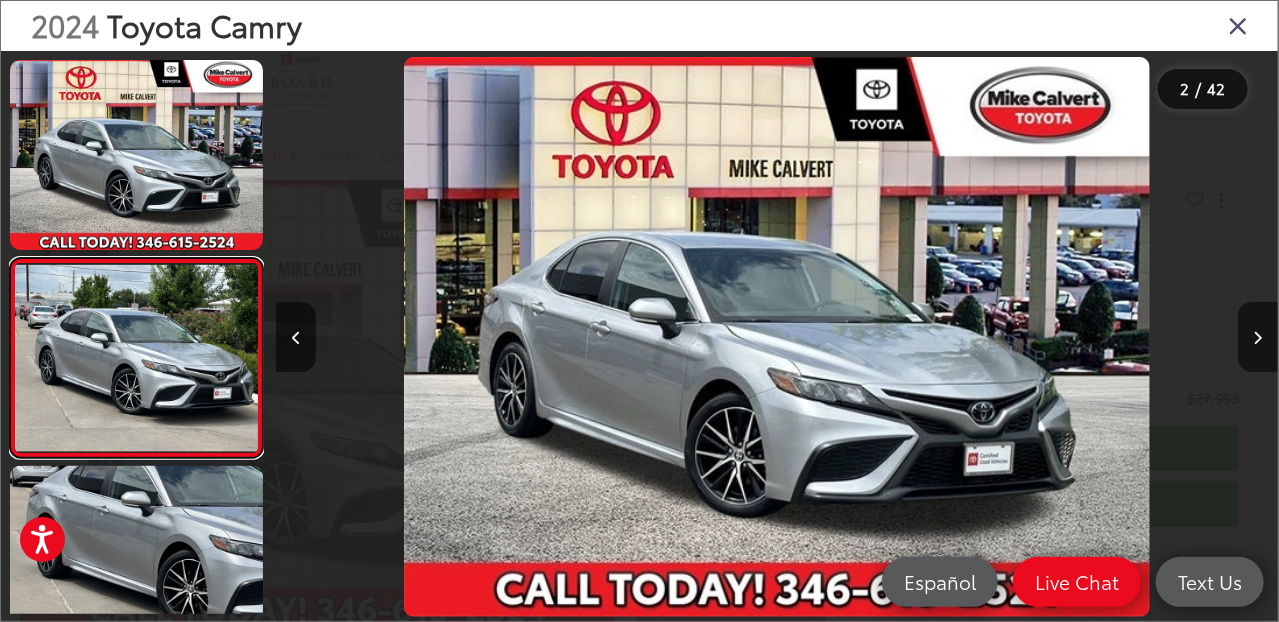 scroll, scrollTop: 0, scrollLeft: 200, axis: horizontal 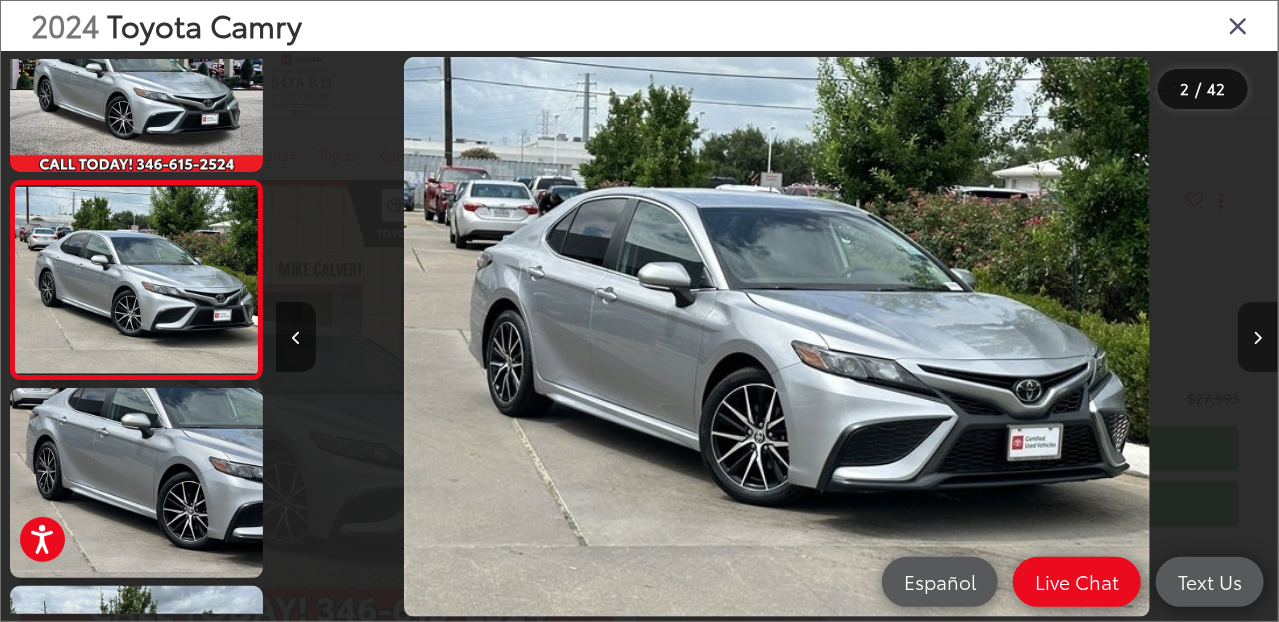 click at bounding box center (1258, 338) 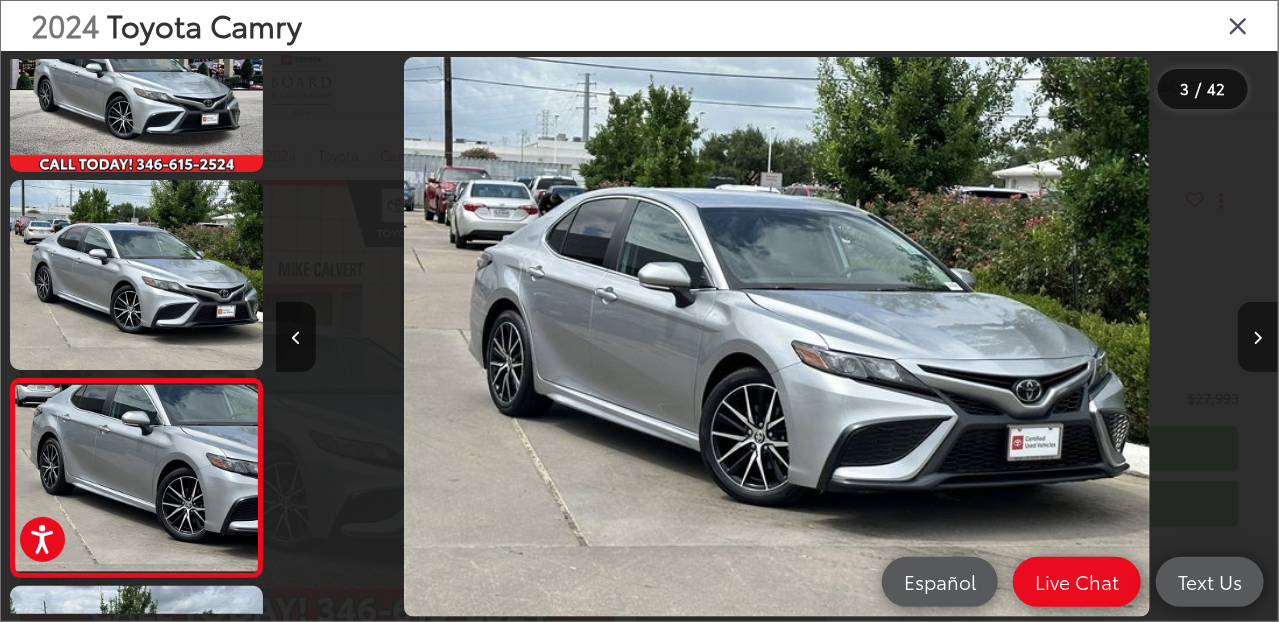 scroll, scrollTop: 0, scrollLeft: 1204, axis: horizontal 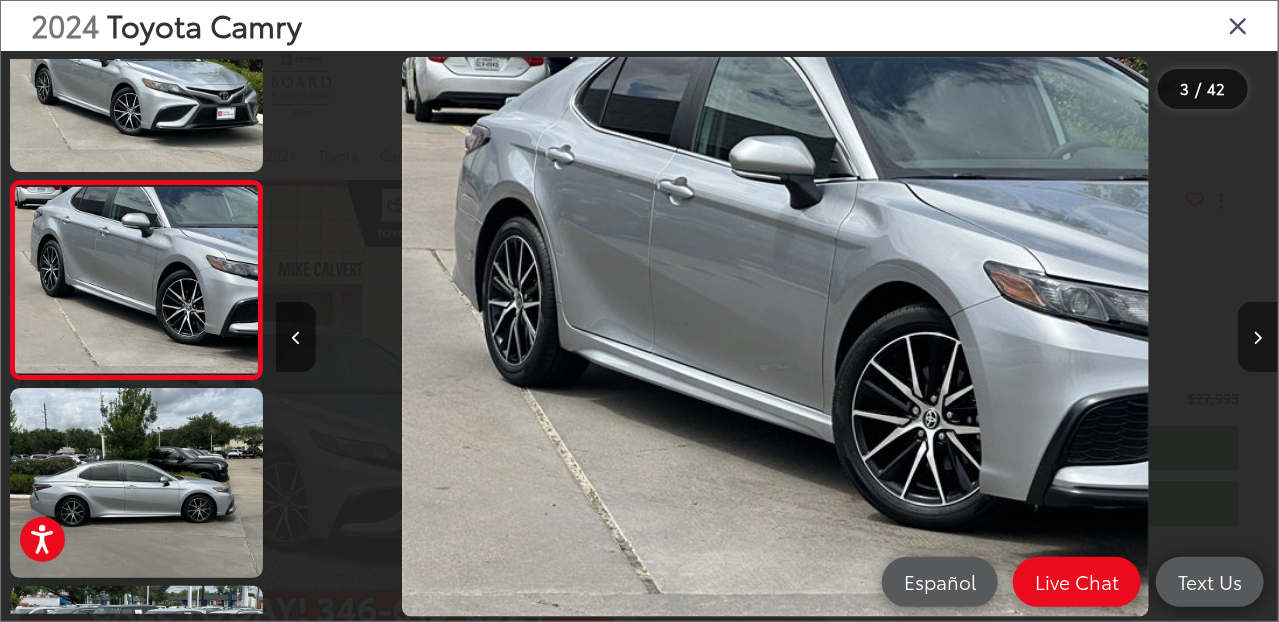 click at bounding box center [1258, 338] 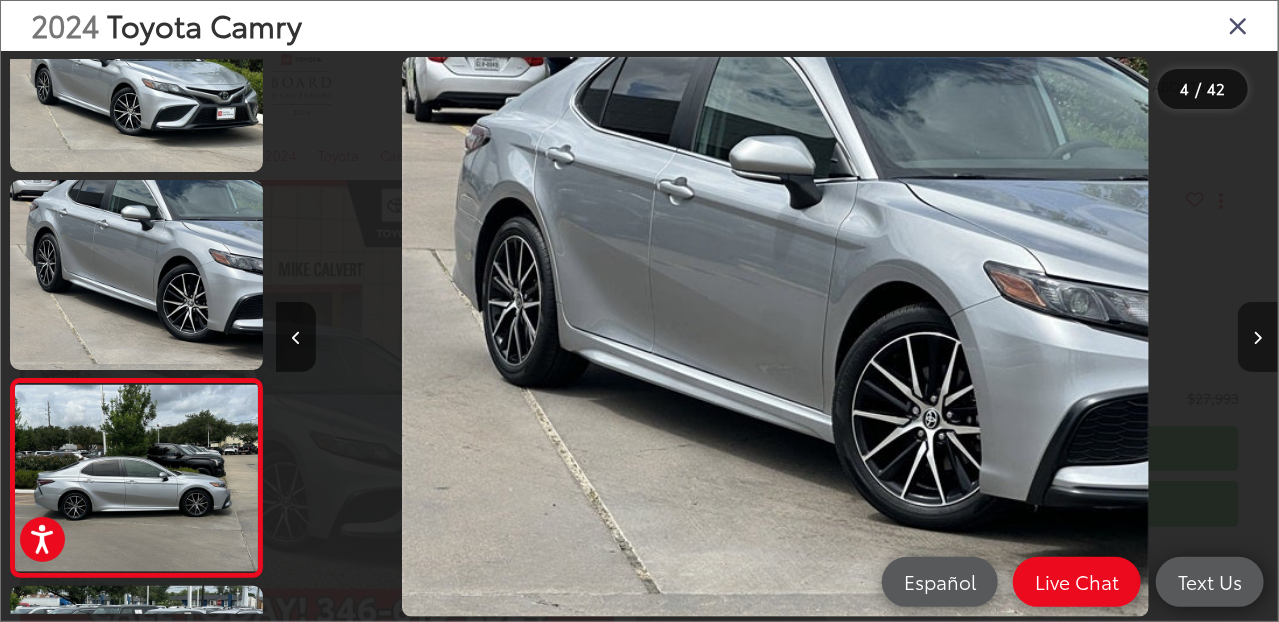 scroll, scrollTop: 0, scrollLeft: 2206, axis: horizontal 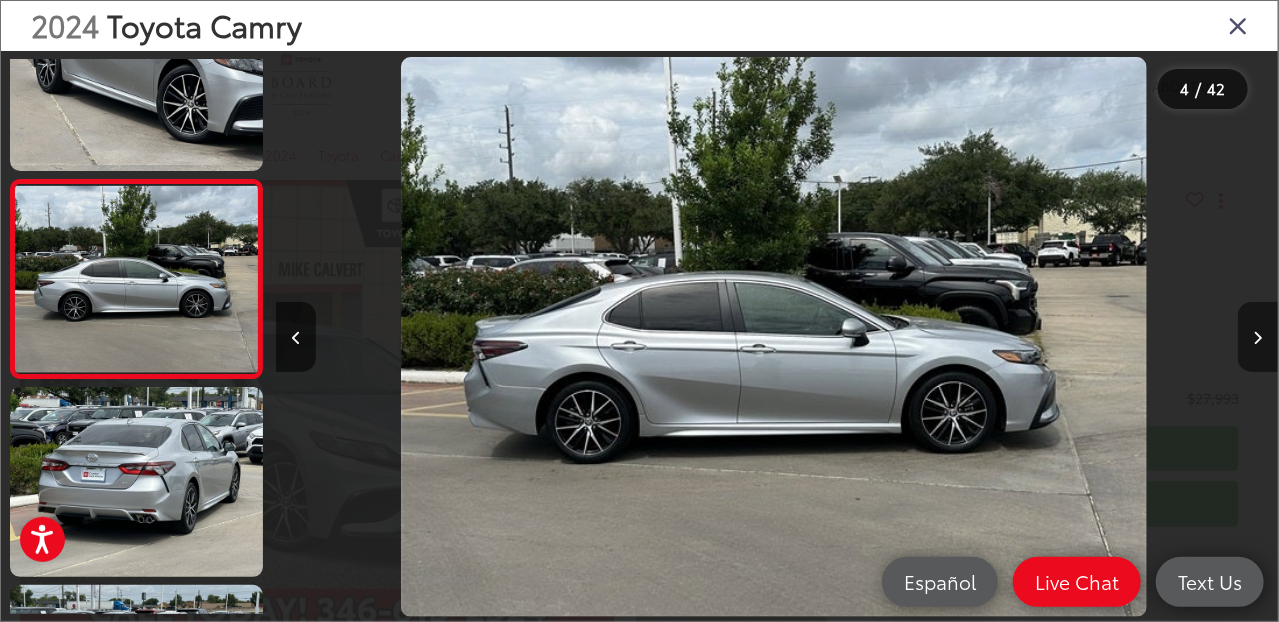 click at bounding box center (1258, 338) 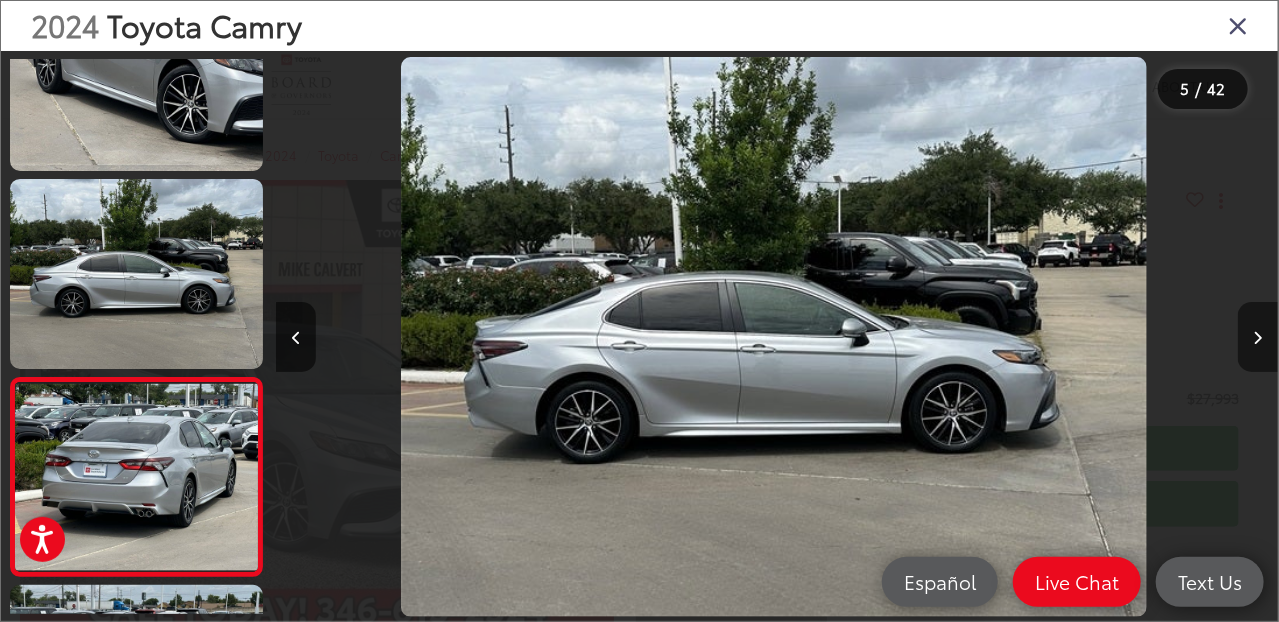 scroll, scrollTop: 0, scrollLeft: 3242, axis: horizontal 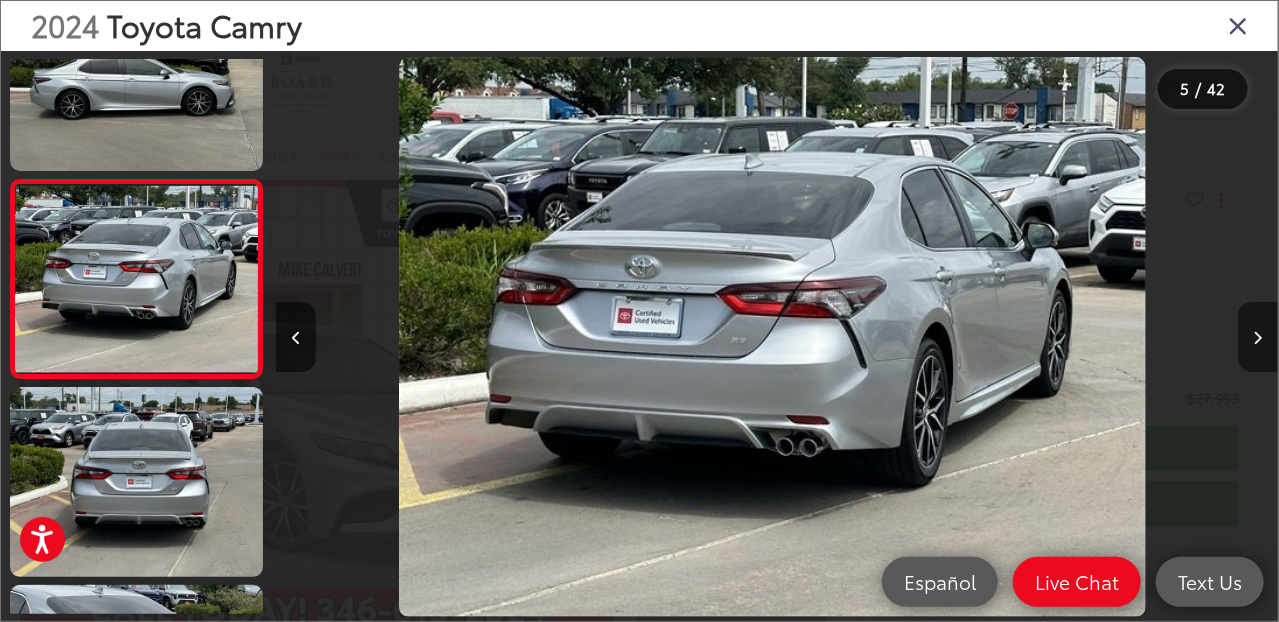 click at bounding box center (1258, 338) 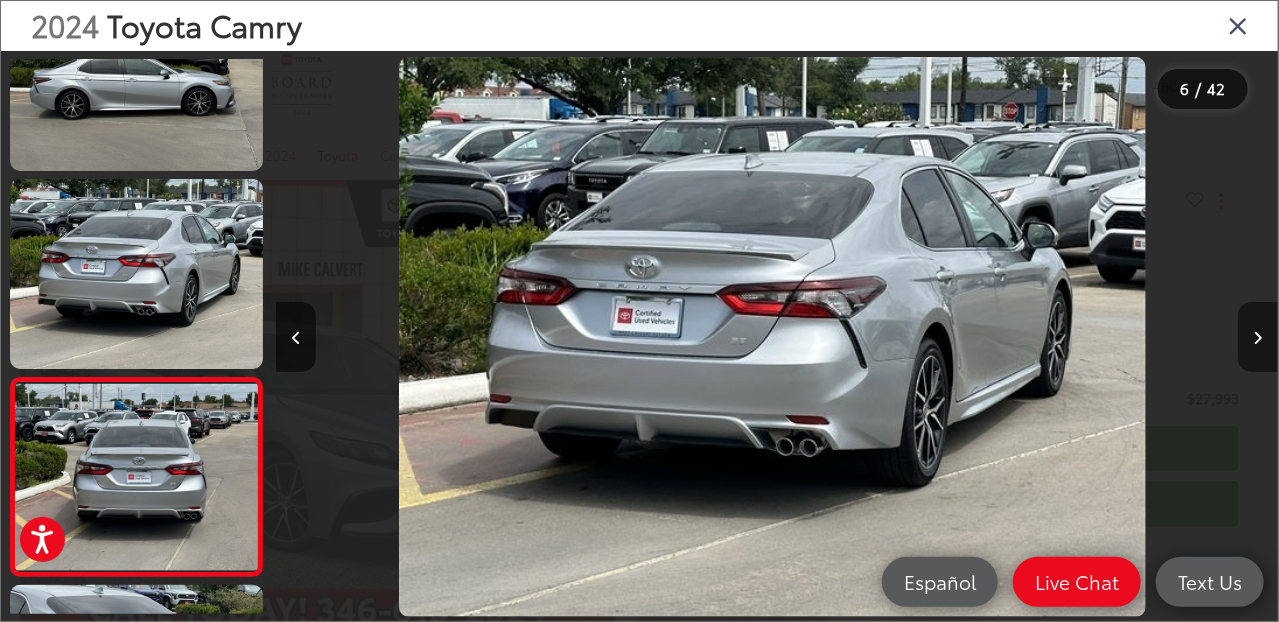 scroll, scrollTop: 0, scrollLeft: 4212, axis: horizontal 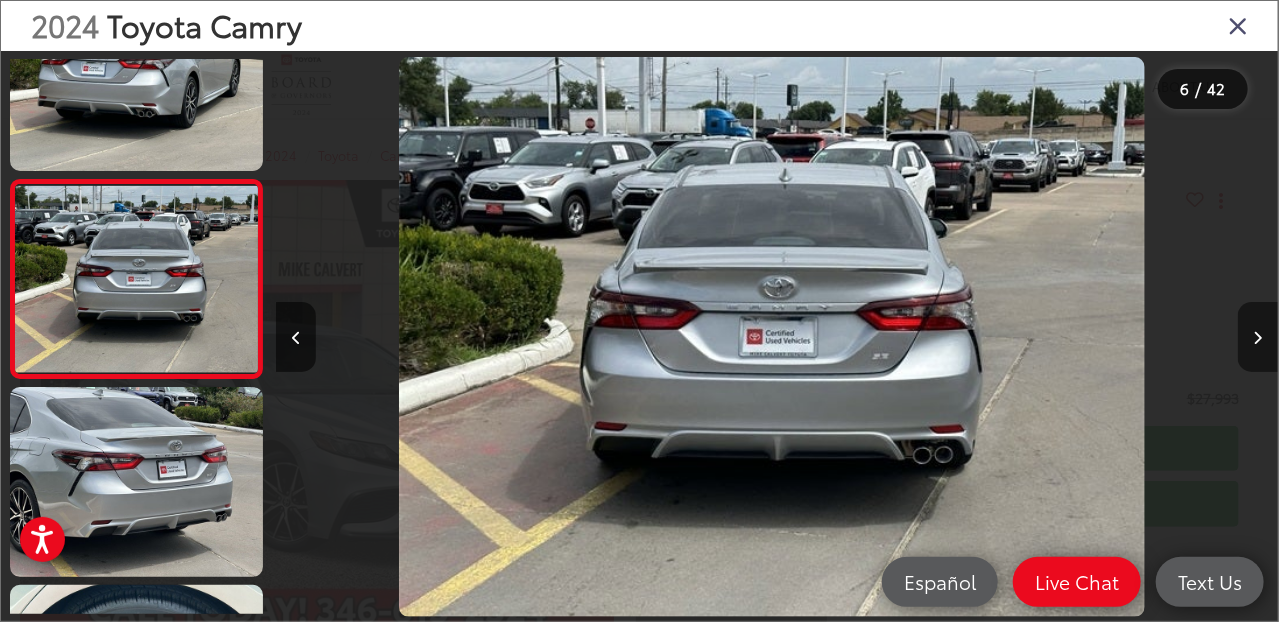 click at bounding box center [1258, 338] 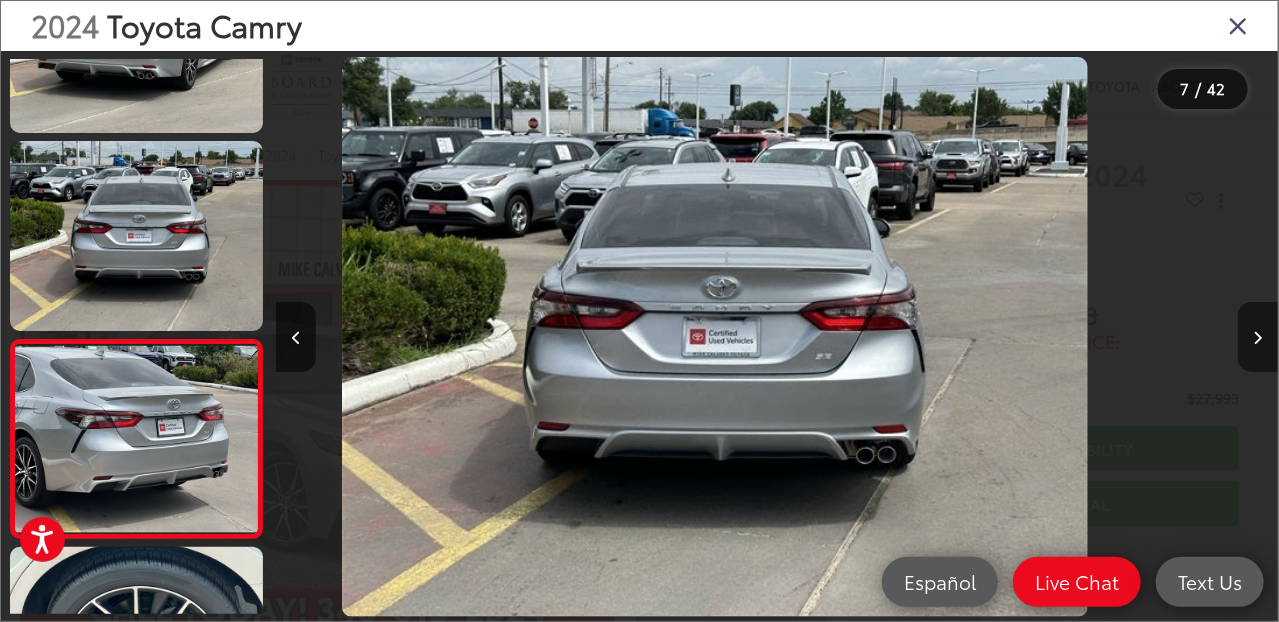 scroll, scrollTop: 1021, scrollLeft: 0, axis: vertical 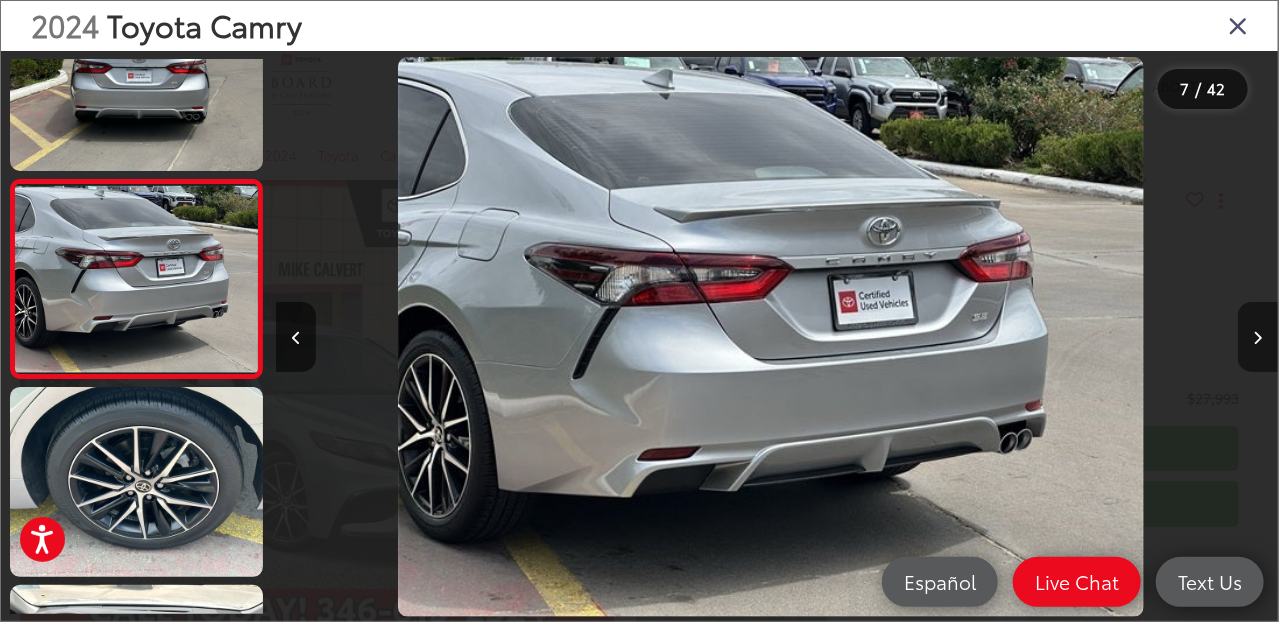 click at bounding box center (1258, 338) 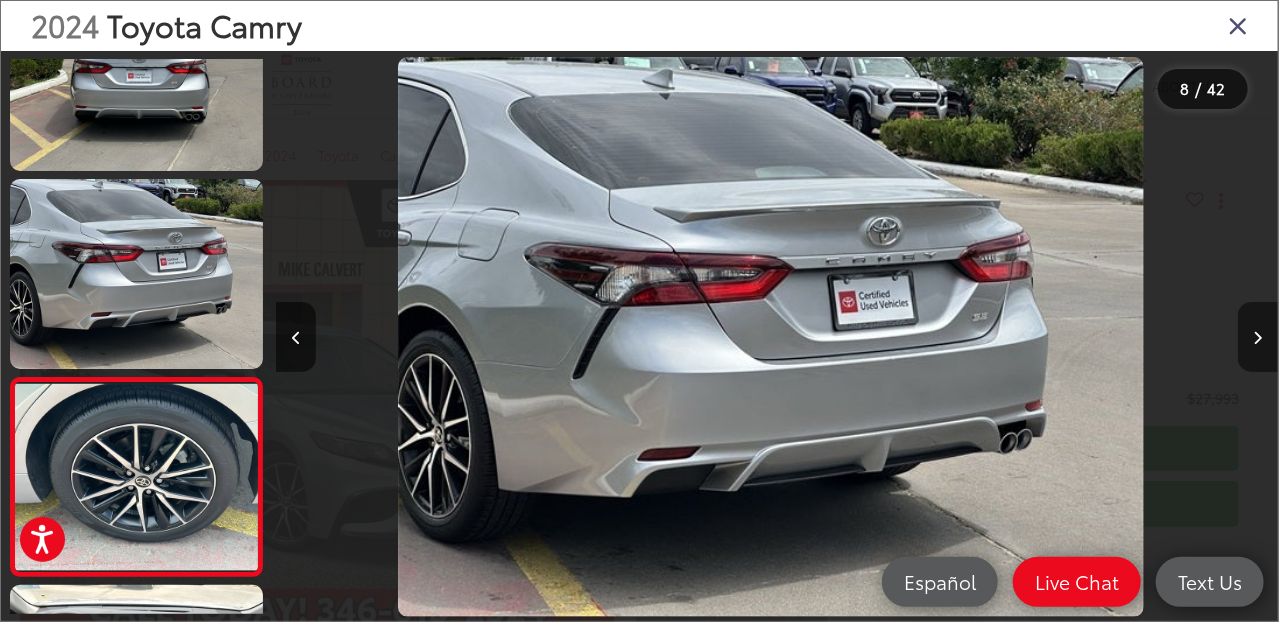 scroll, scrollTop: 0, scrollLeft: 6186, axis: horizontal 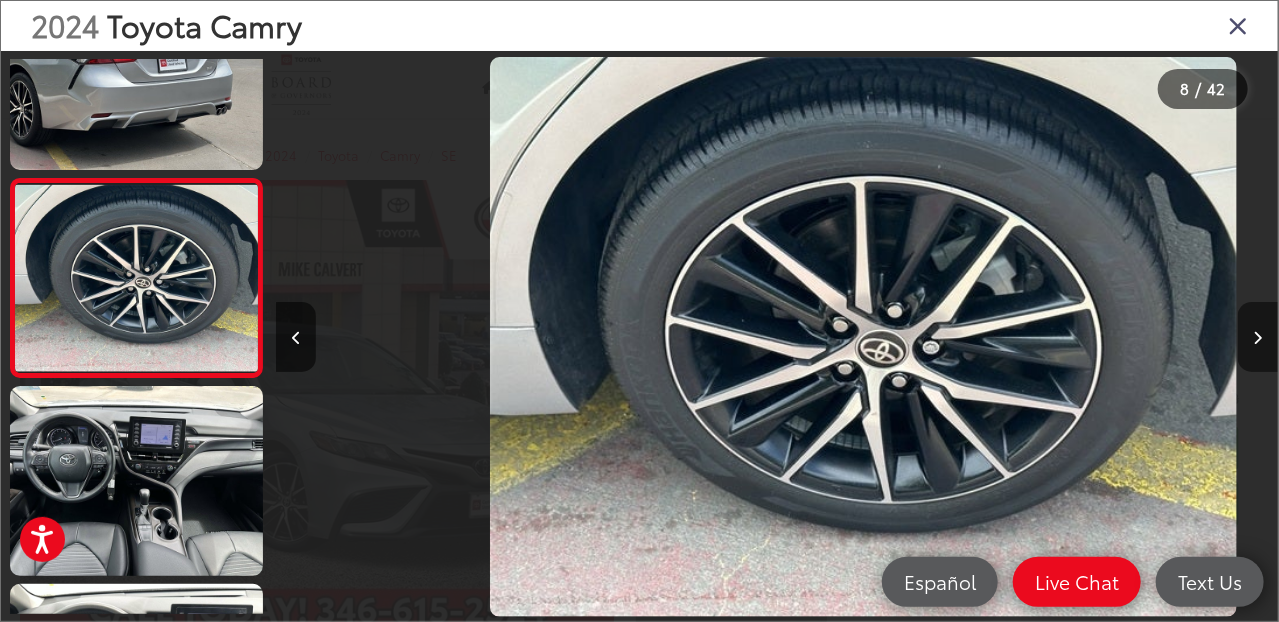 click at bounding box center (1258, 338) 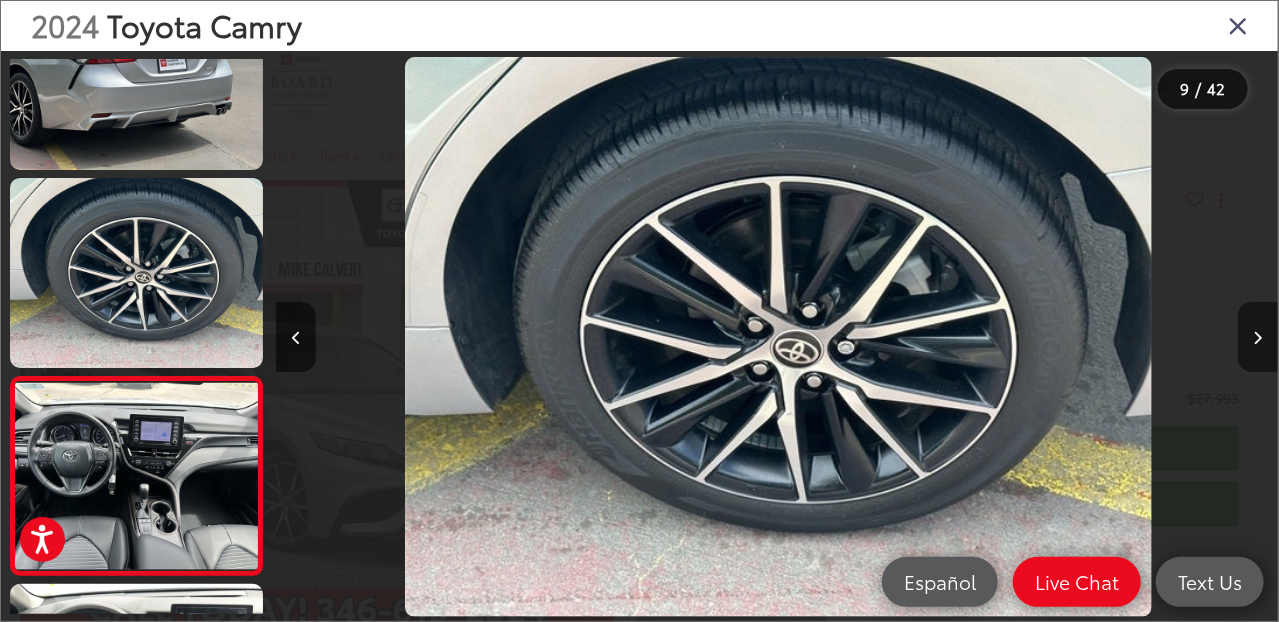 scroll, scrollTop: 1320, scrollLeft: 0, axis: vertical 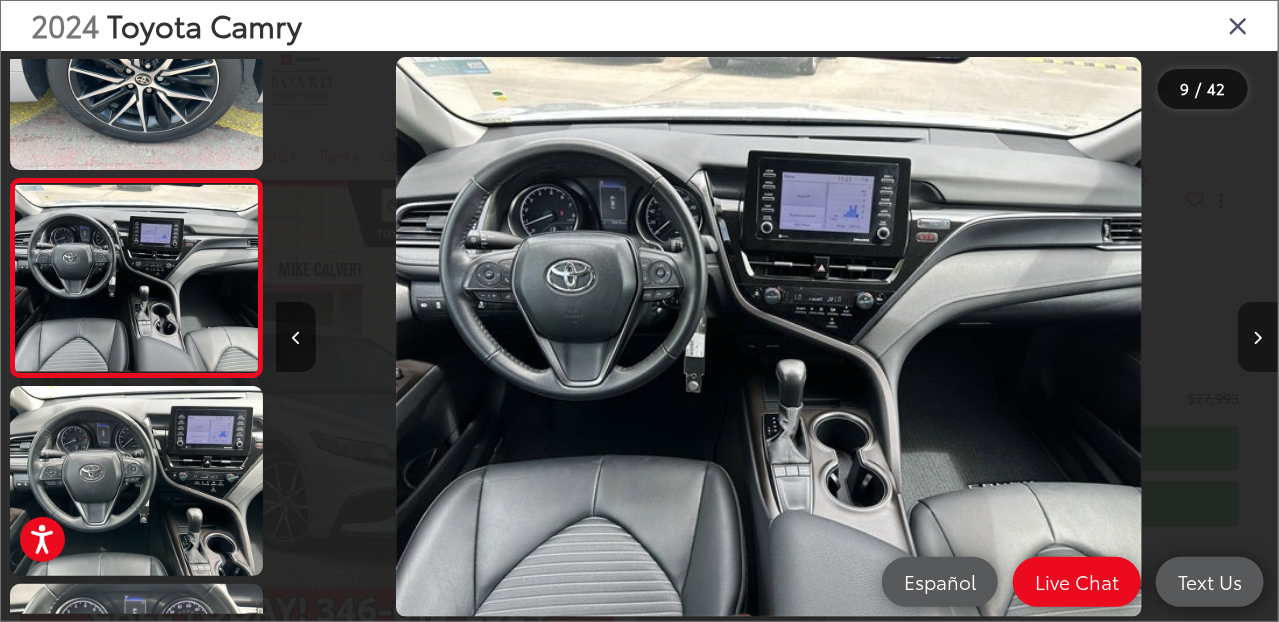 click at bounding box center (1258, 338) 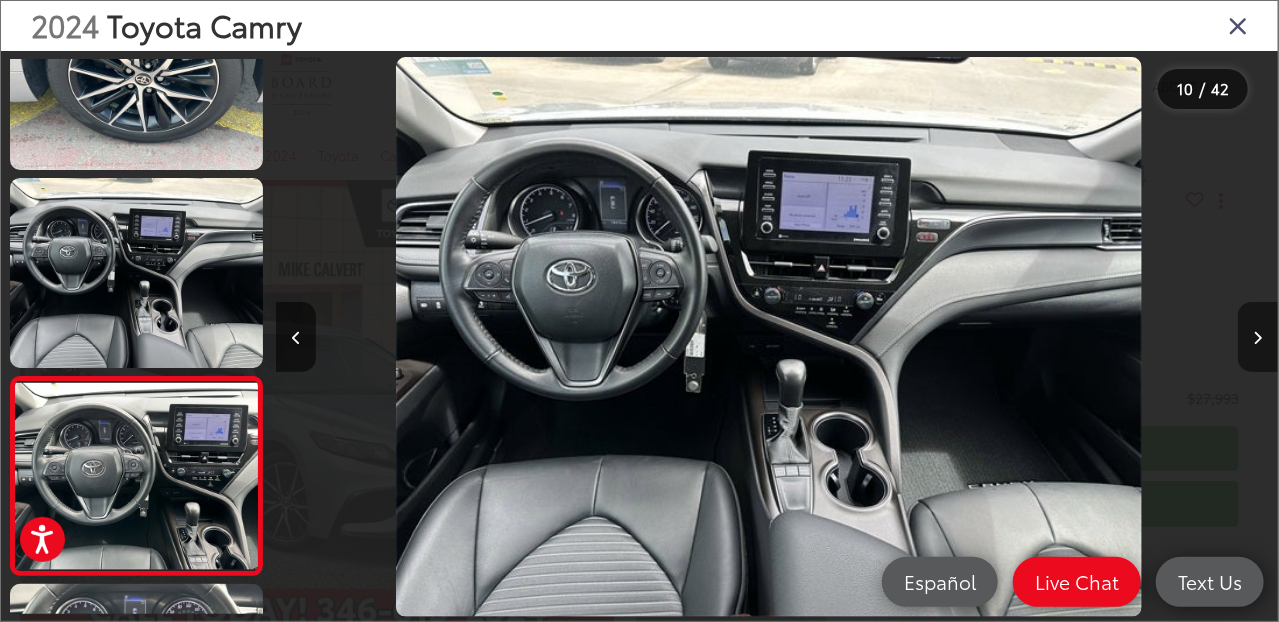 scroll, scrollTop: 0, scrollLeft: 8254, axis: horizontal 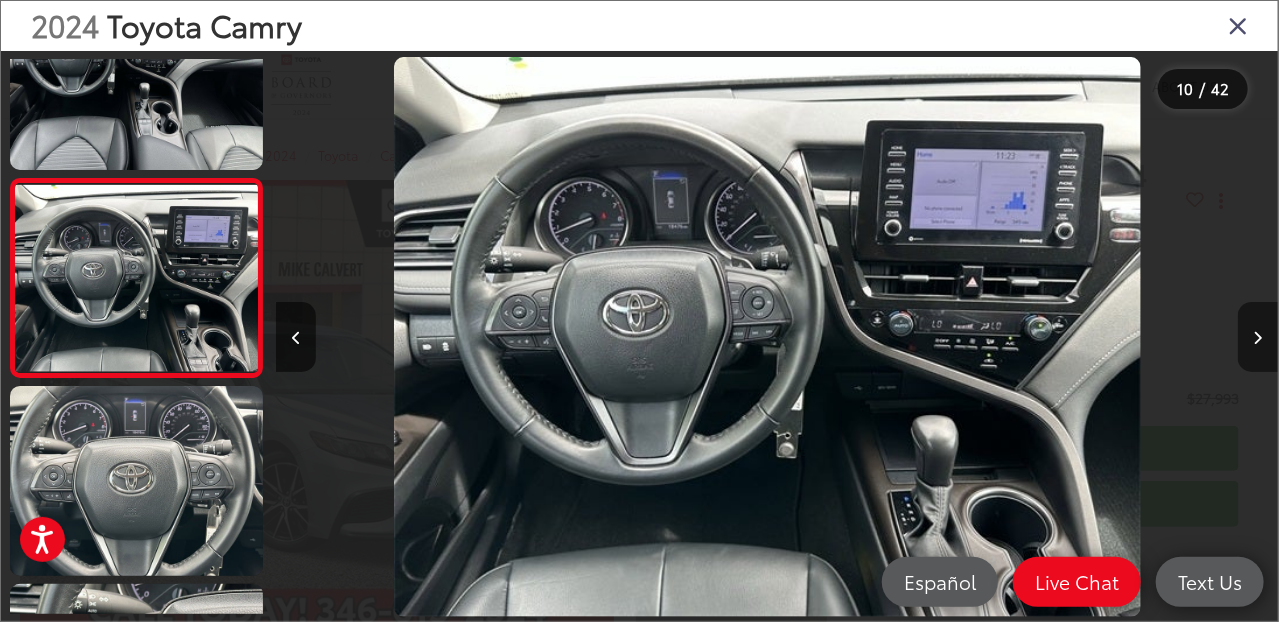 click at bounding box center (1258, 338) 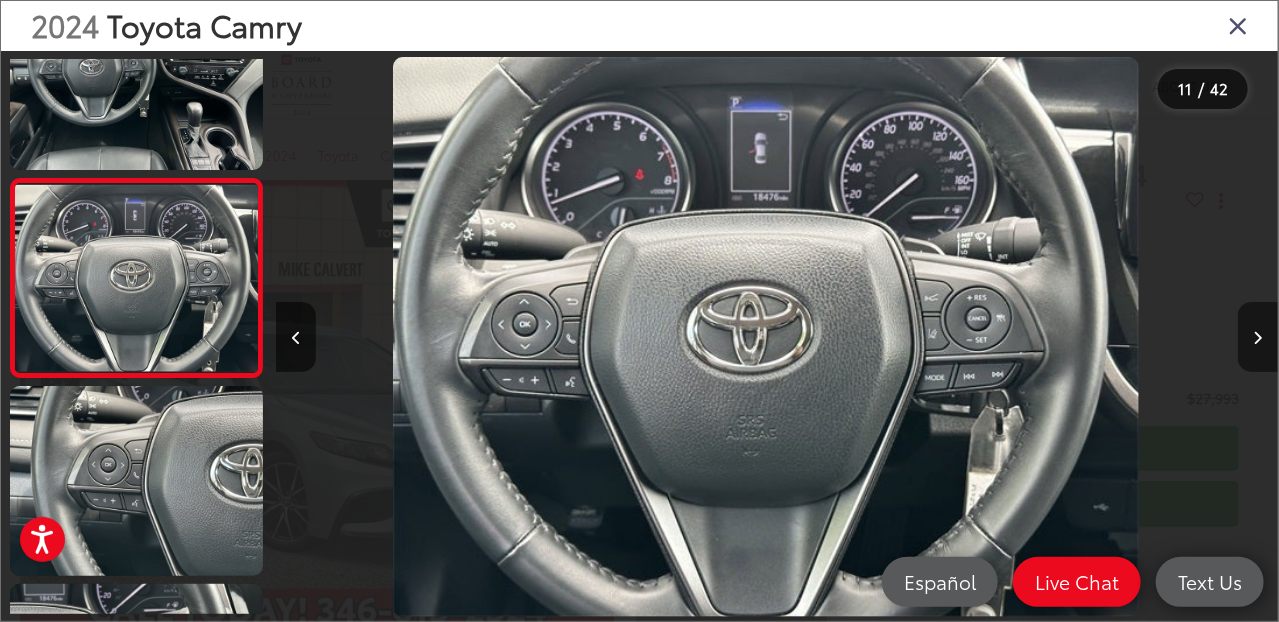 click at bounding box center (1258, 338) 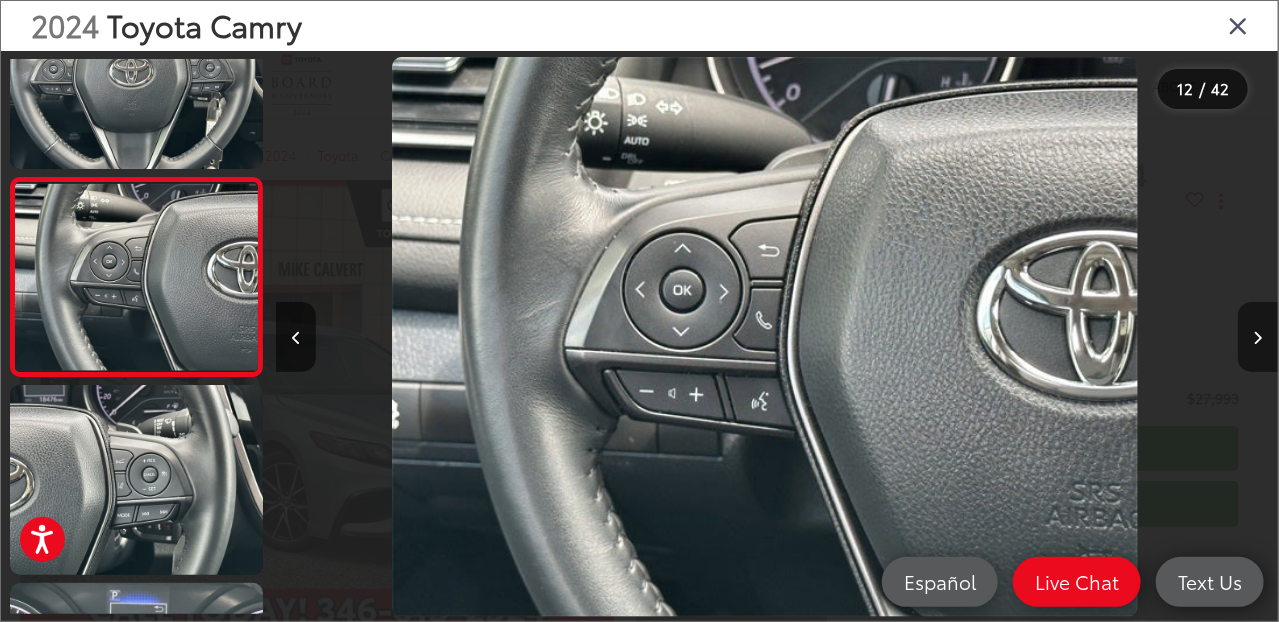 click at bounding box center (1258, 338) 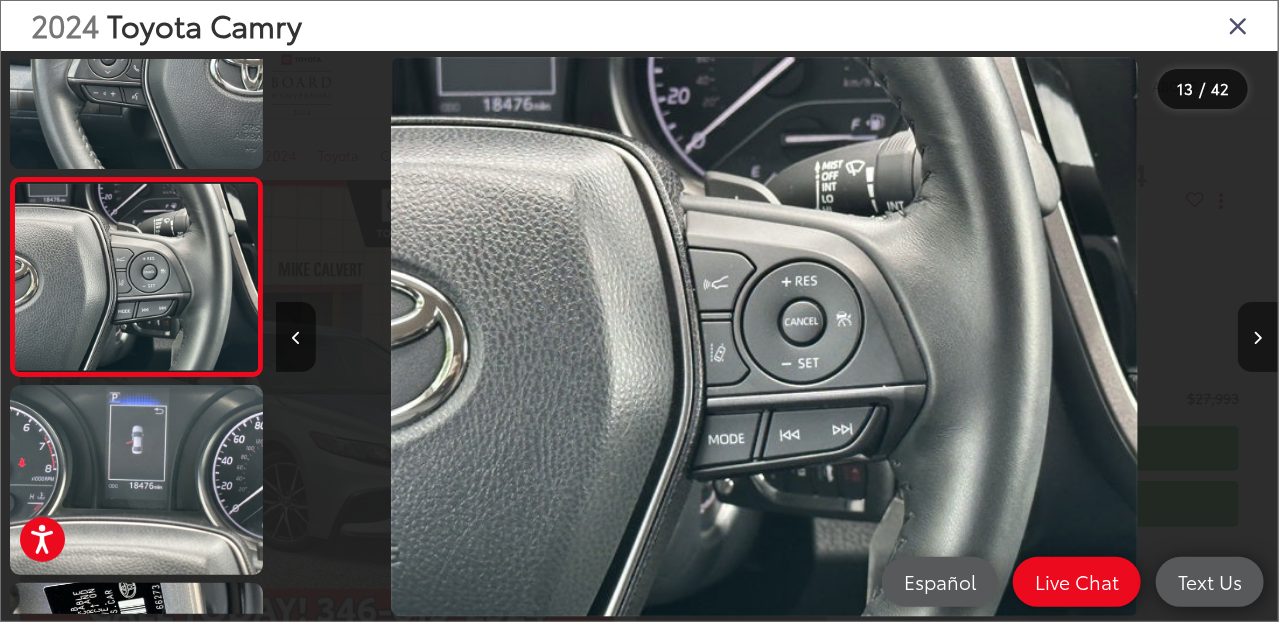 click at bounding box center (1258, 338) 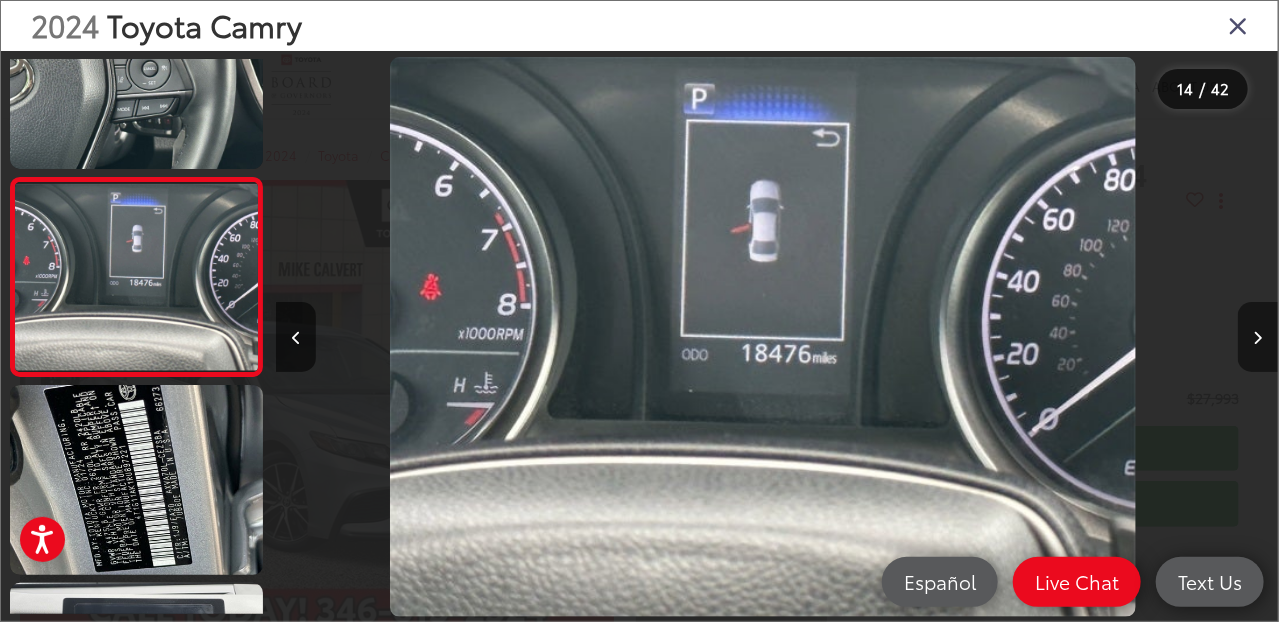 click at bounding box center (1258, 338) 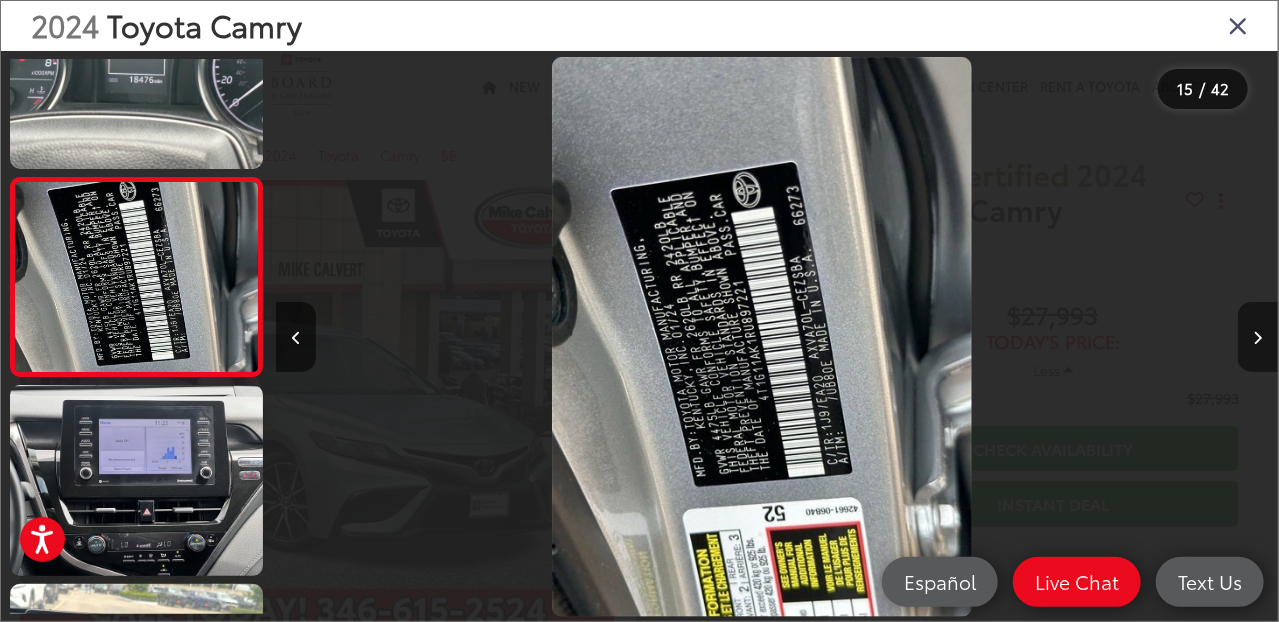 click at bounding box center [1258, 338] 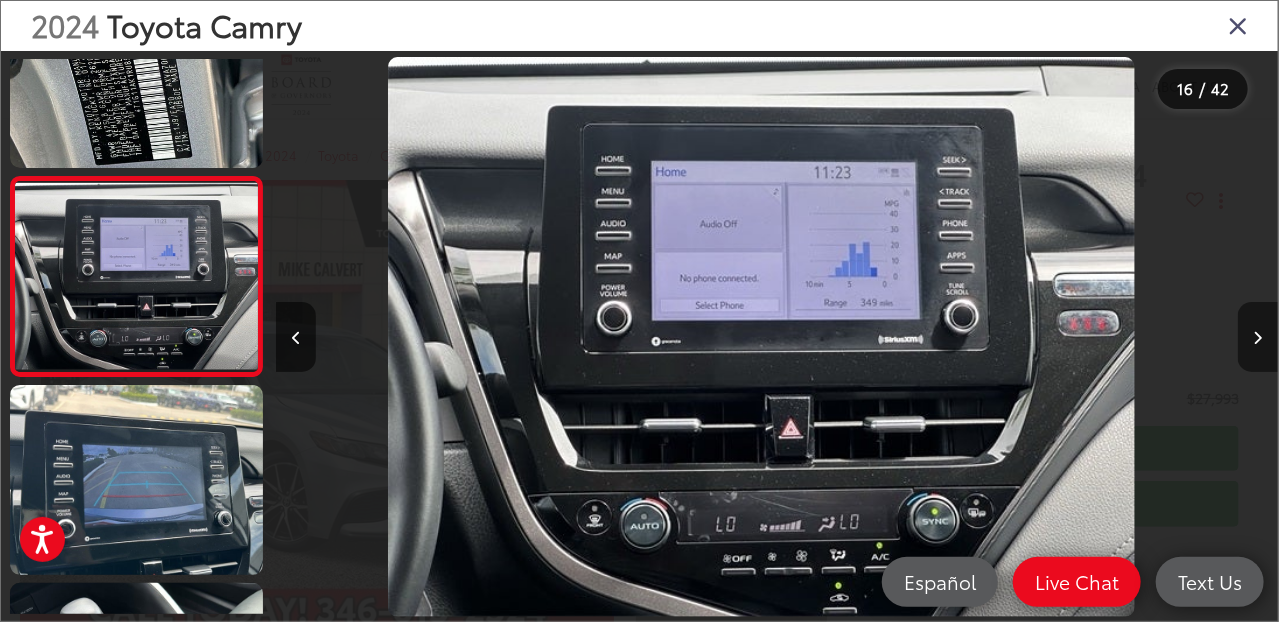 click at bounding box center [1258, 338] 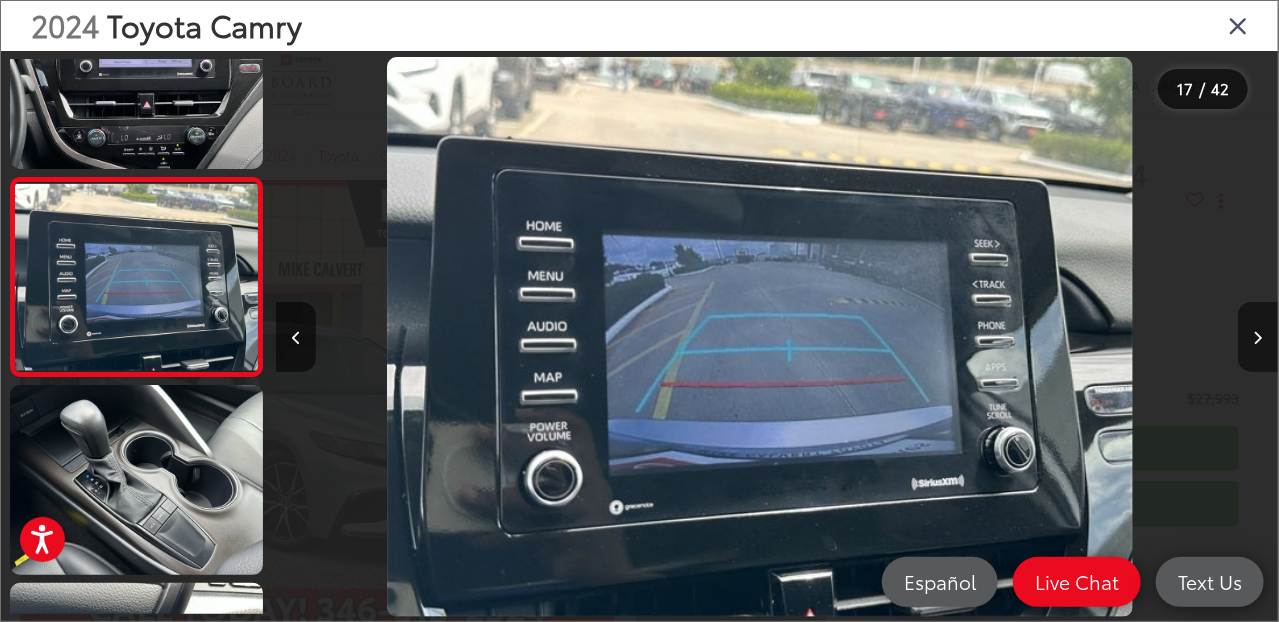 click at bounding box center [1258, 338] 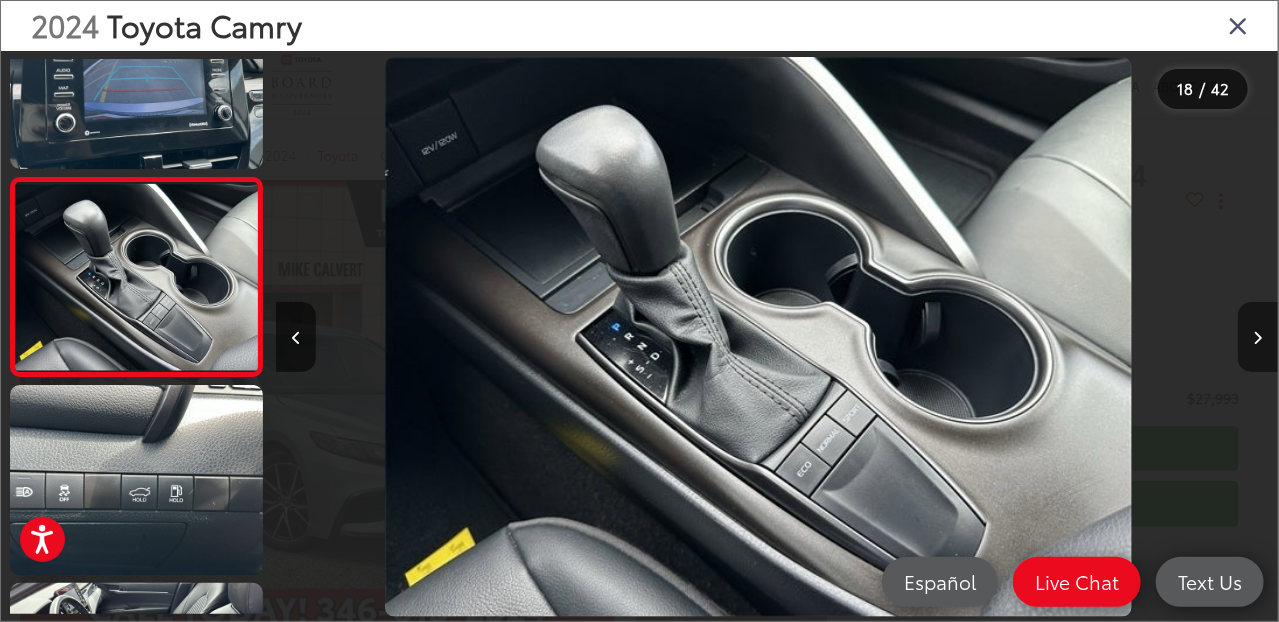 click at bounding box center (1258, 338) 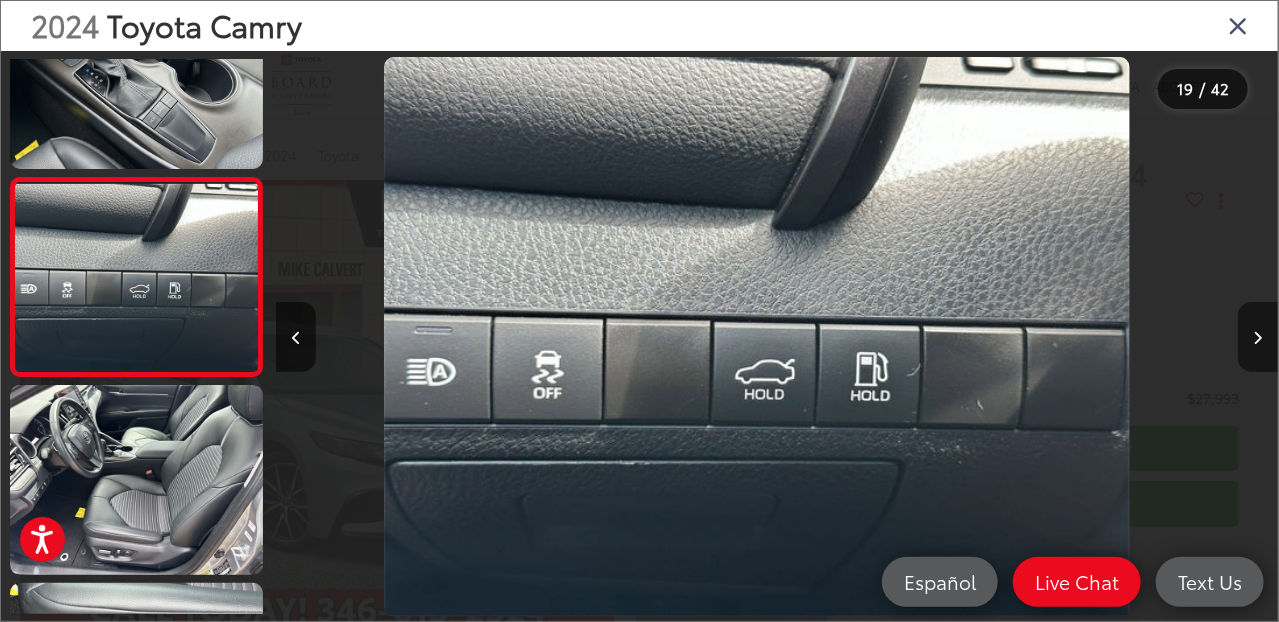 click at bounding box center [1258, 338] 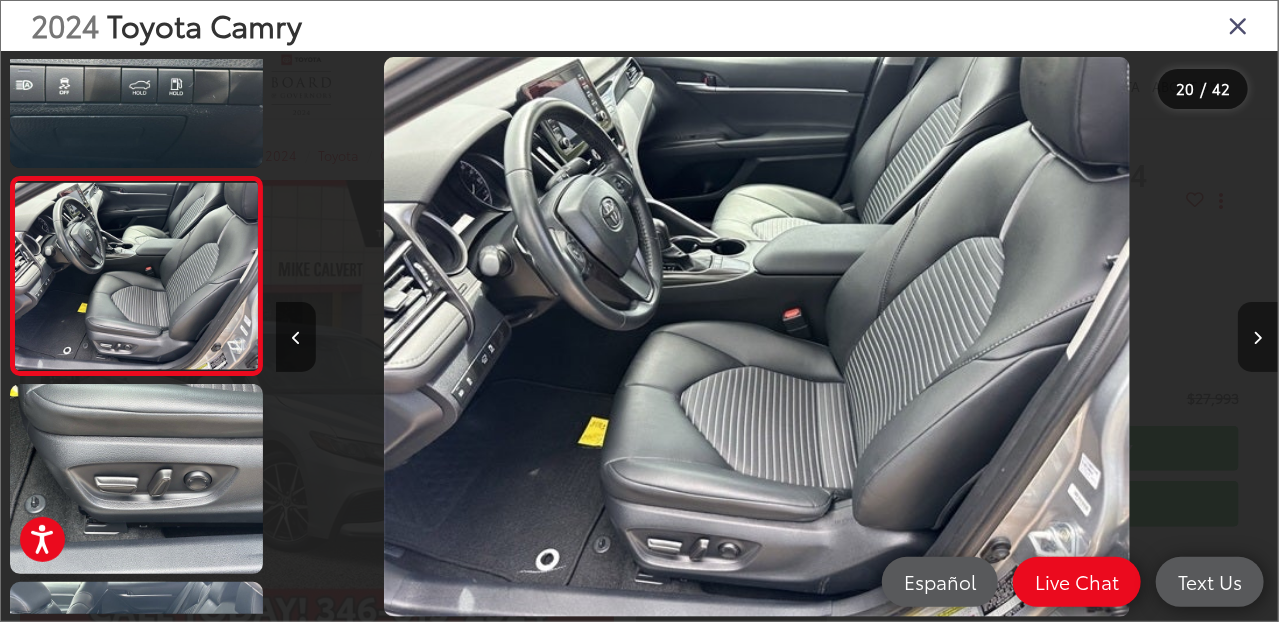 click at bounding box center (1258, 338) 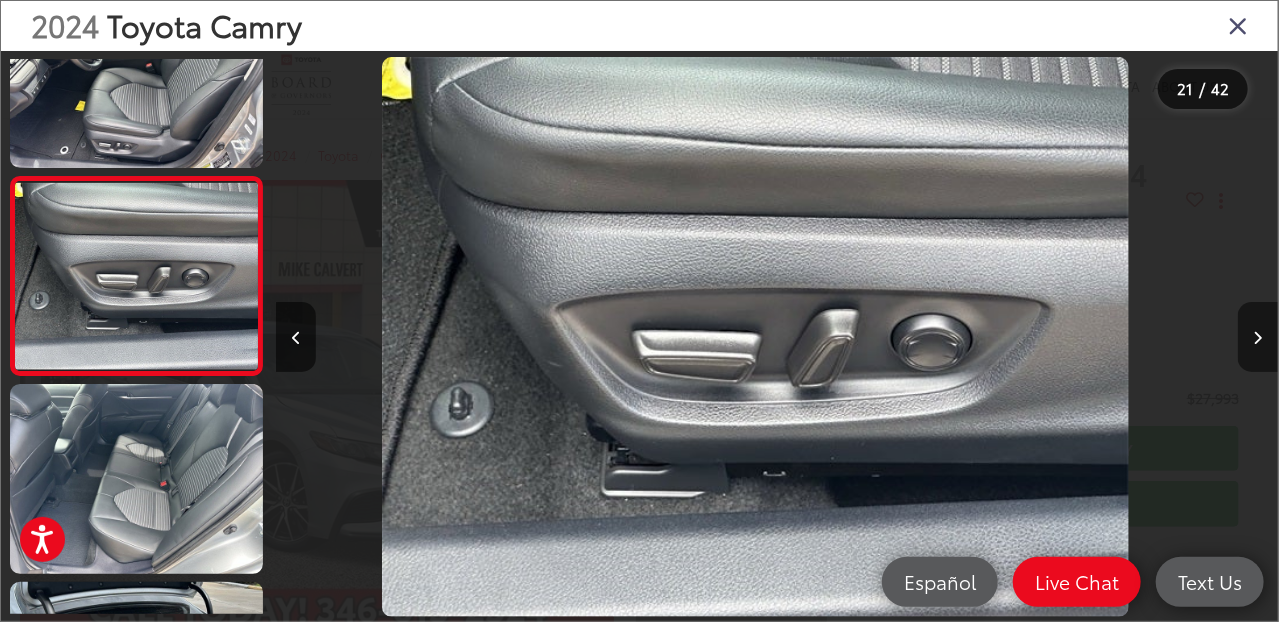 click at bounding box center [1258, 338] 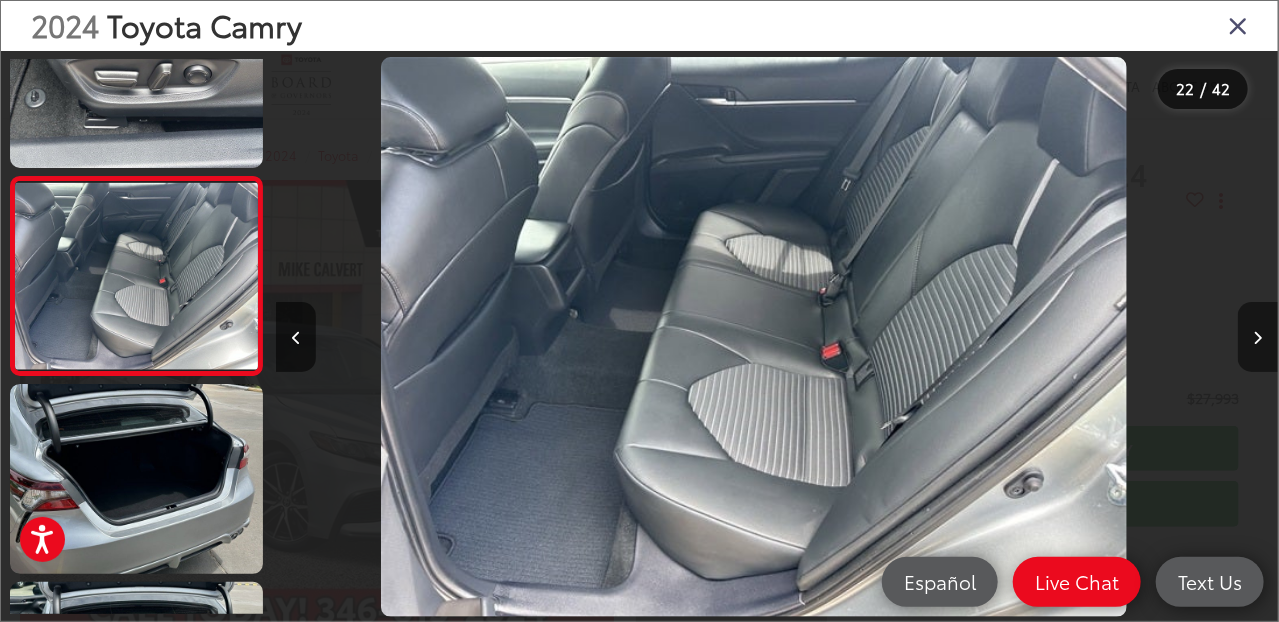 click at bounding box center [1258, 338] 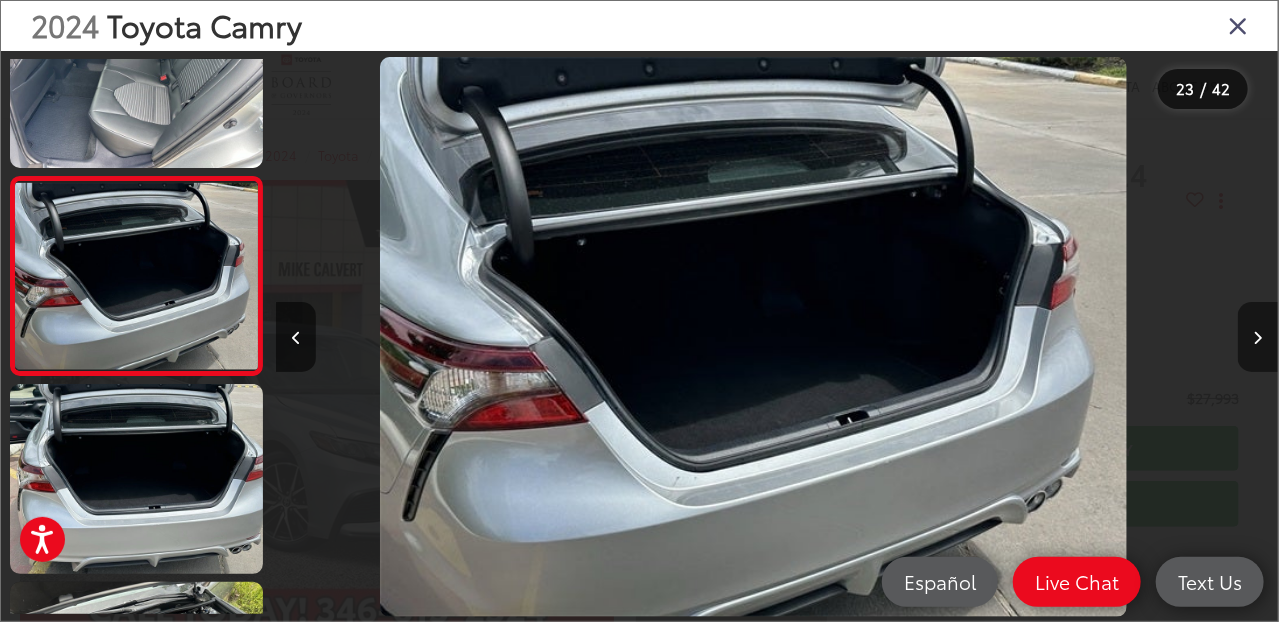 click at bounding box center [1258, 338] 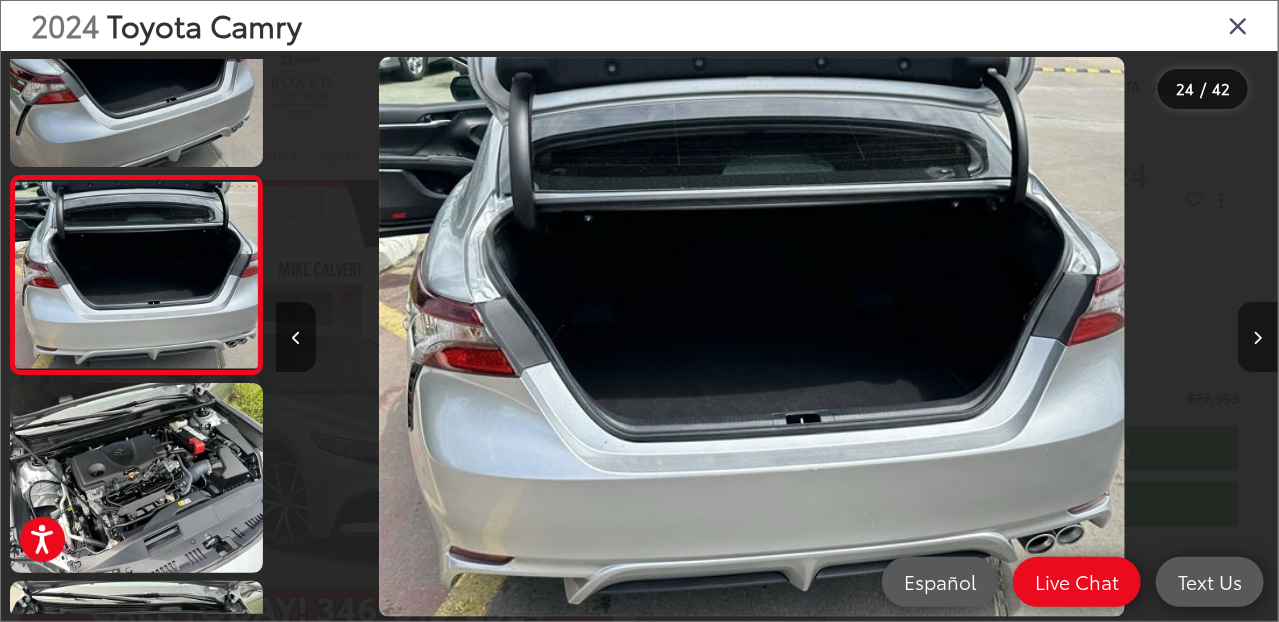 click at bounding box center [1258, 338] 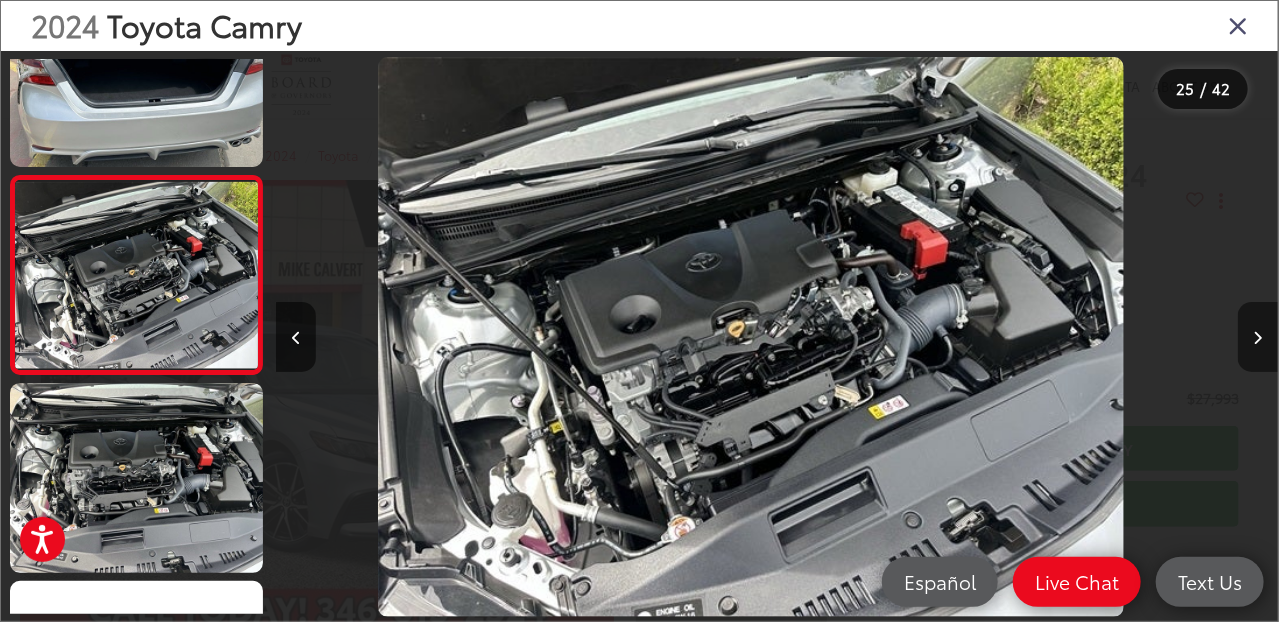 click at bounding box center [1258, 338] 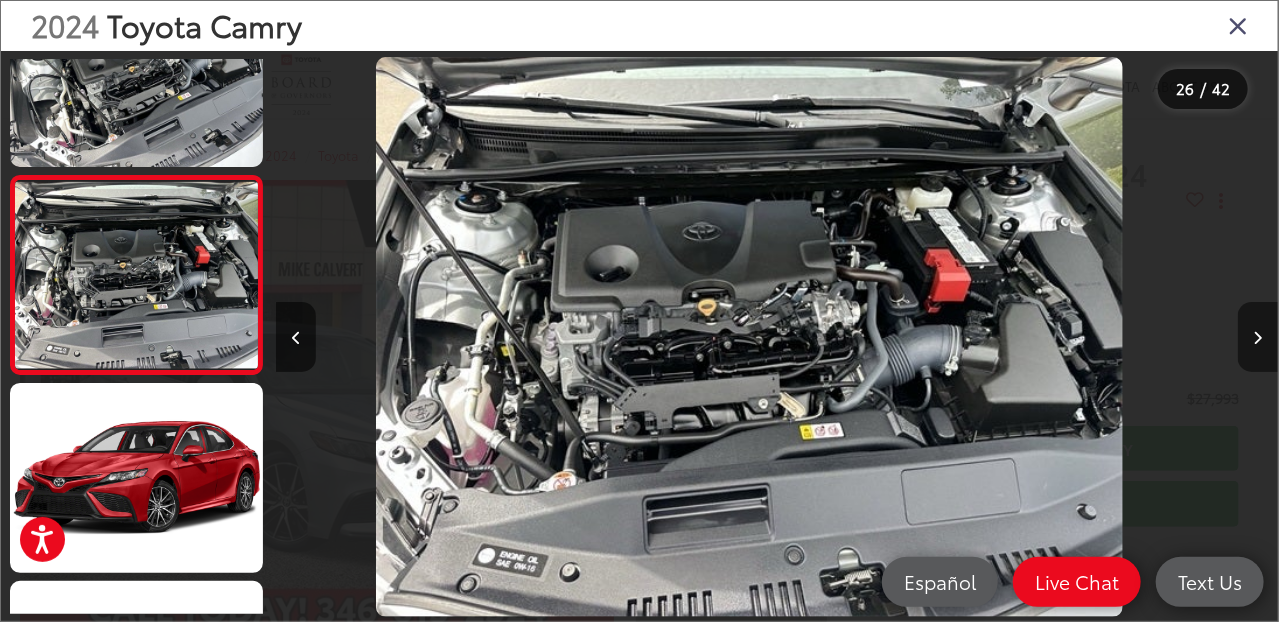 click at bounding box center (1258, 338) 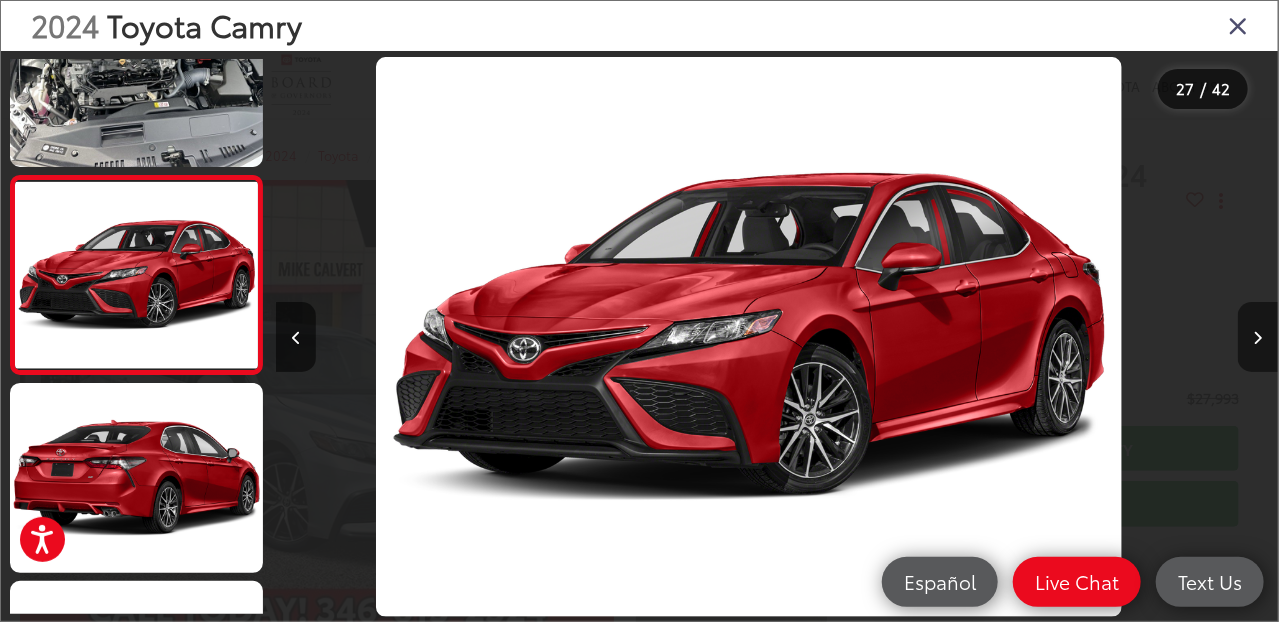 click at bounding box center (1258, 338) 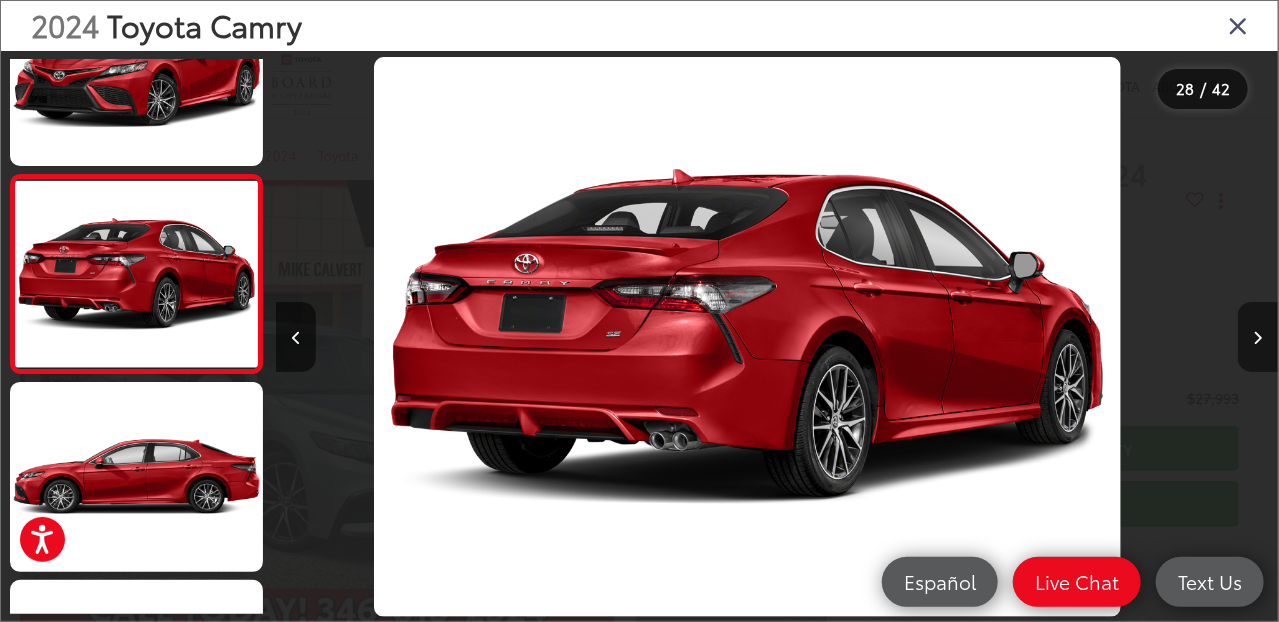 click at bounding box center [1258, 338] 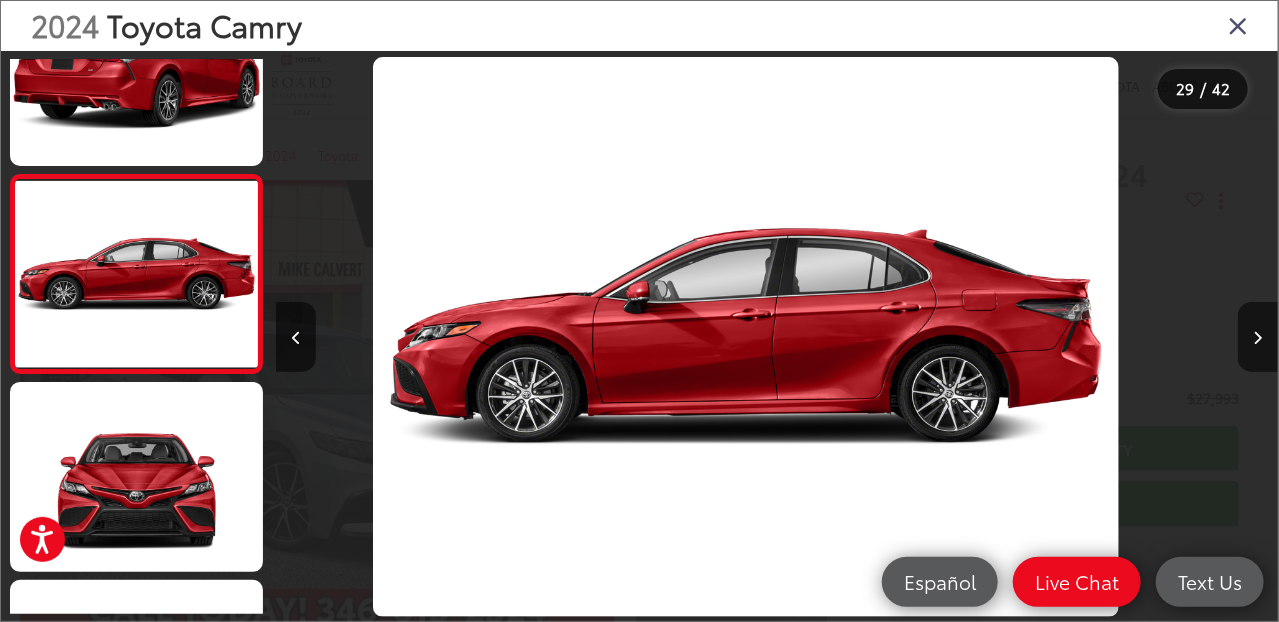 click at bounding box center (1238, 25) 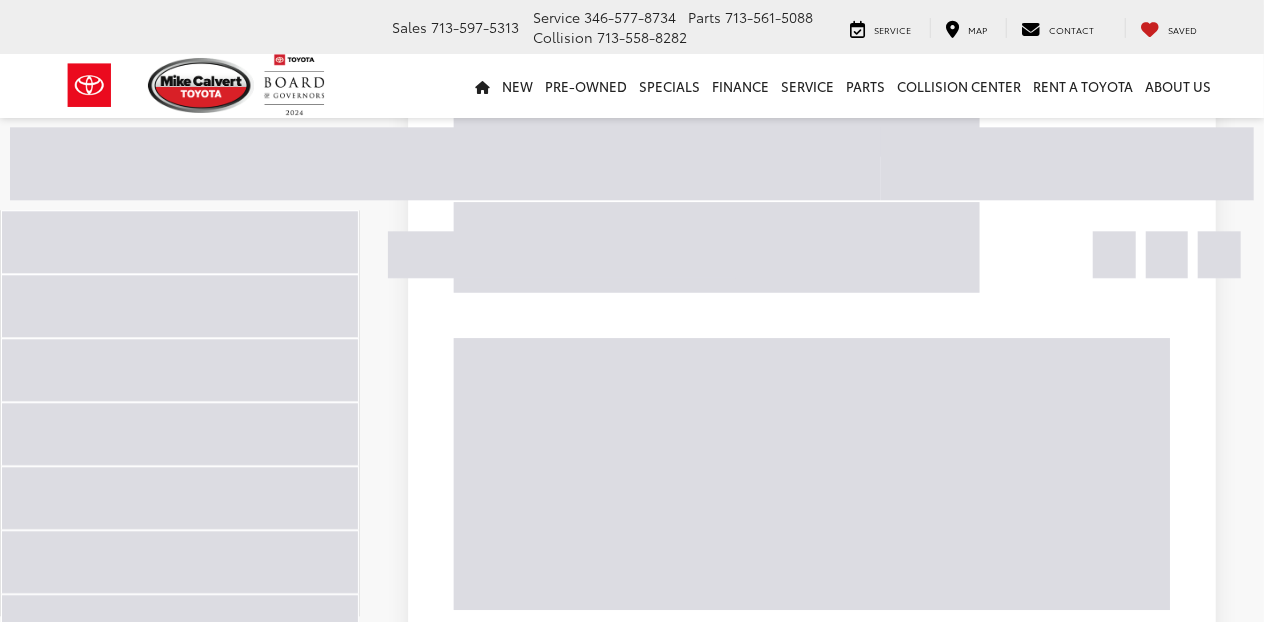 scroll, scrollTop: 6517, scrollLeft: 0, axis: vertical 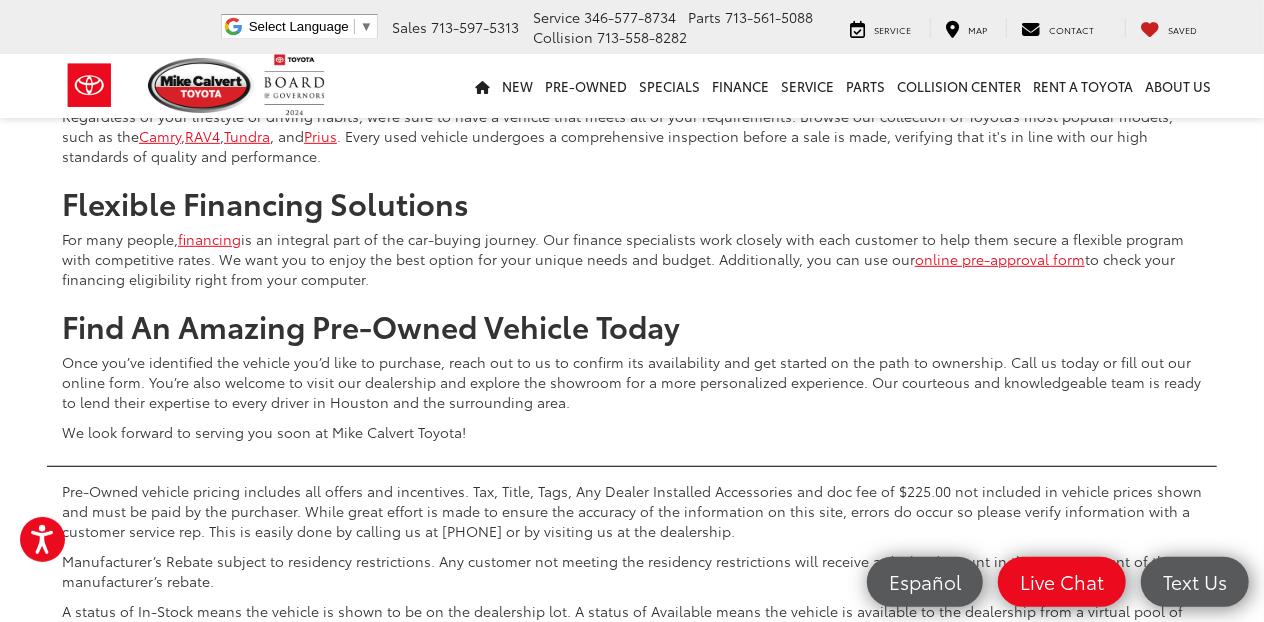 click on "16" at bounding box center (928, -156) 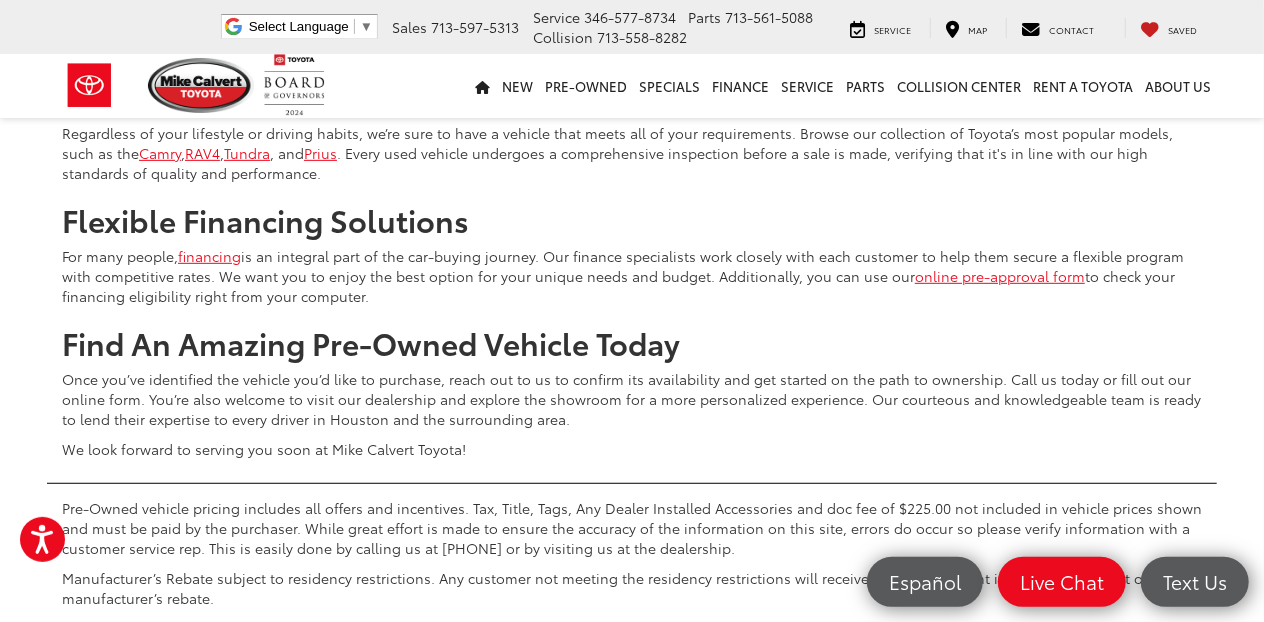 scroll, scrollTop: 8329, scrollLeft: 0, axis: vertical 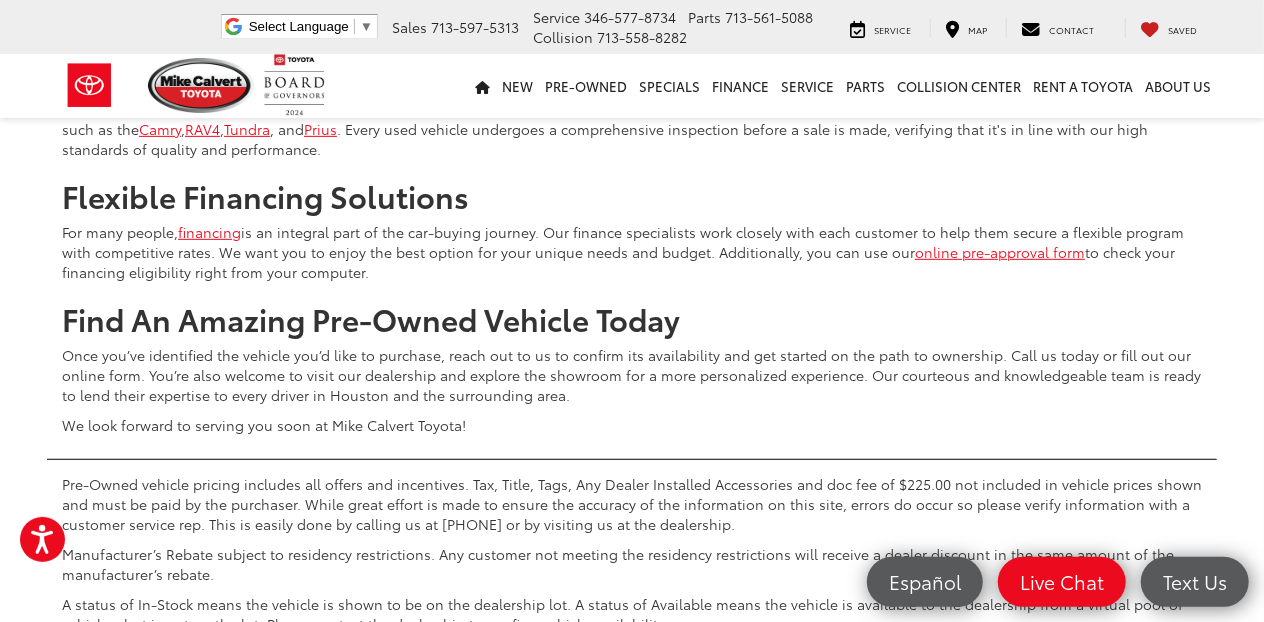 click on "17" at bounding box center (928, -163) 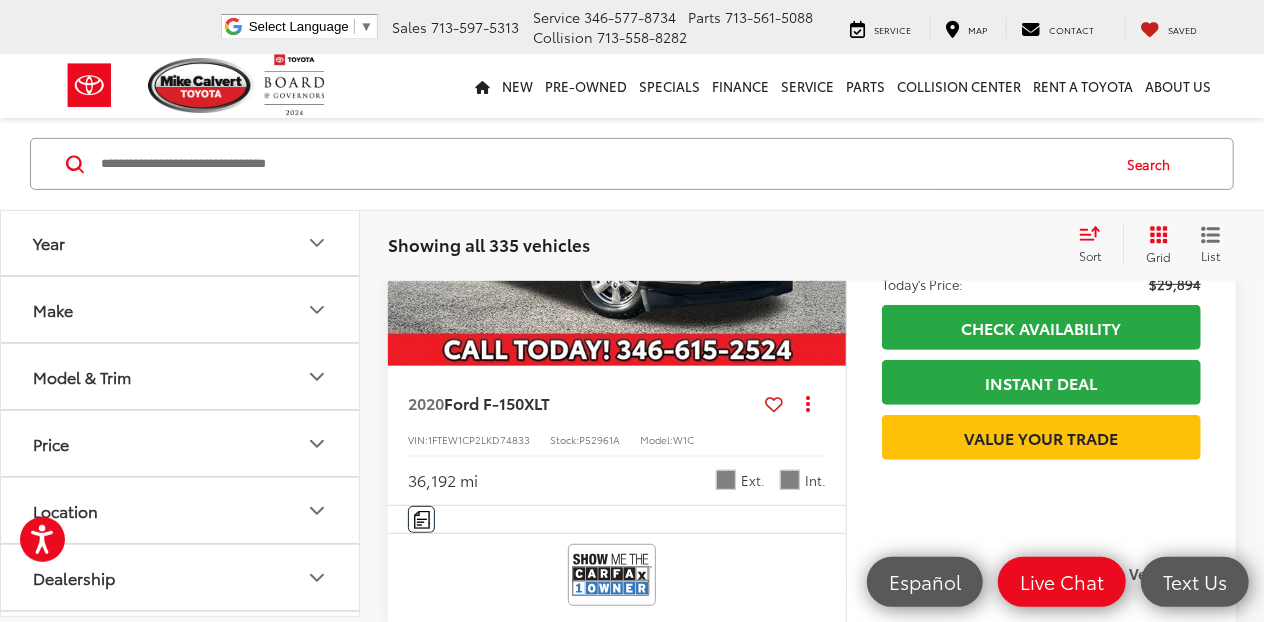 scroll, scrollTop: 4229, scrollLeft: 0, axis: vertical 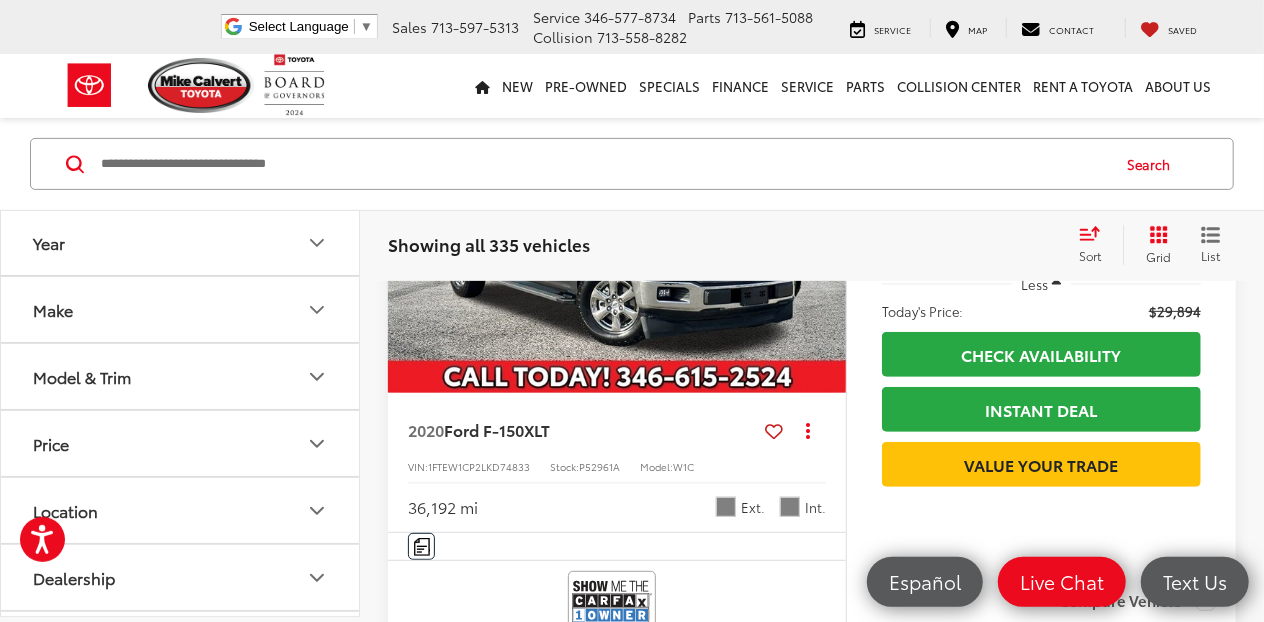 click at bounding box center (617, 222) 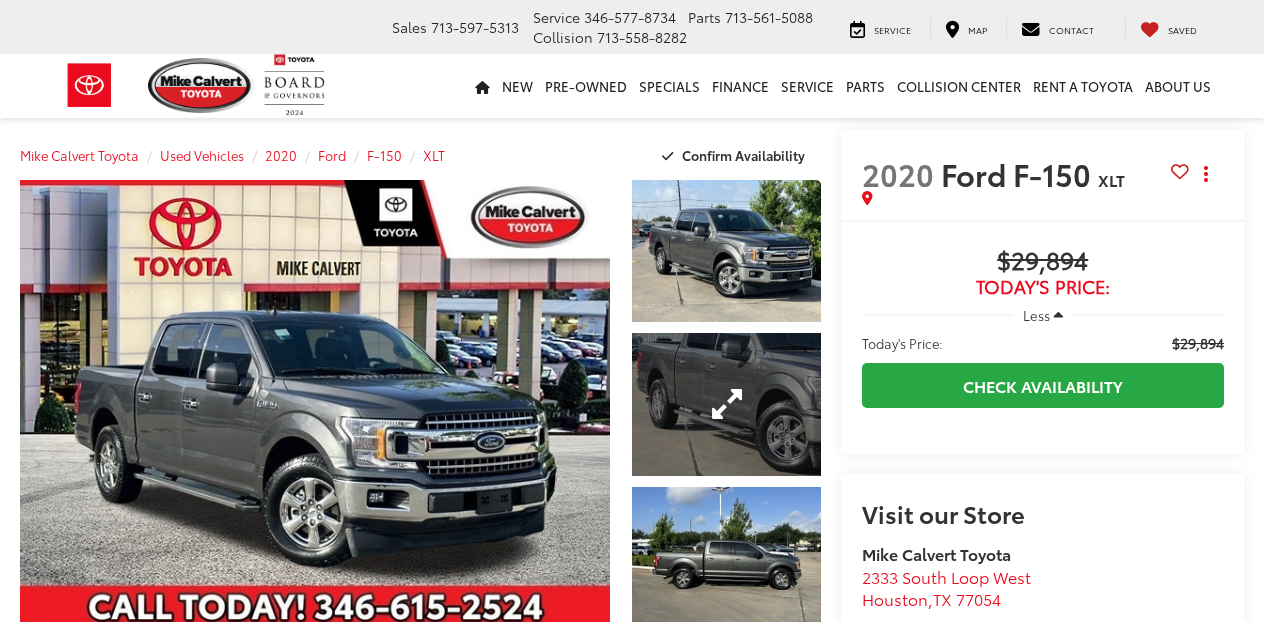 scroll, scrollTop: 0, scrollLeft: 0, axis: both 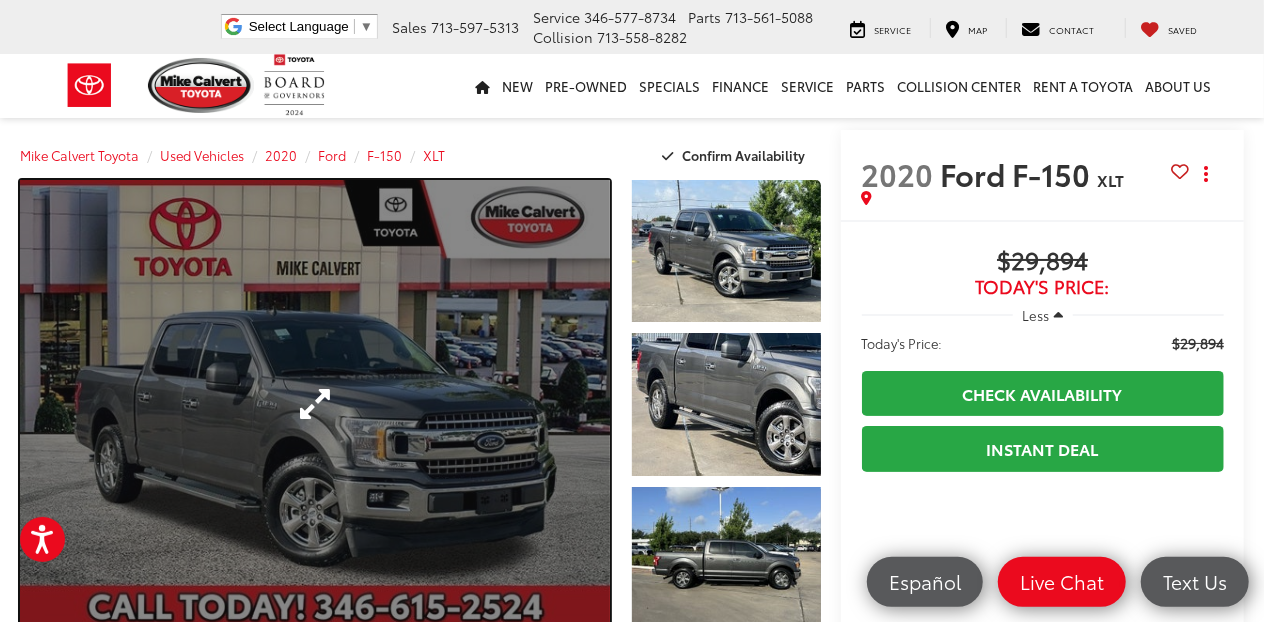 click at bounding box center (315, 404) 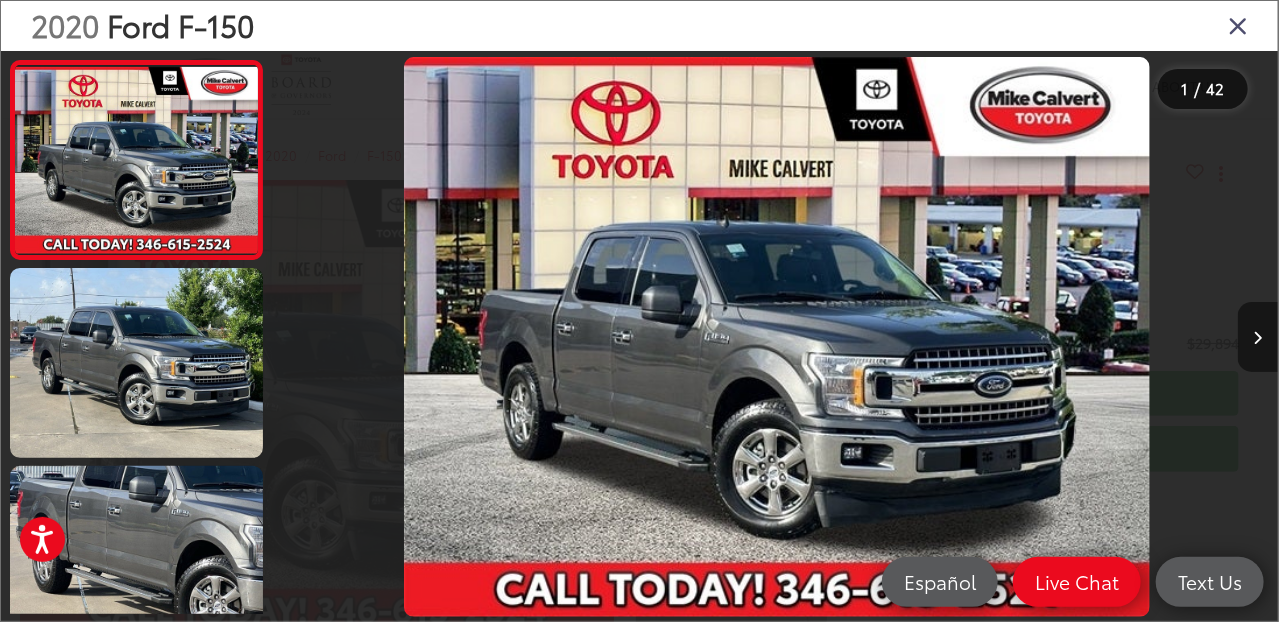 click at bounding box center [1258, 338] 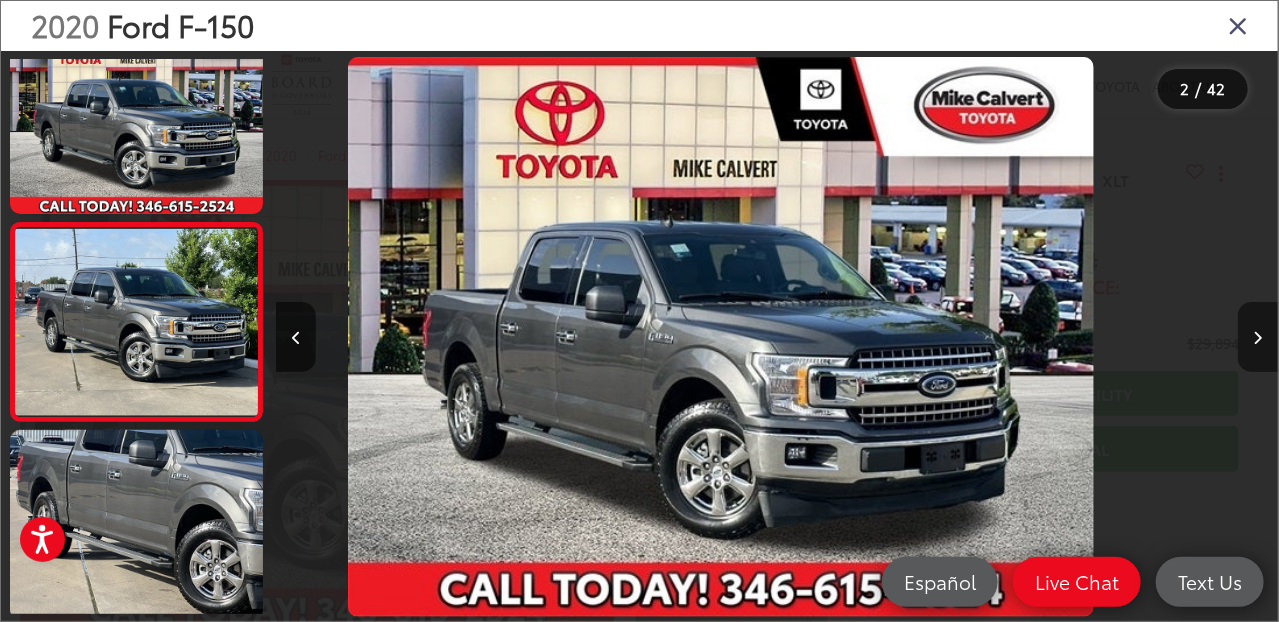 scroll, scrollTop: 78, scrollLeft: 0, axis: vertical 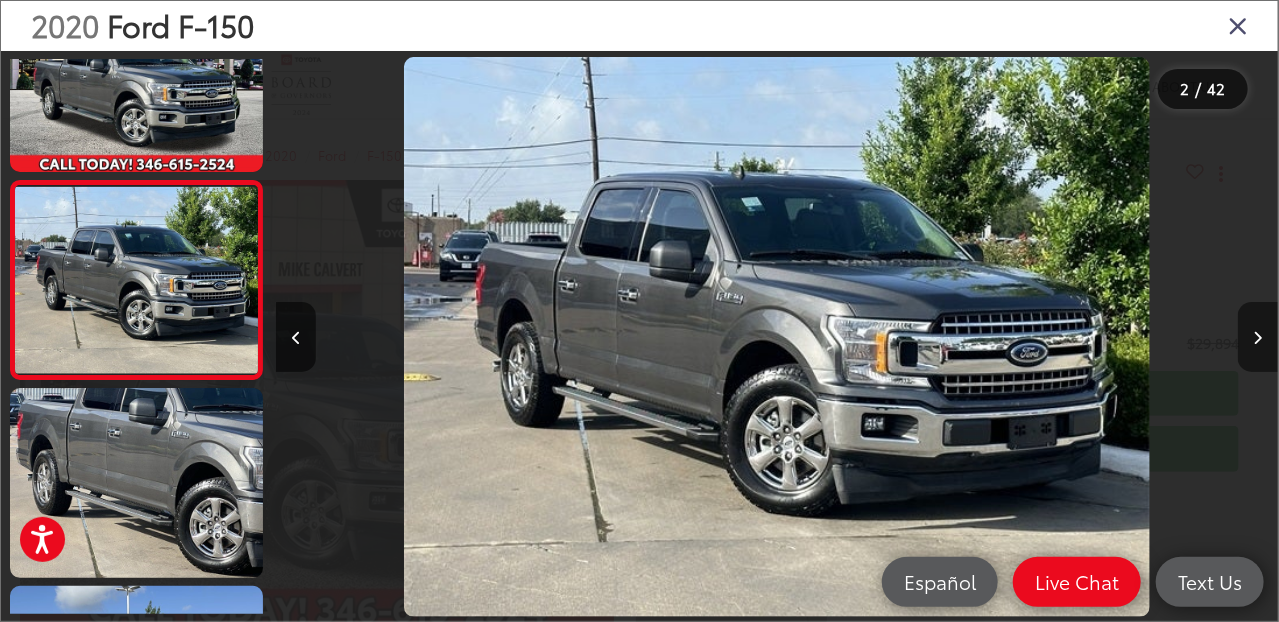 click at bounding box center [1258, 338] 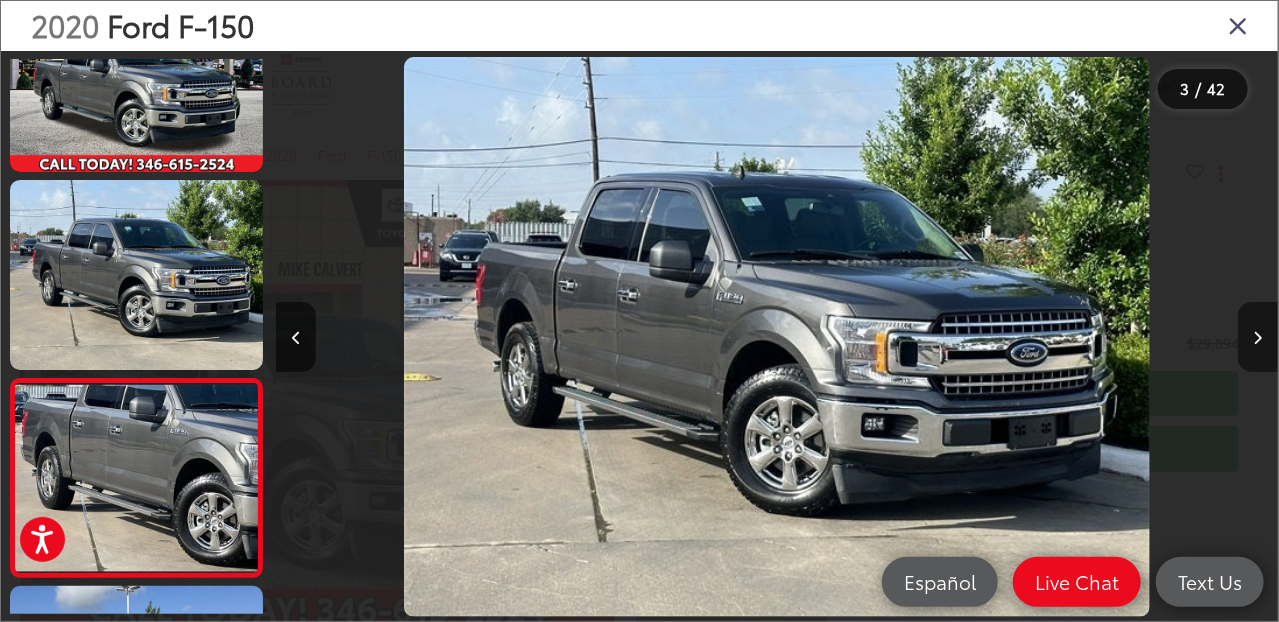 scroll, scrollTop: 0, scrollLeft: 1235, axis: horizontal 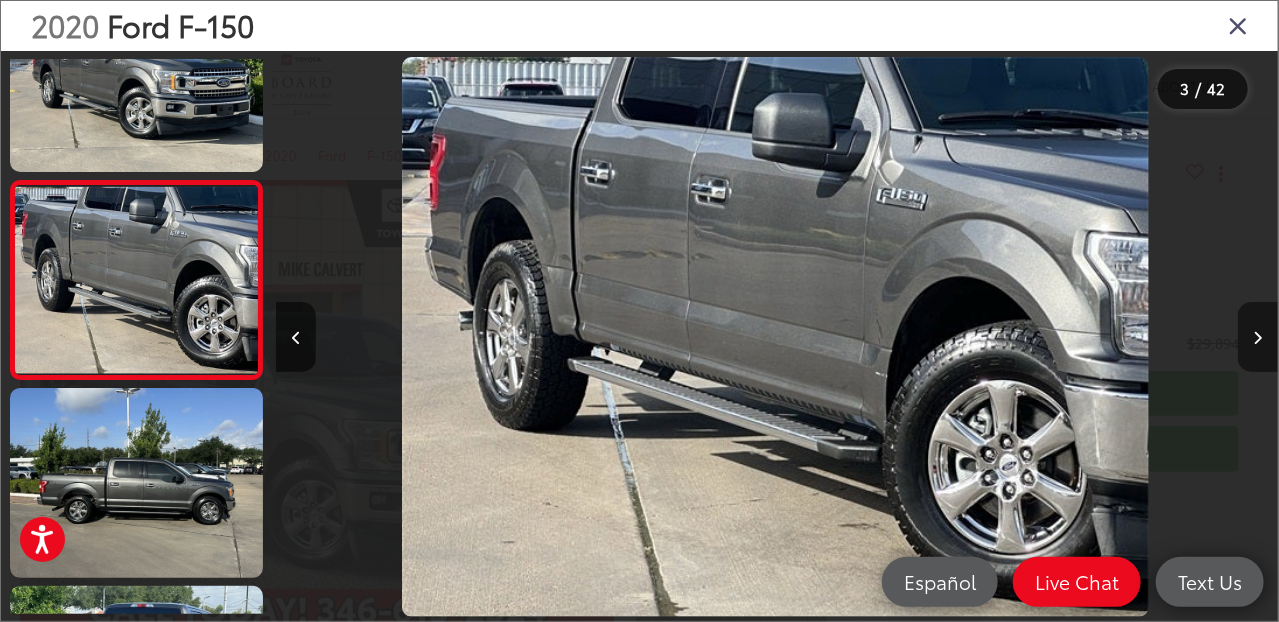 click at bounding box center [1258, 338] 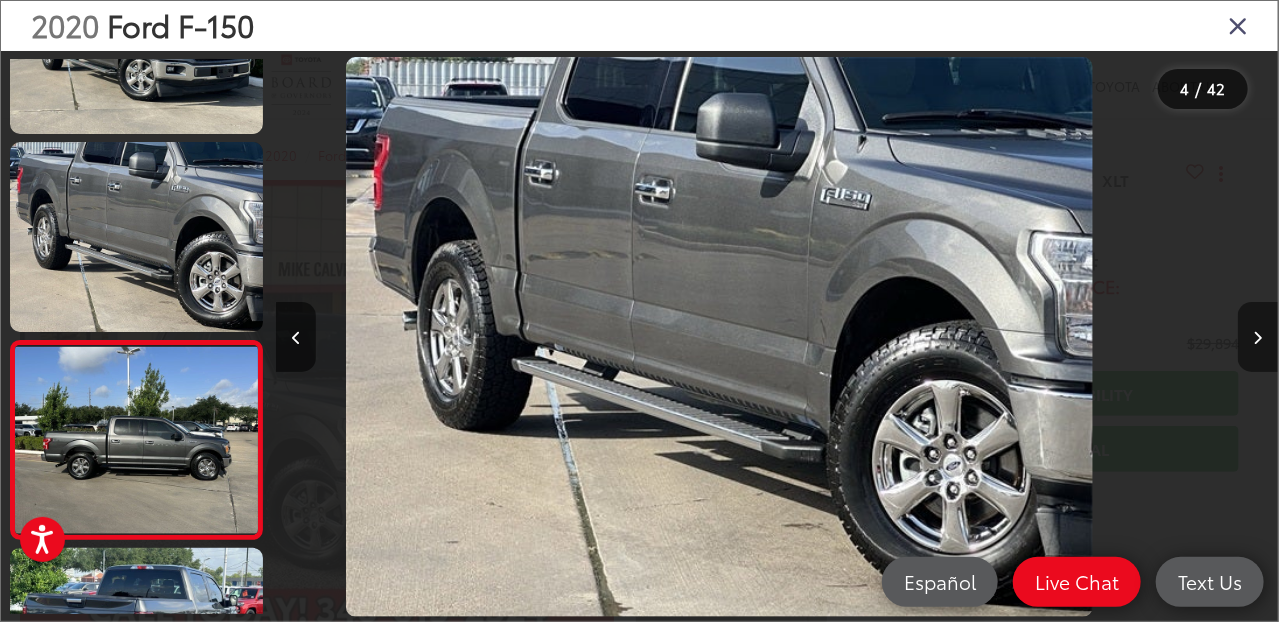 scroll, scrollTop: 426, scrollLeft: 0, axis: vertical 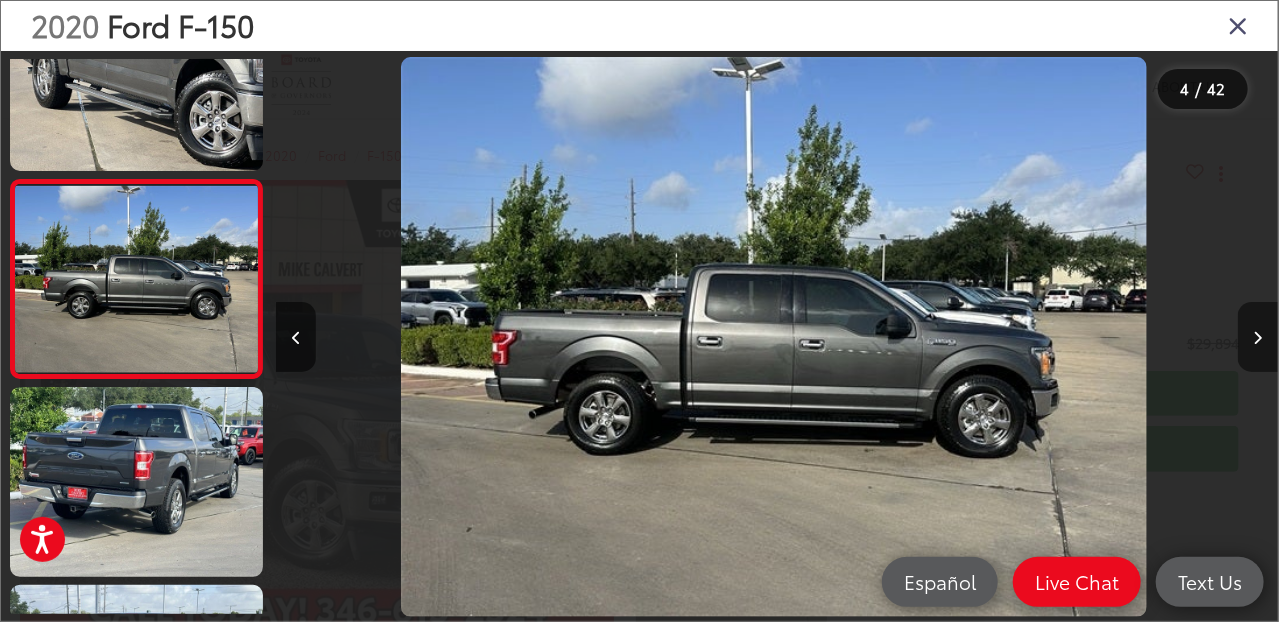 click at bounding box center (1258, 337) 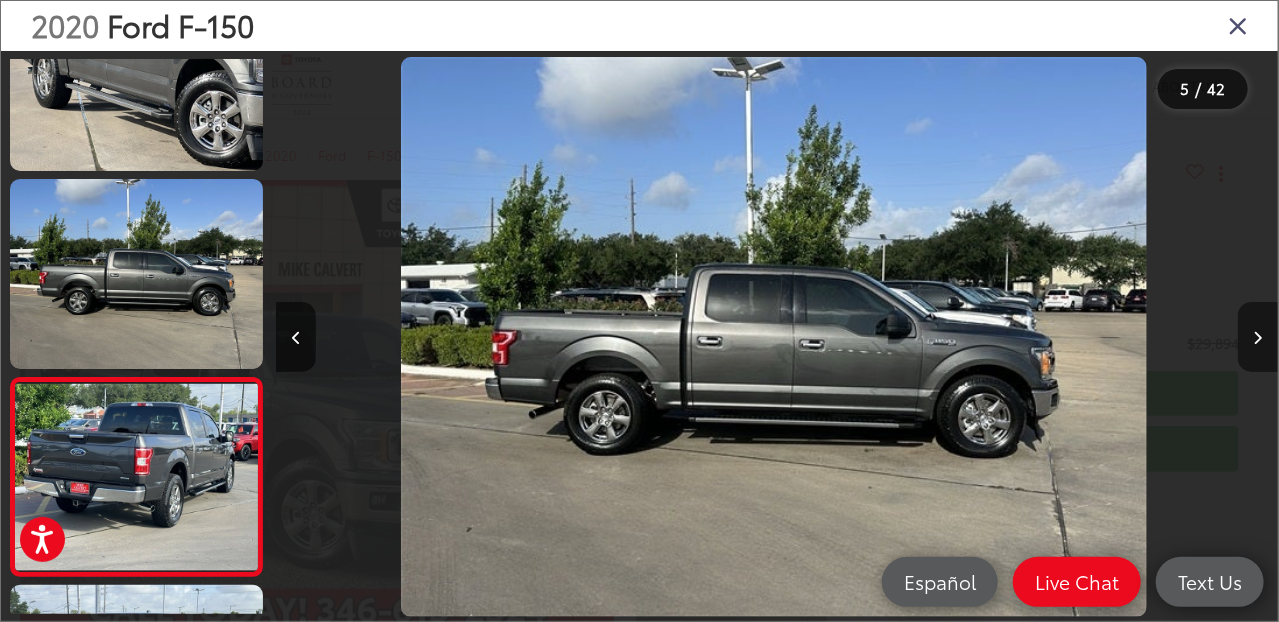 scroll, scrollTop: 0, scrollLeft: 3241, axis: horizontal 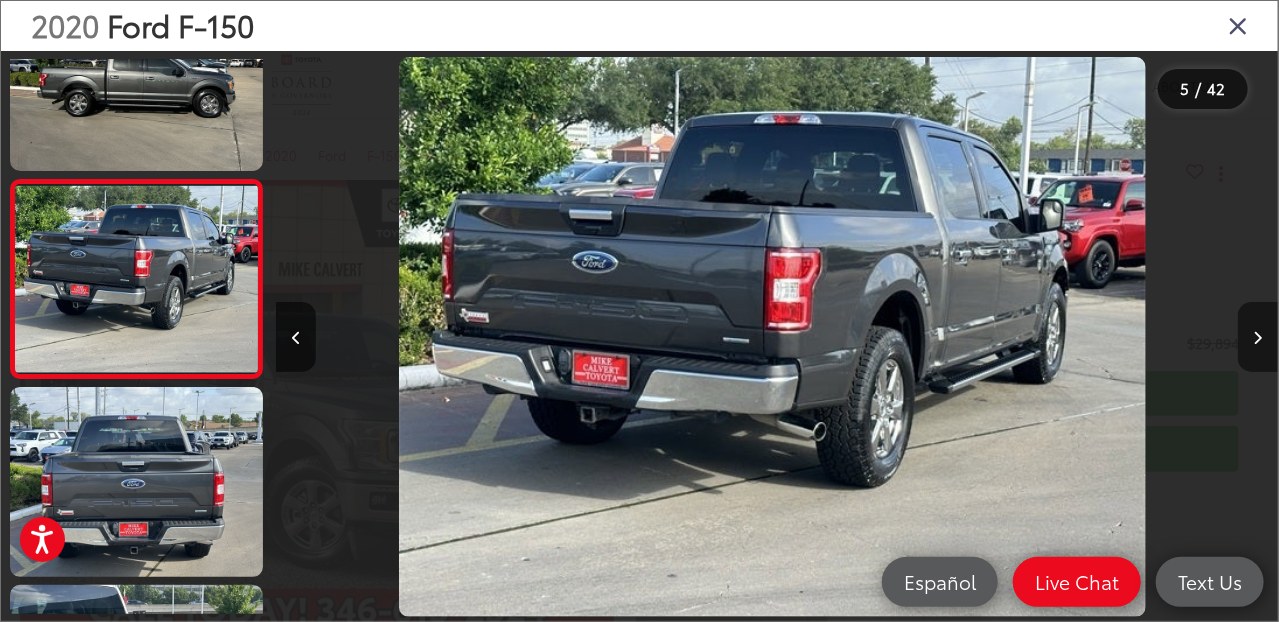 click at bounding box center [1258, 337] 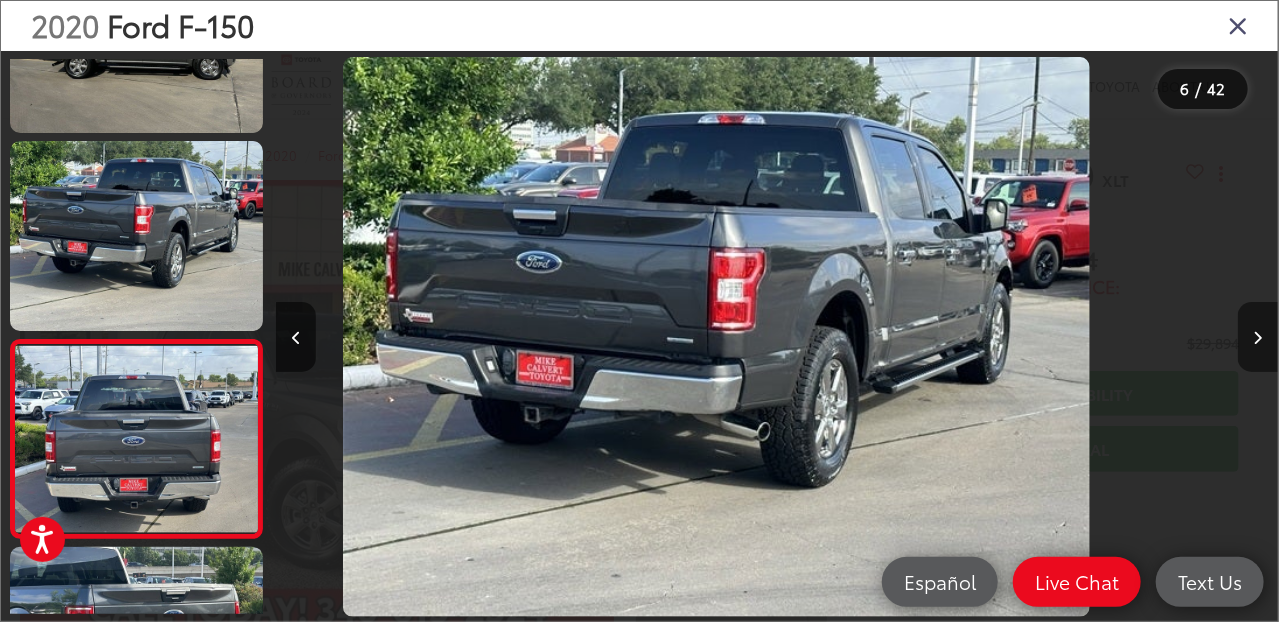 scroll, scrollTop: 822, scrollLeft: 0, axis: vertical 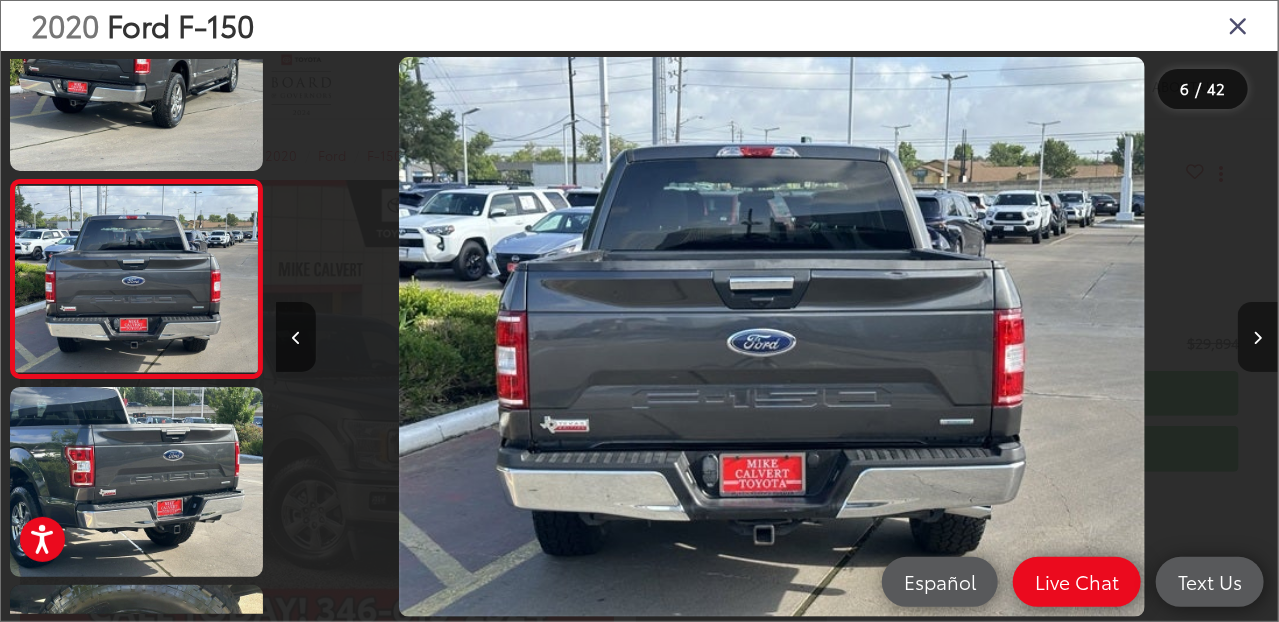 click at bounding box center (1258, 337) 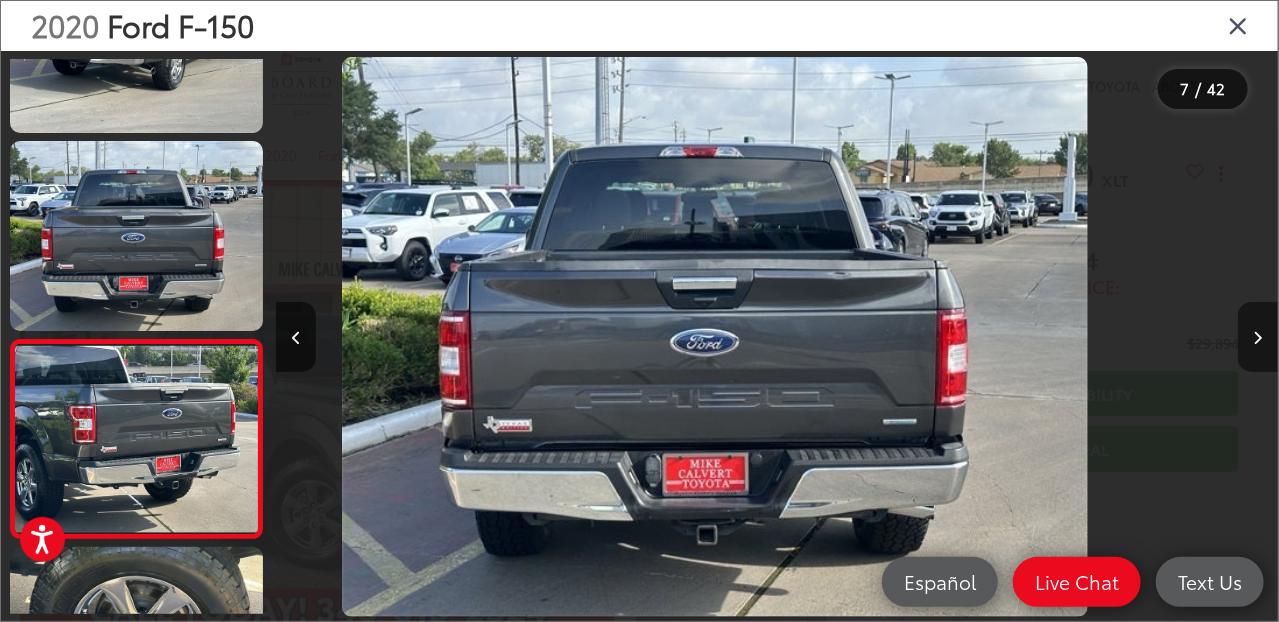 scroll, scrollTop: 1020, scrollLeft: 0, axis: vertical 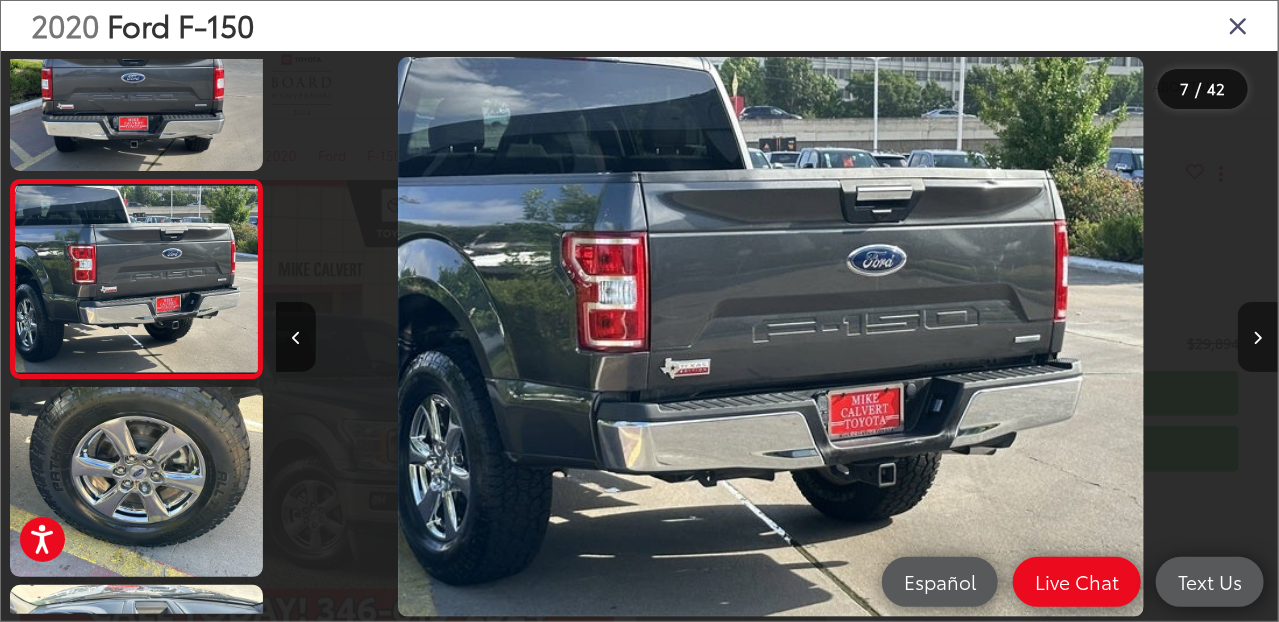 click at bounding box center [1258, 337] 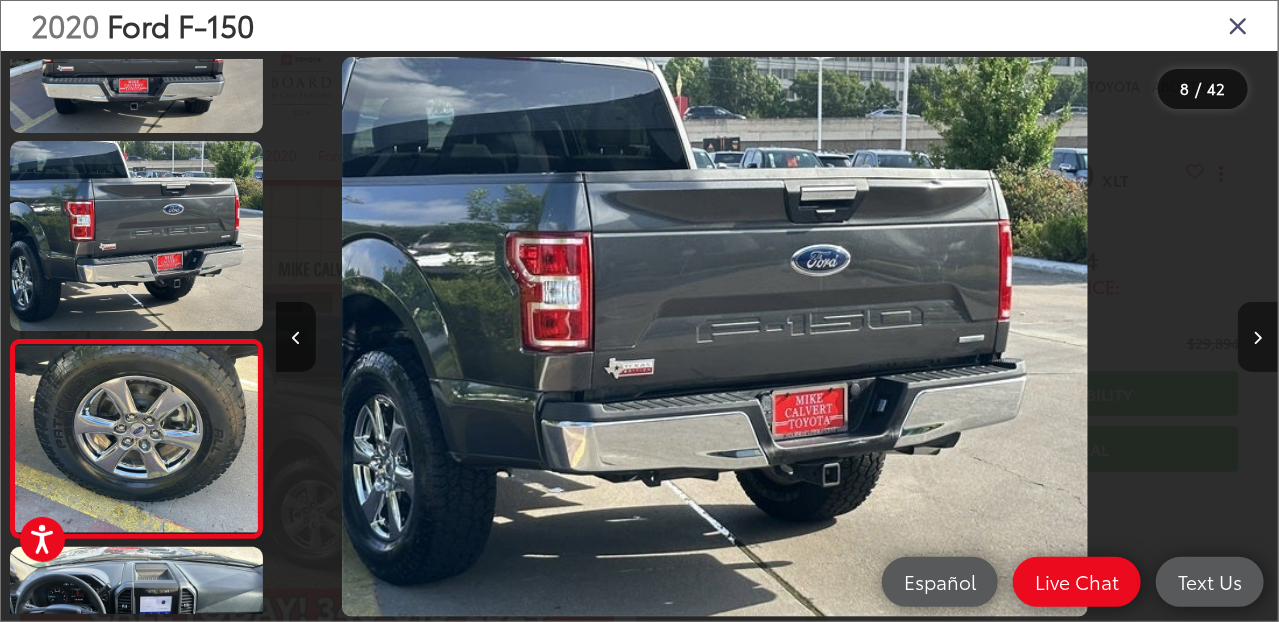 scroll, scrollTop: 1219, scrollLeft: 0, axis: vertical 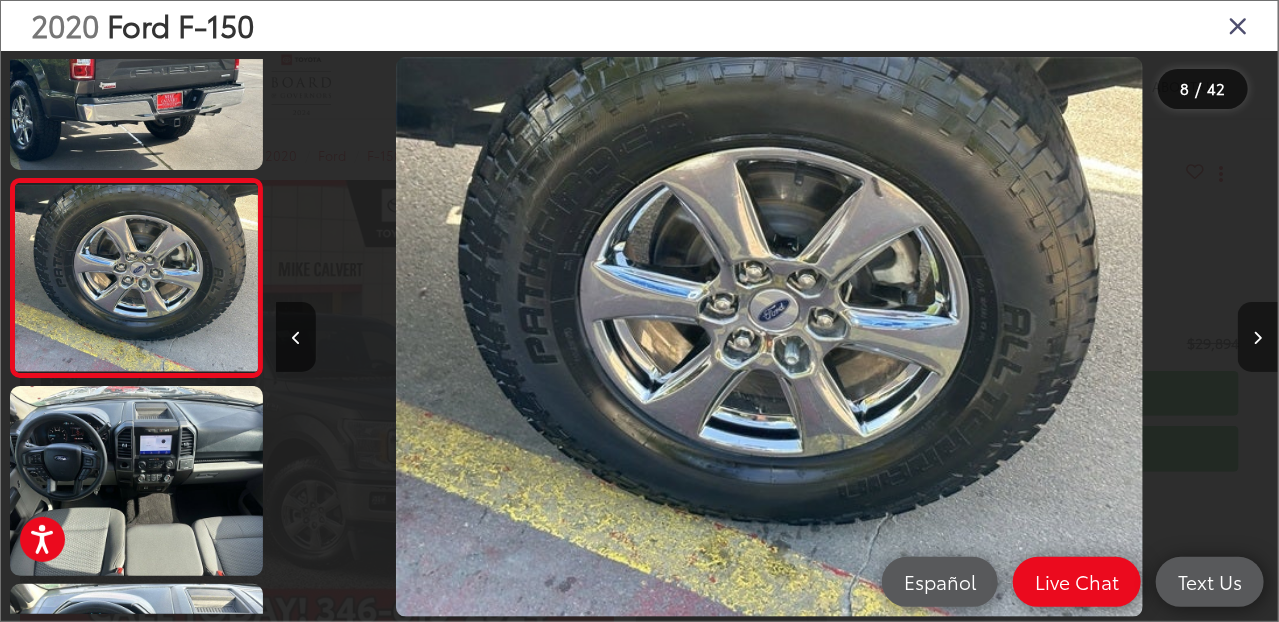 click at bounding box center [1258, 337] 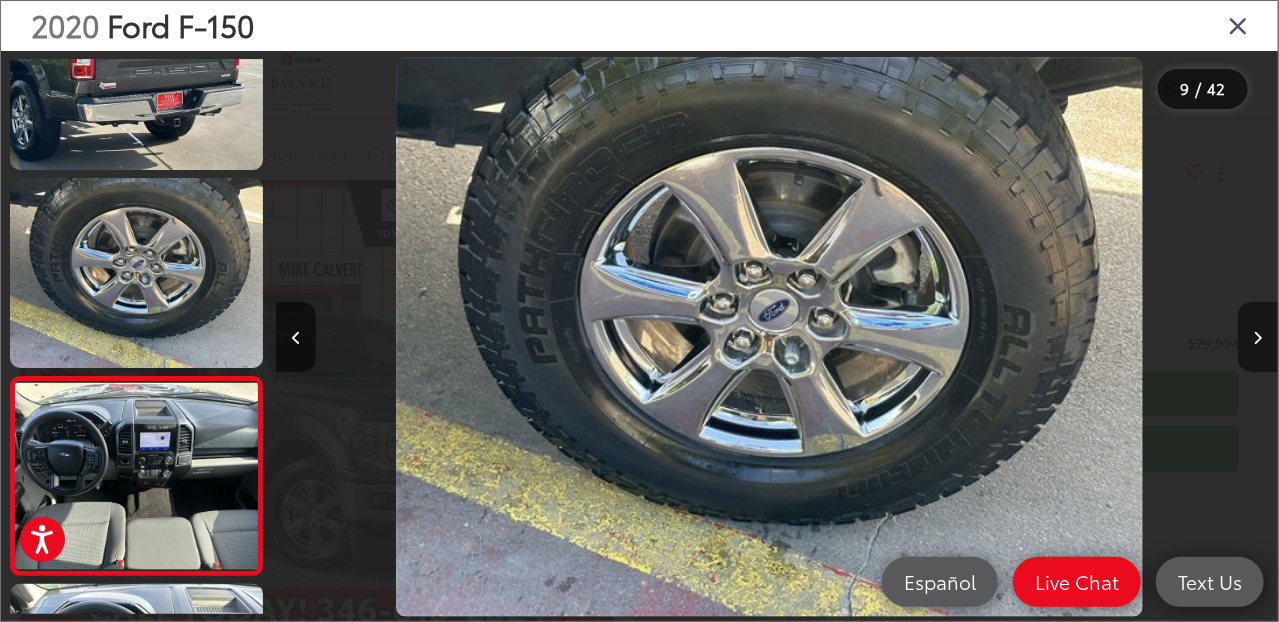 scroll 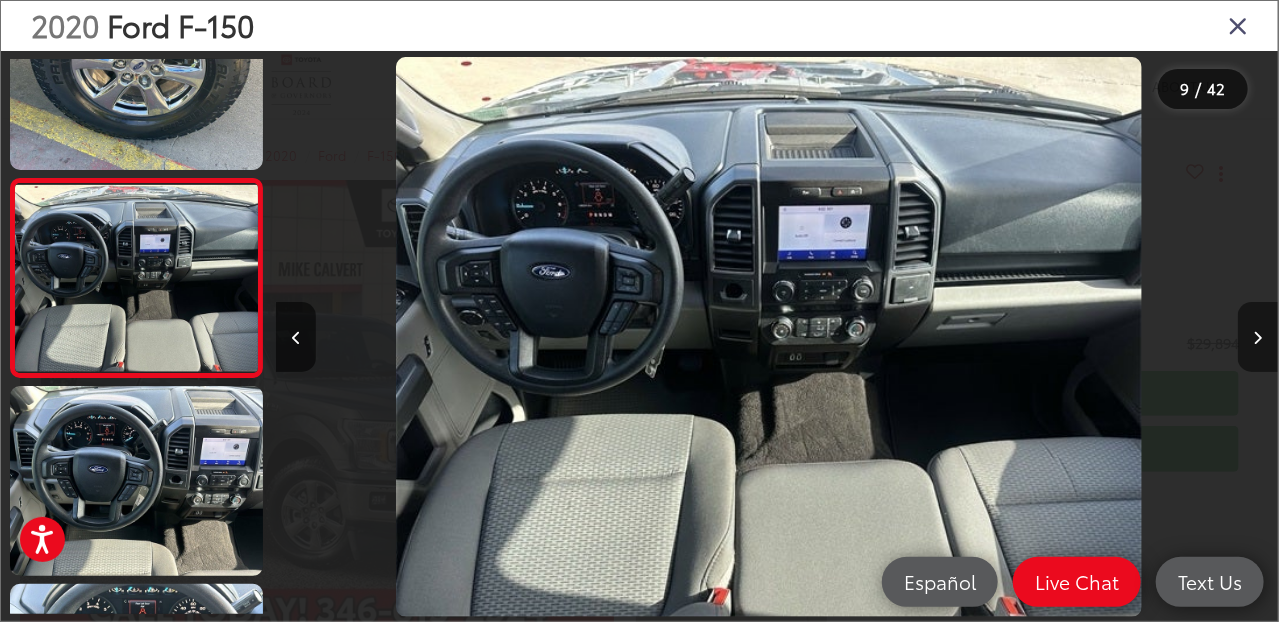 click at bounding box center [1258, 337] 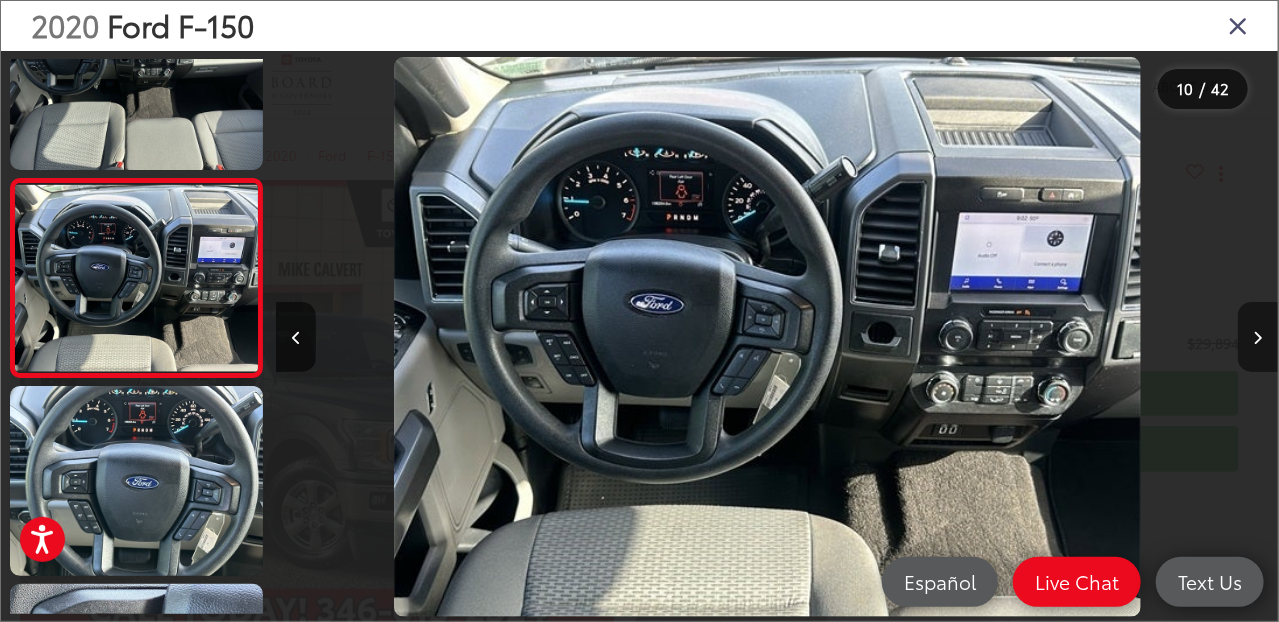 click at bounding box center (1258, 337) 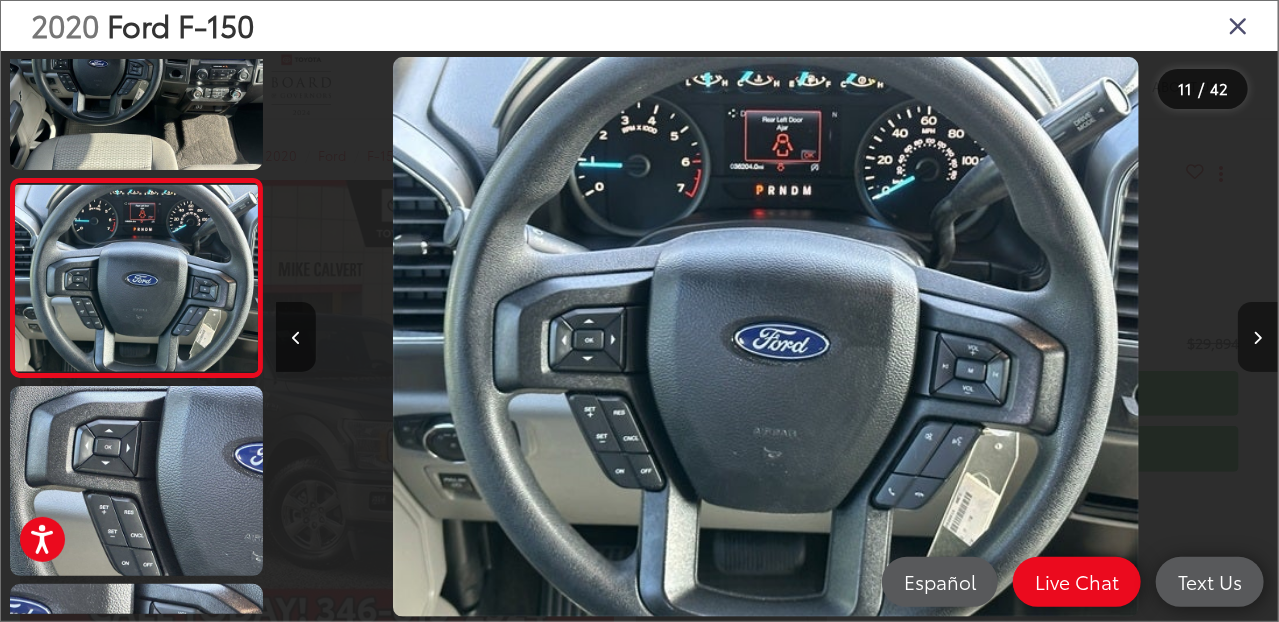 click at bounding box center (1258, 337) 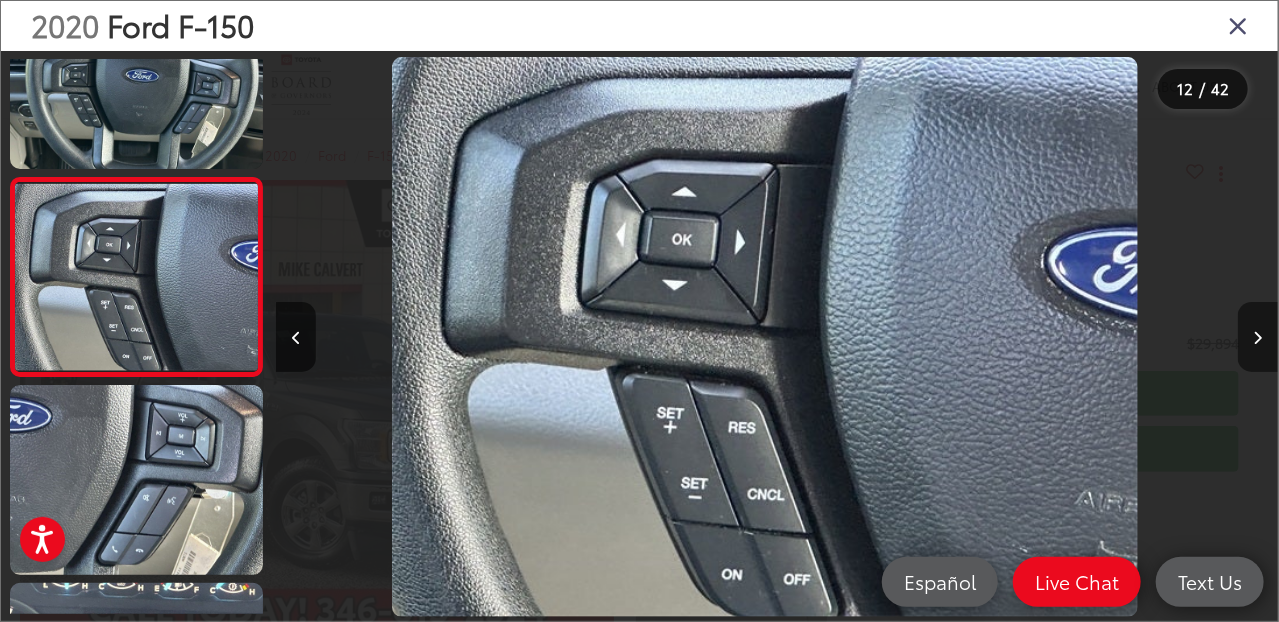 click at bounding box center [1258, 337] 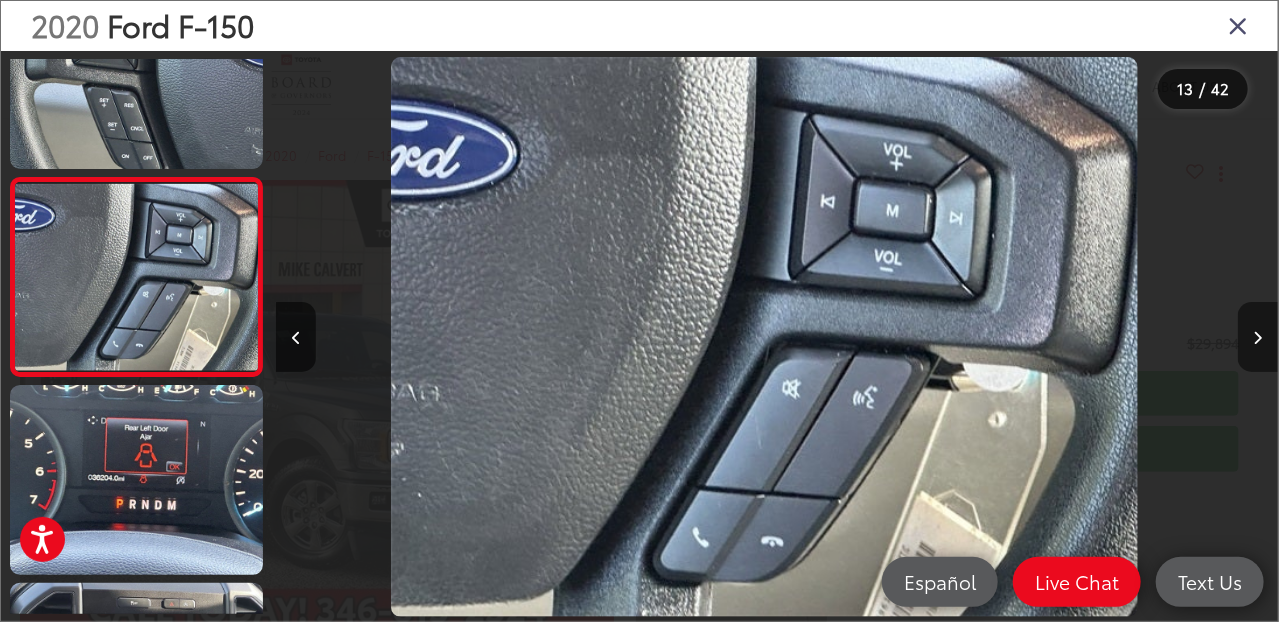 click at bounding box center [1258, 337] 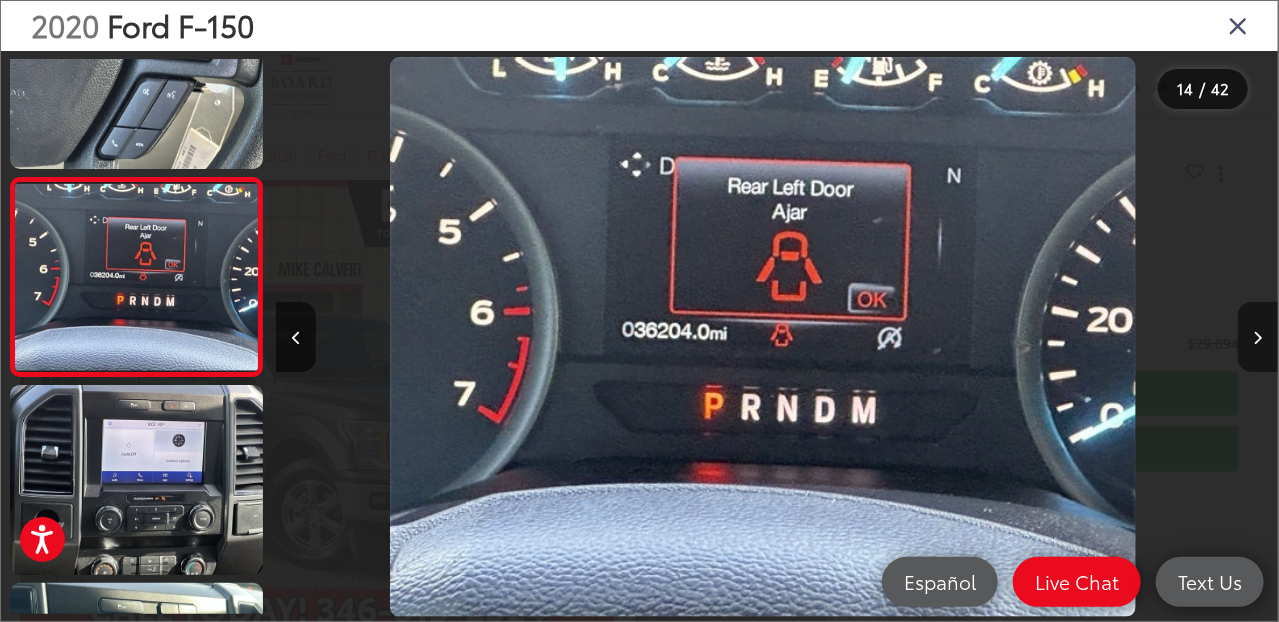 click at bounding box center (1258, 337) 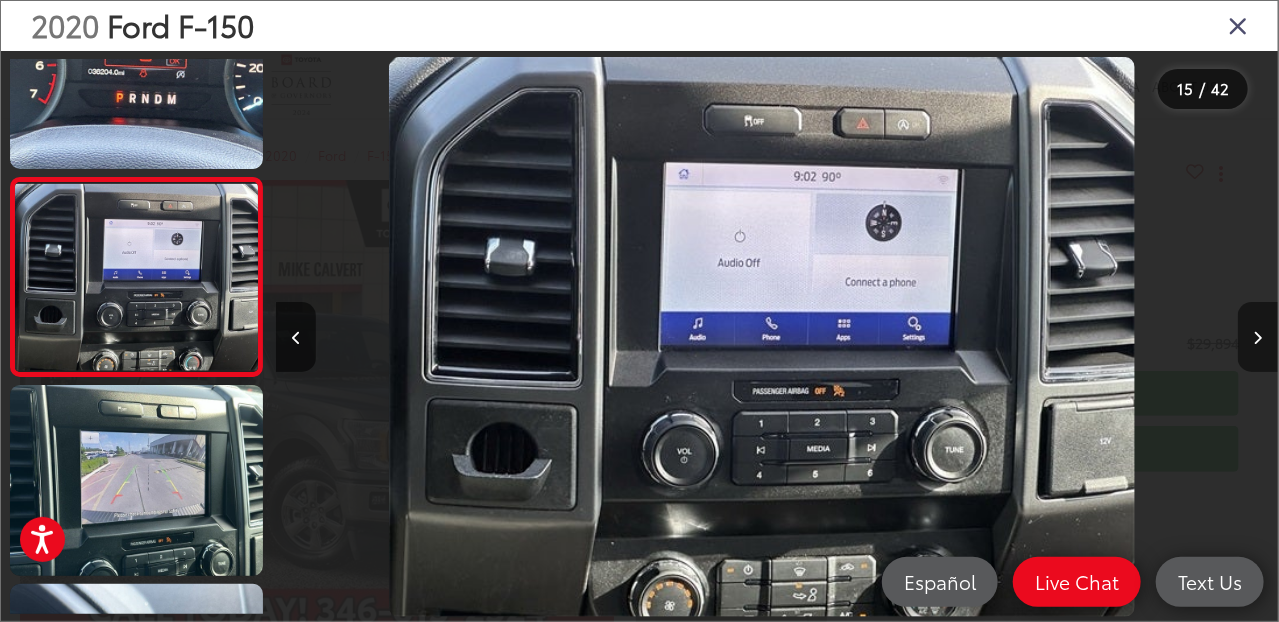 click at bounding box center (1258, 337) 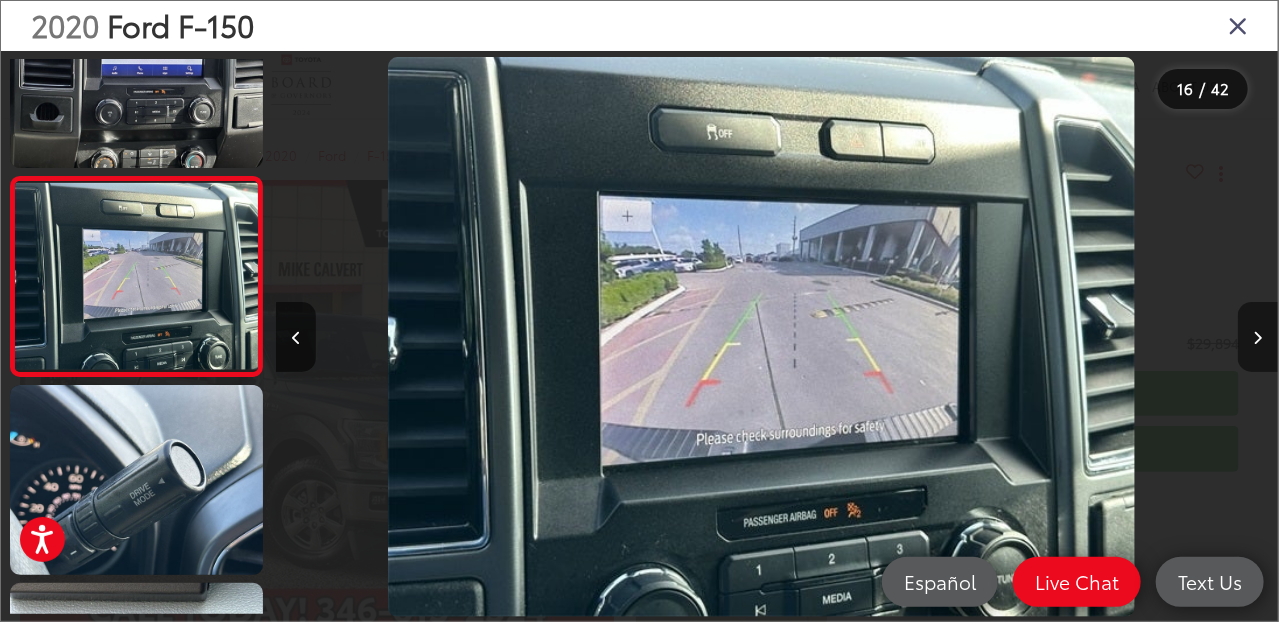 click at bounding box center [1258, 337] 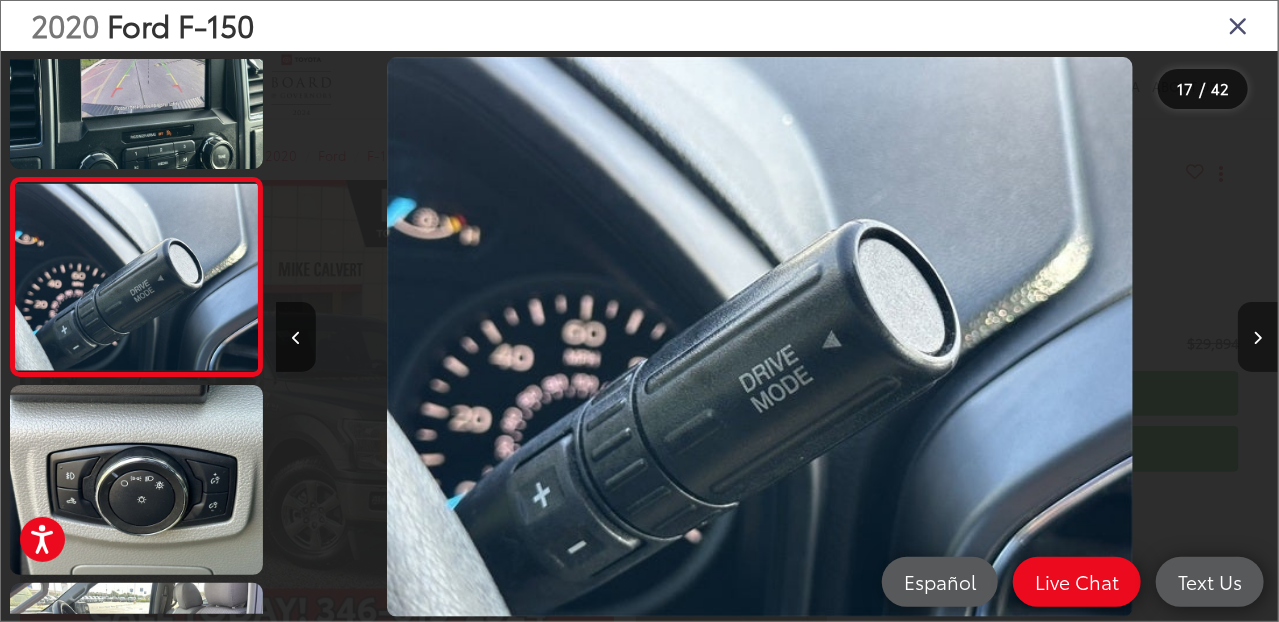 click at bounding box center (1258, 337) 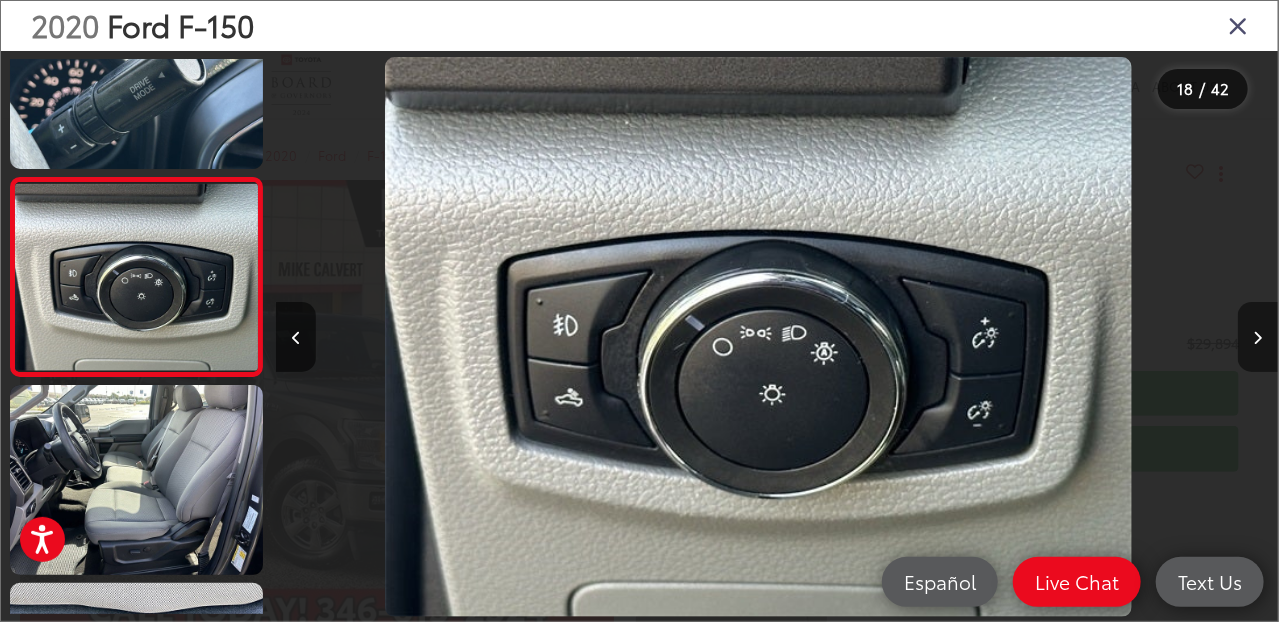click at bounding box center [1258, 337] 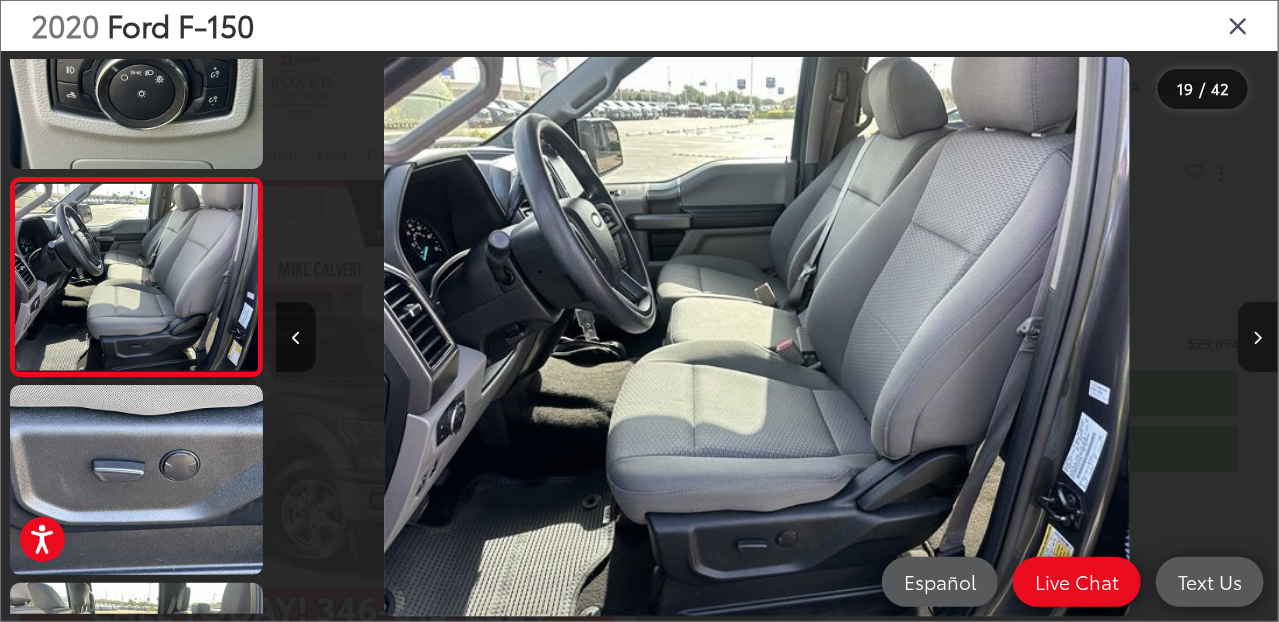 click at bounding box center (1258, 337) 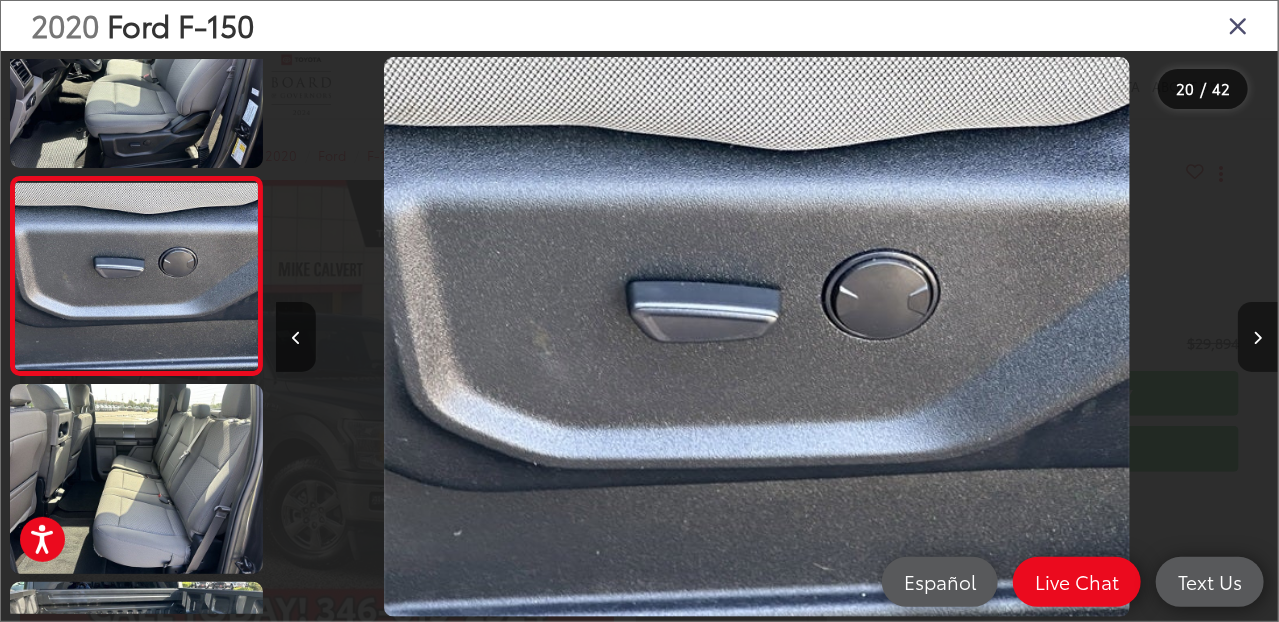 click at bounding box center (1258, 337) 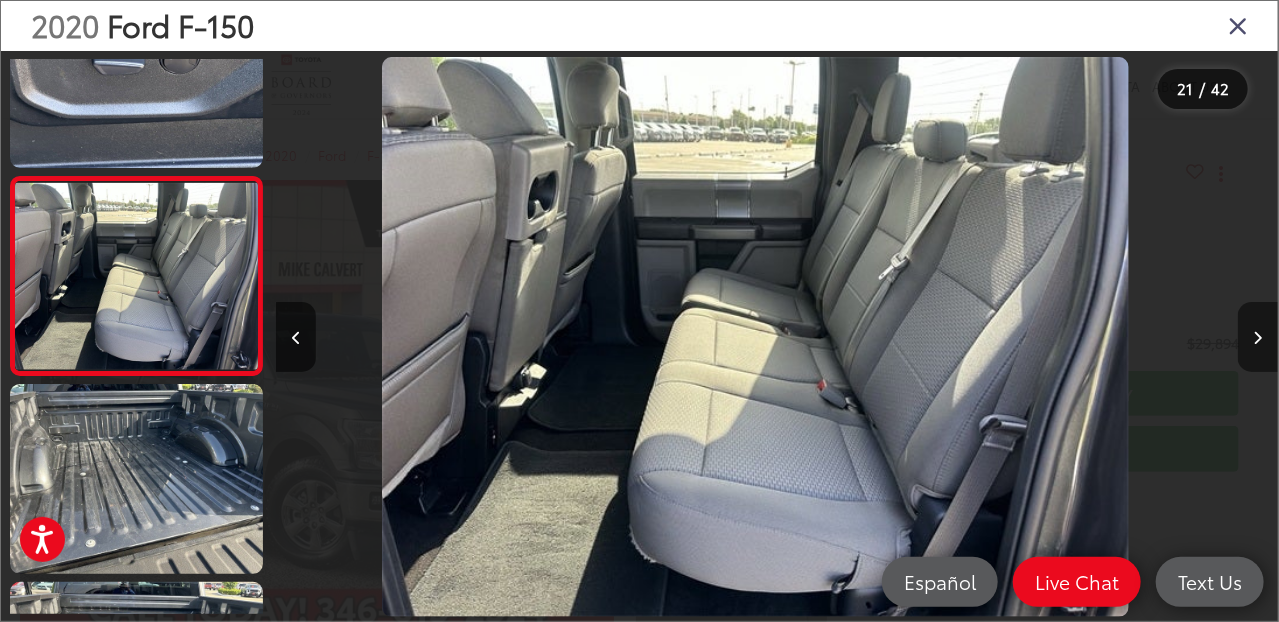 click at bounding box center [1258, 337] 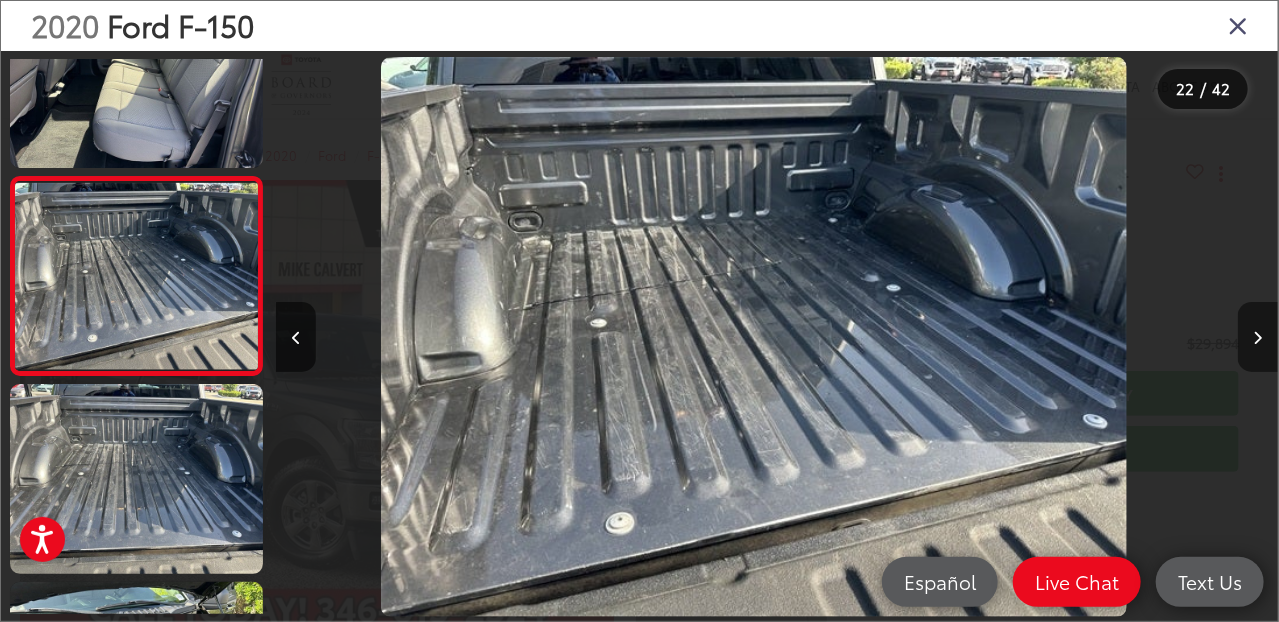 click at bounding box center [1258, 337] 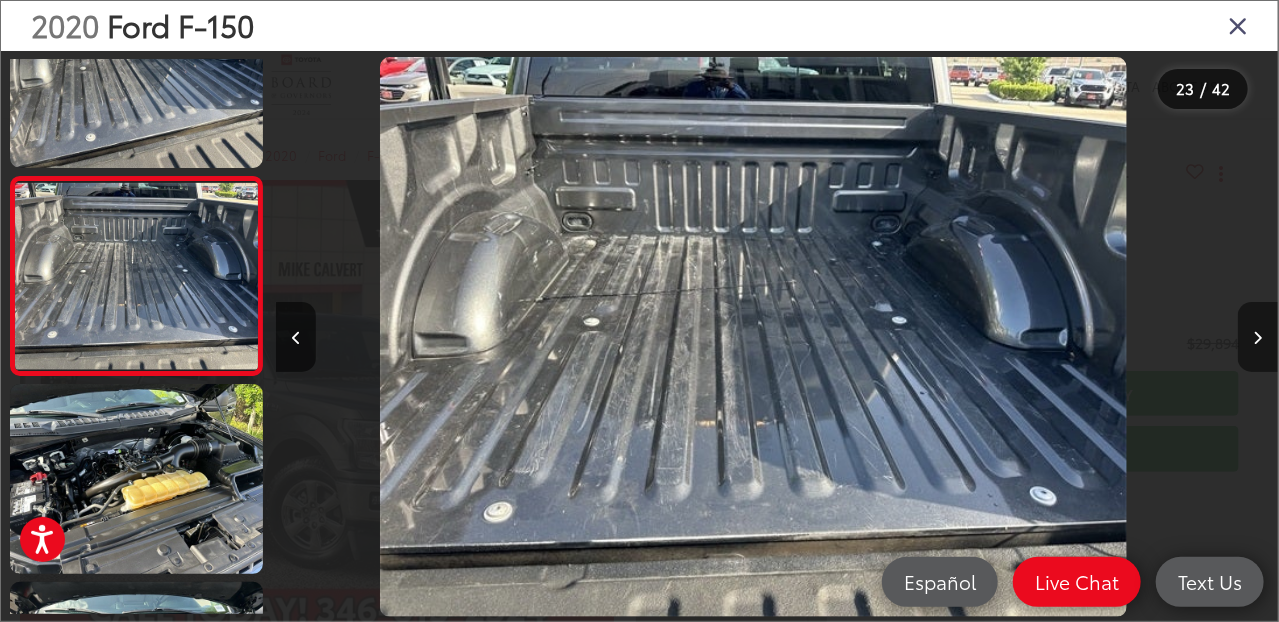 click at bounding box center (1258, 338) 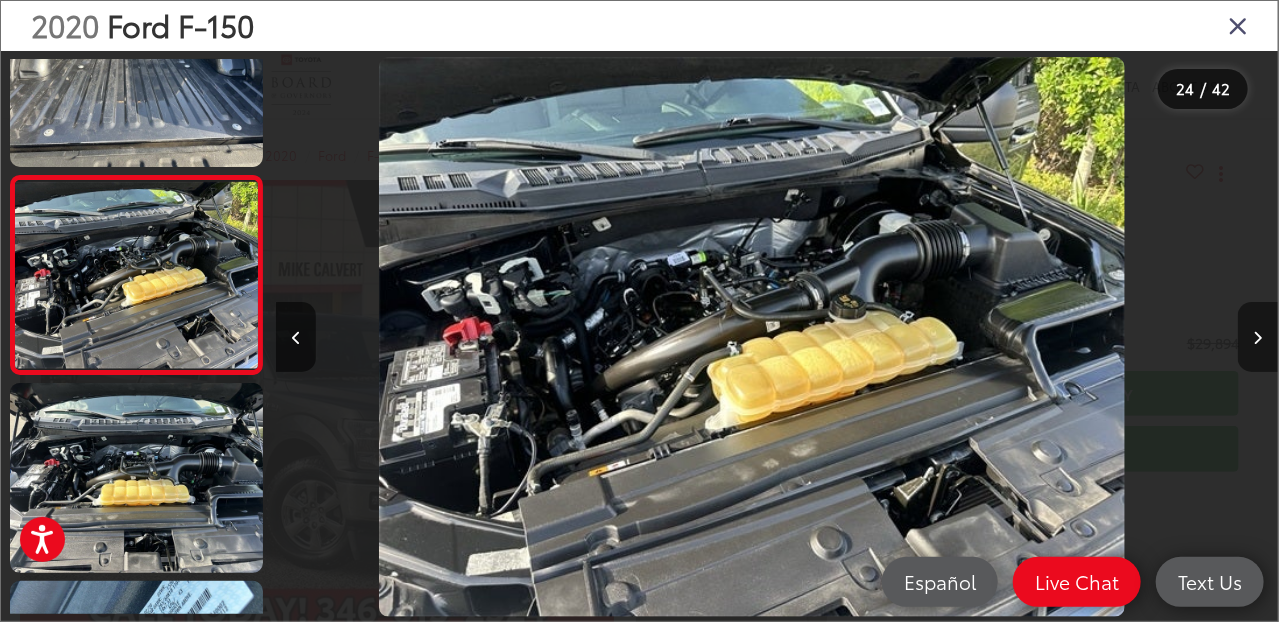 click at bounding box center [1258, 338] 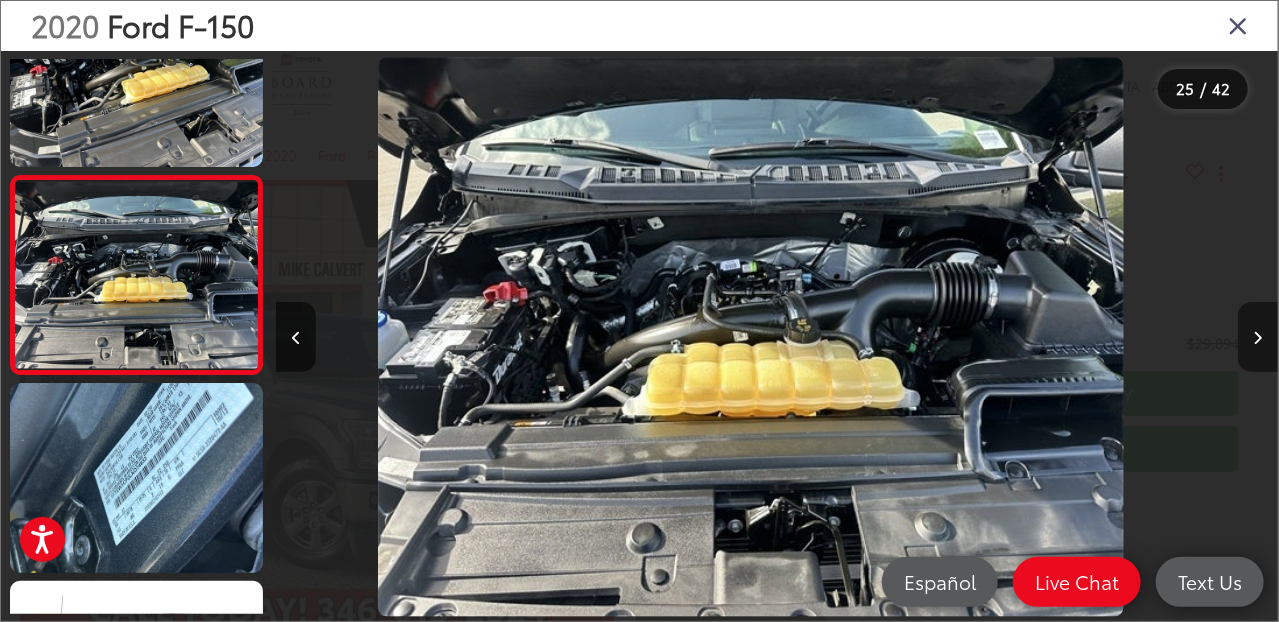 click at bounding box center [1258, 338] 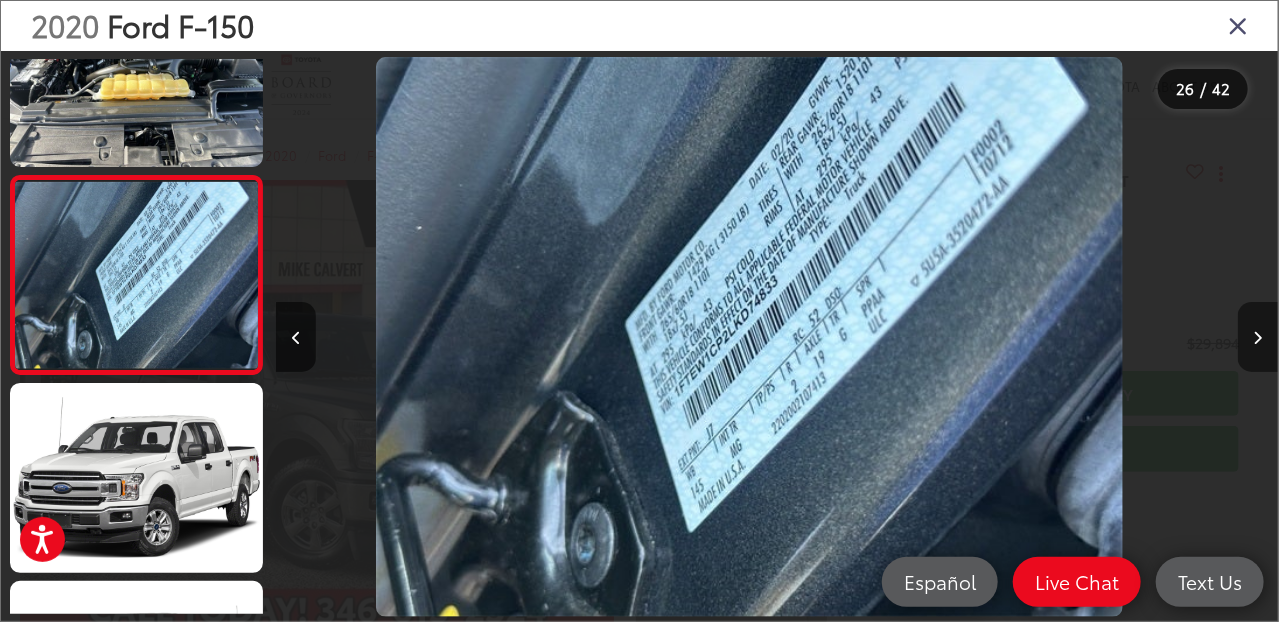 click at bounding box center [1258, 338] 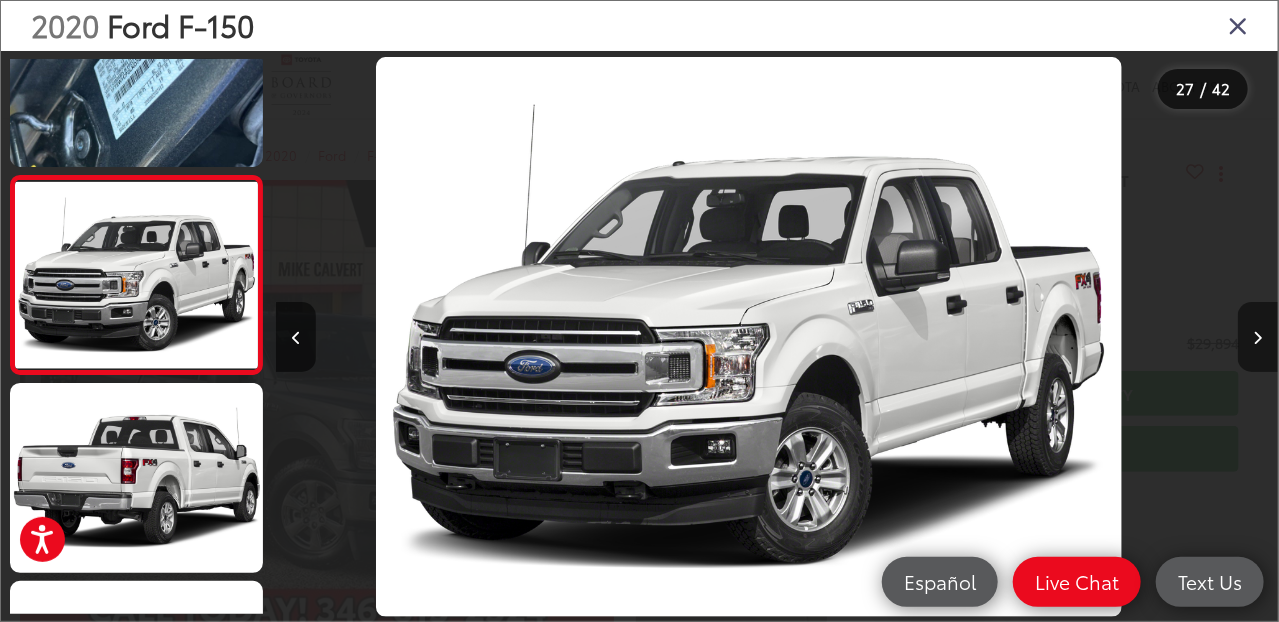 click at bounding box center (1258, 338) 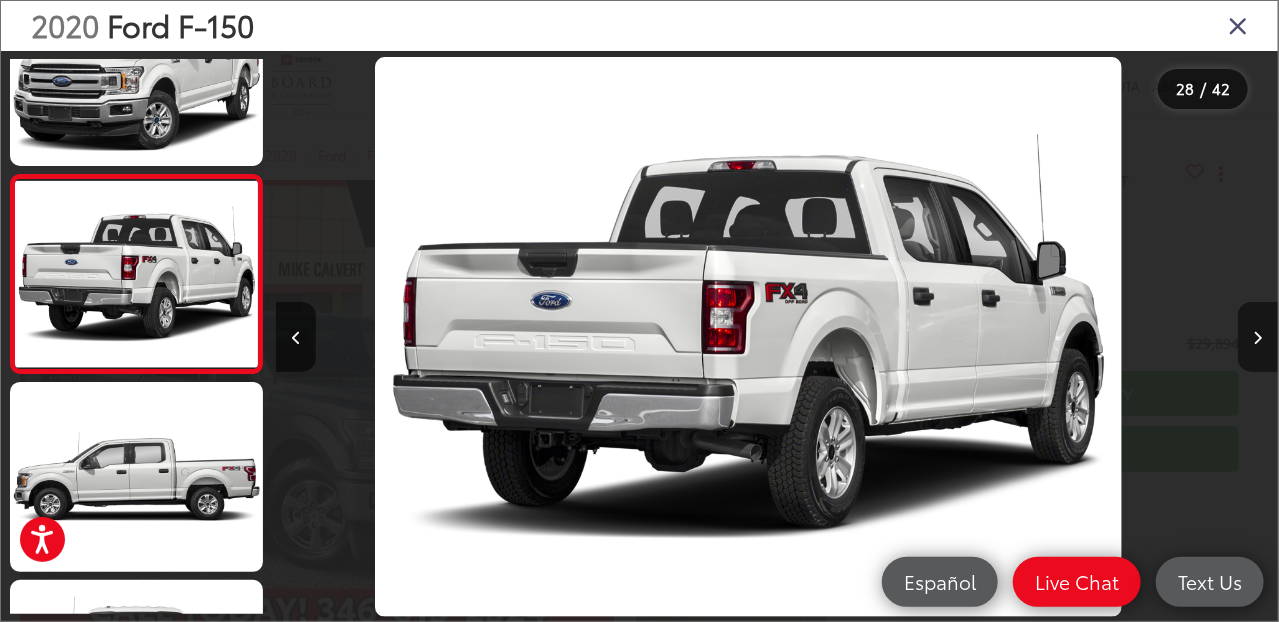 click at bounding box center [1258, 338] 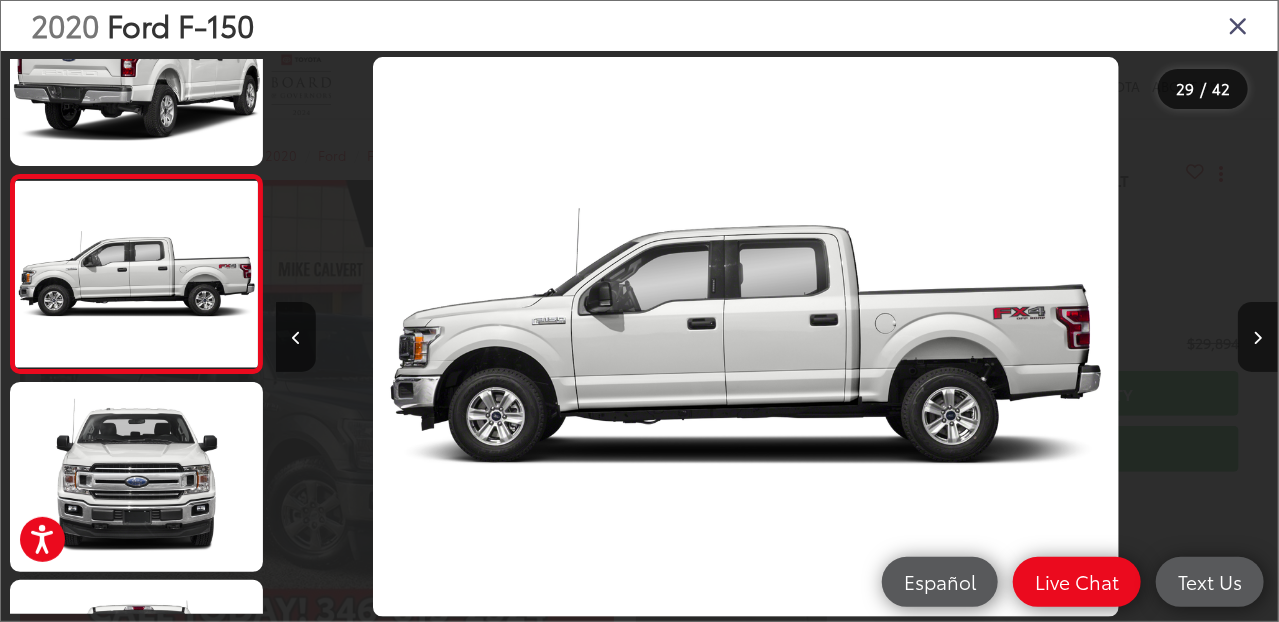click at bounding box center [1238, 25] 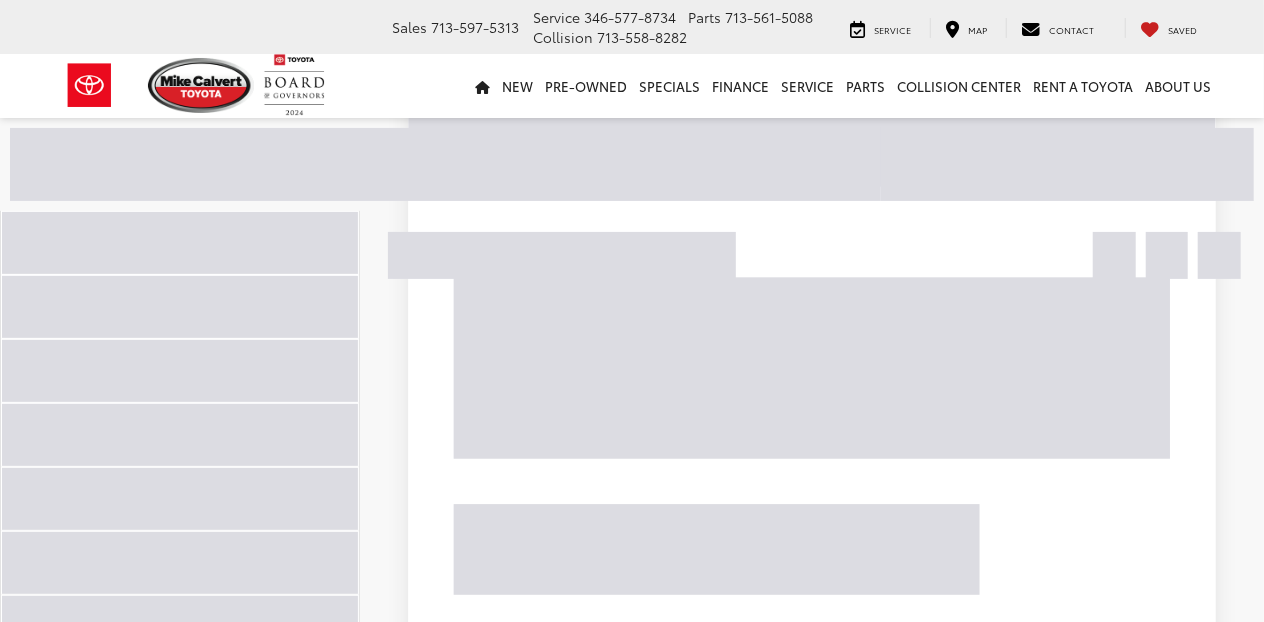 scroll, scrollTop: 4207, scrollLeft: 0, axis: vertical 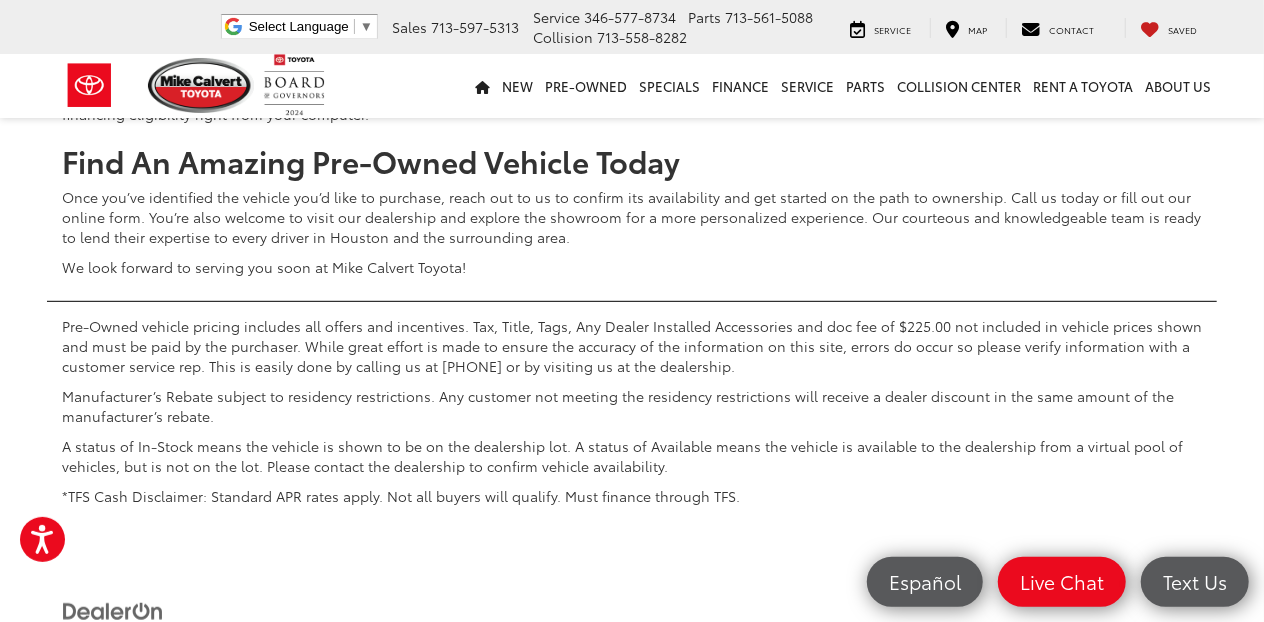 click on "18" at bounding box center [928, -321] 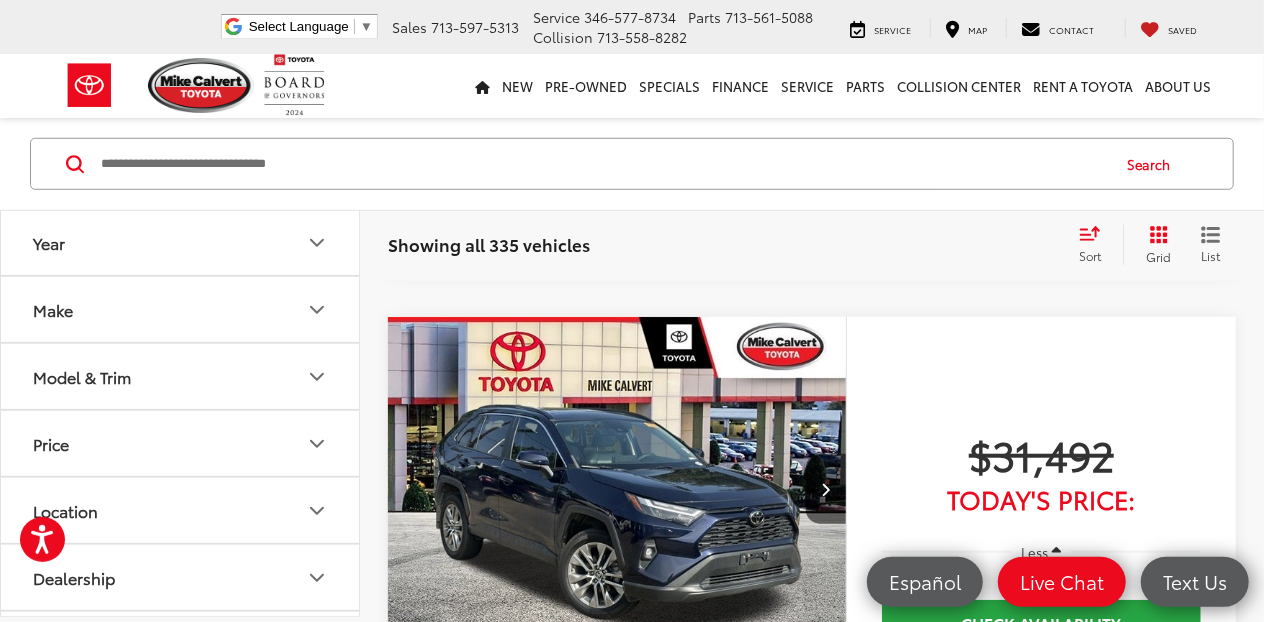 scroll, scrollTop: 4629, scrollLeft: 0, axis: vertical 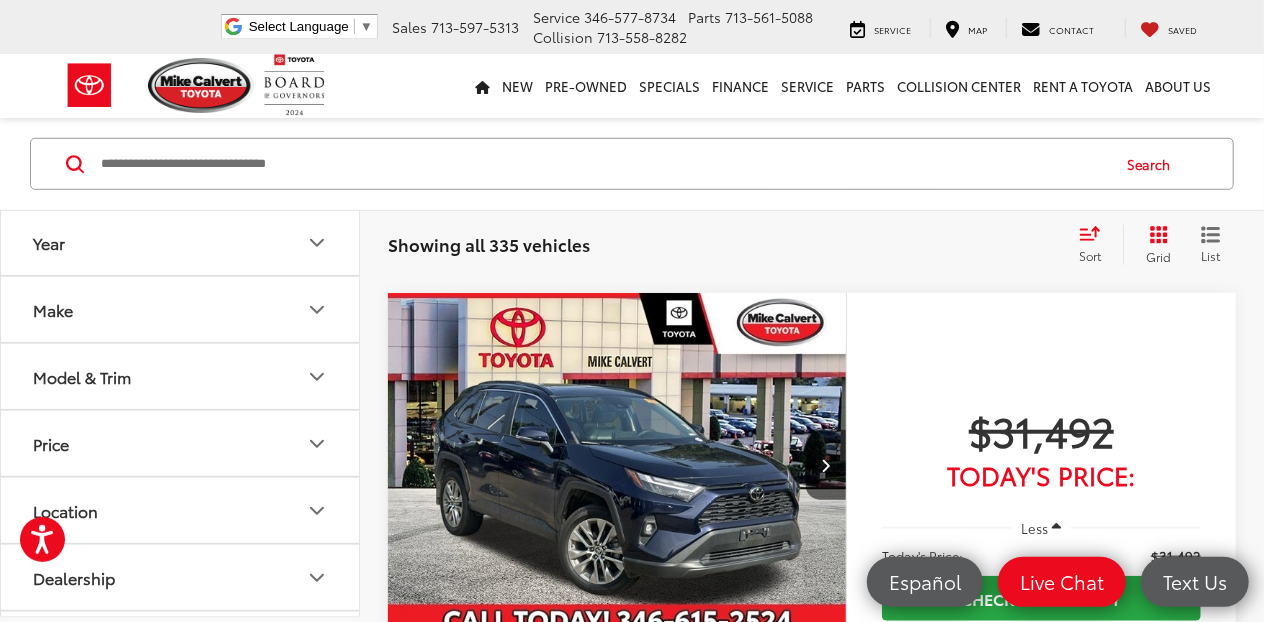 click at bounding box center (612, 201) 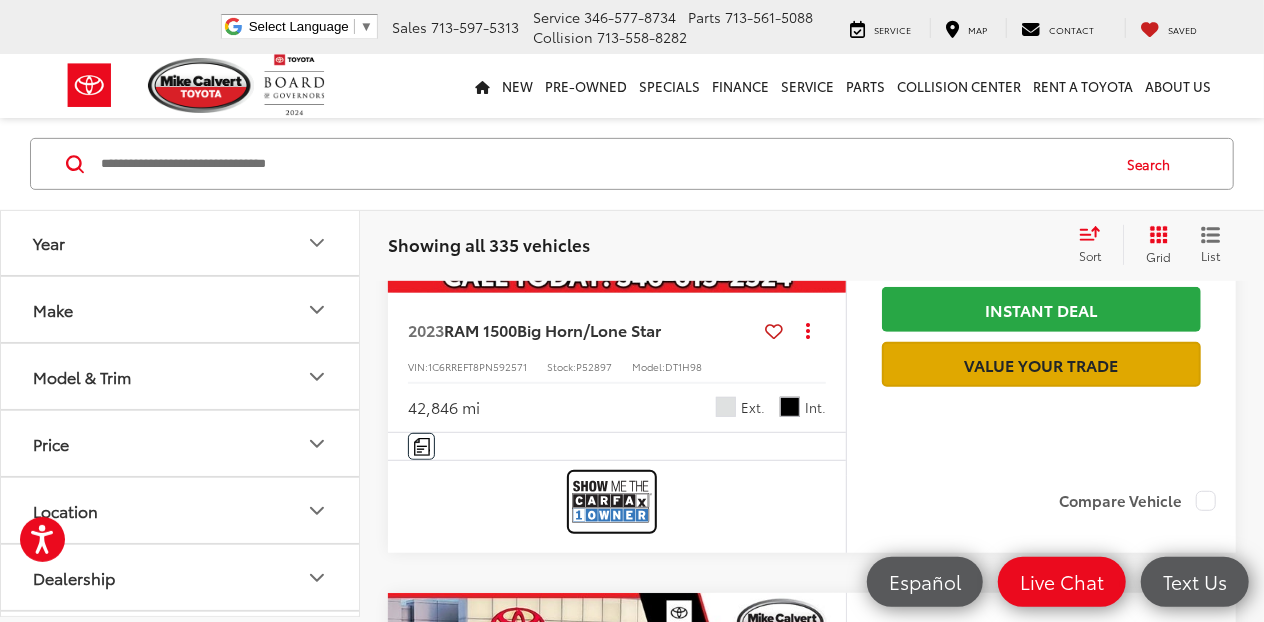 scroll, scrollTop: 4229, scrollLeft: 0, axis: vertical 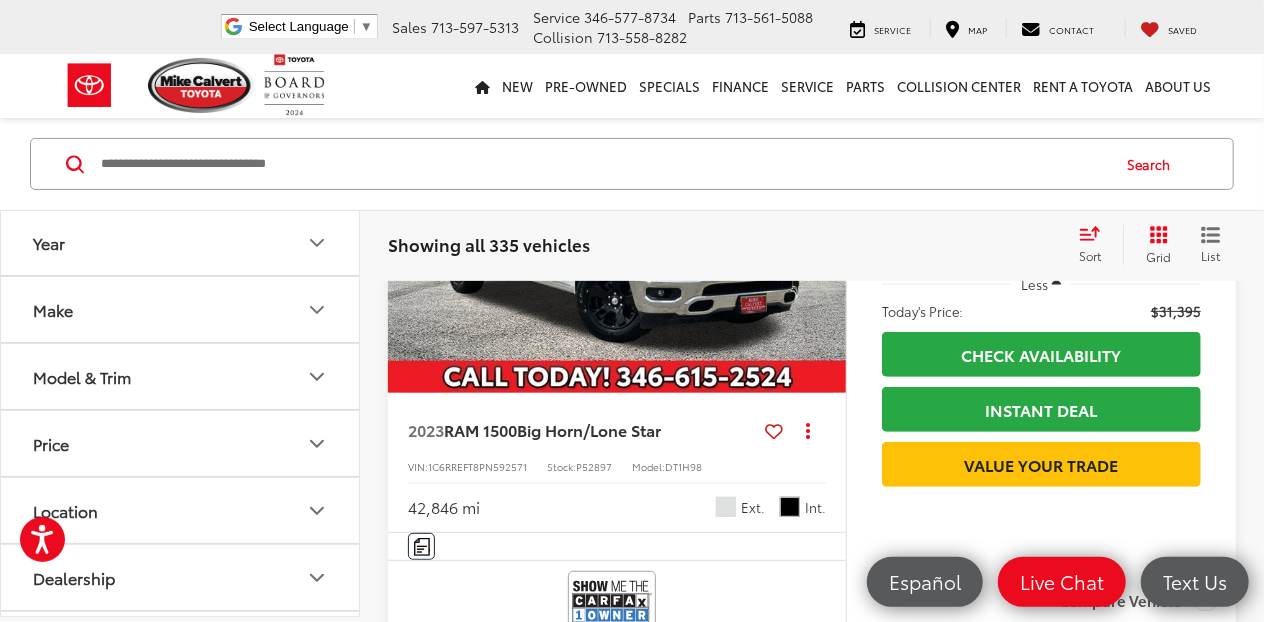 click at bounding box center (617, 222) 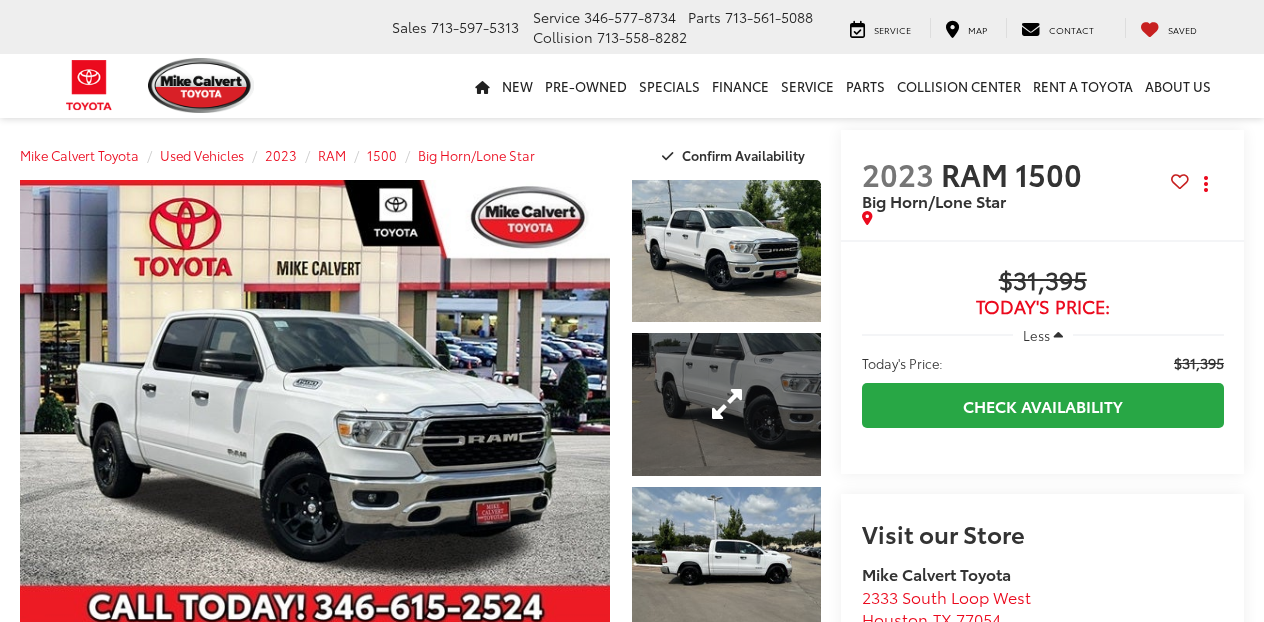scroll, scrollTop: 0, scrollLeft: 0, axis: both 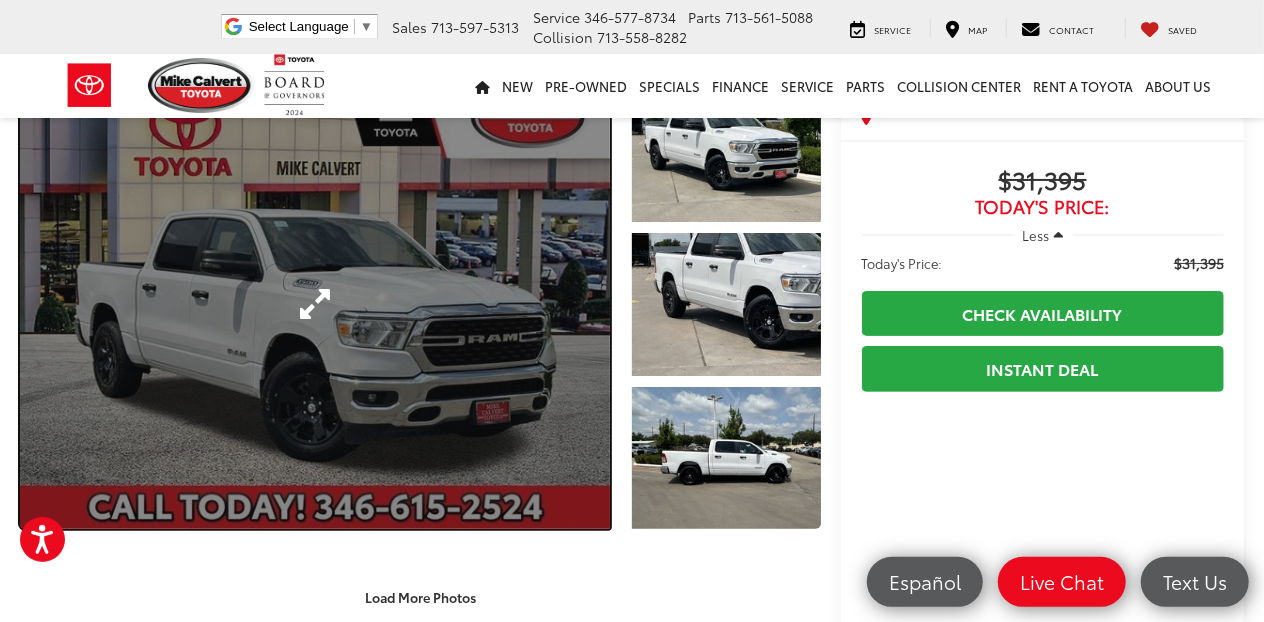 click at bounding box center (315, 304) 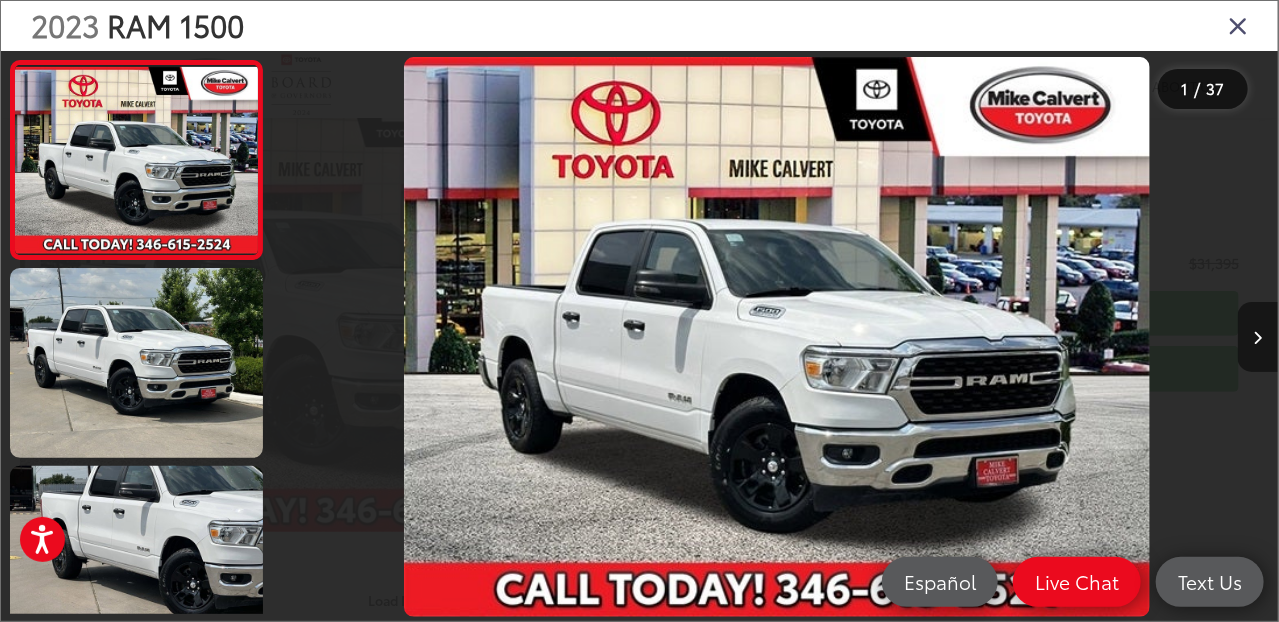 click at bounding box center (1258, 338) 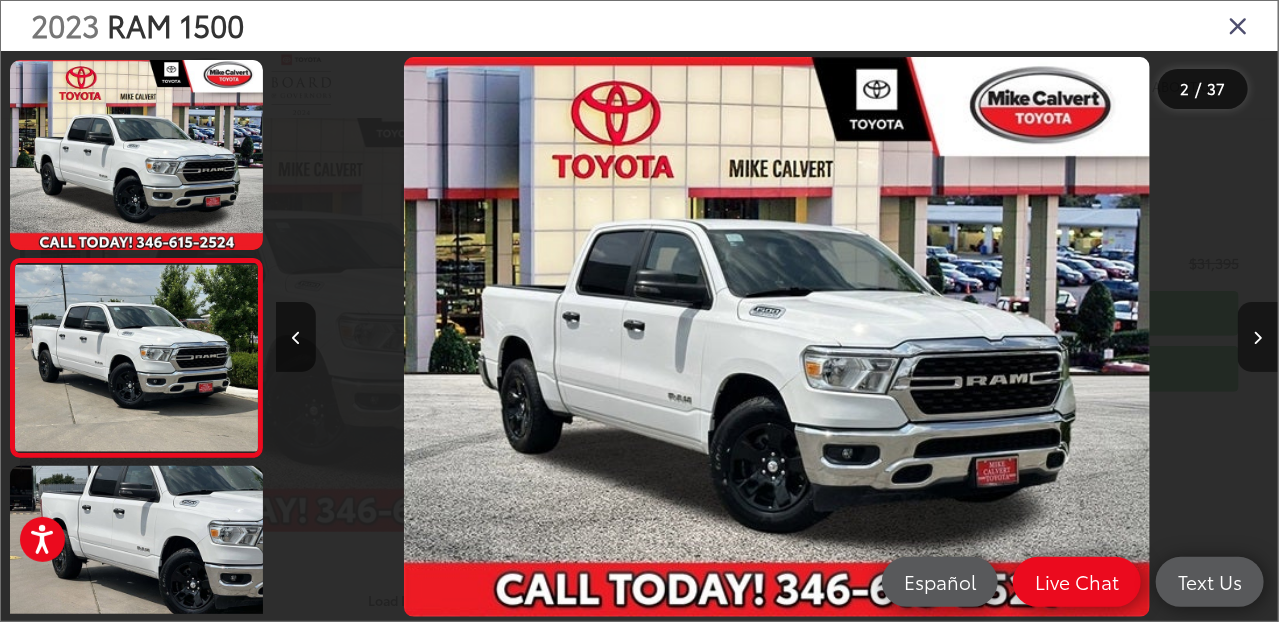 scroll, scrollTop: 0, scrollLeft: 56, axis: horizontal 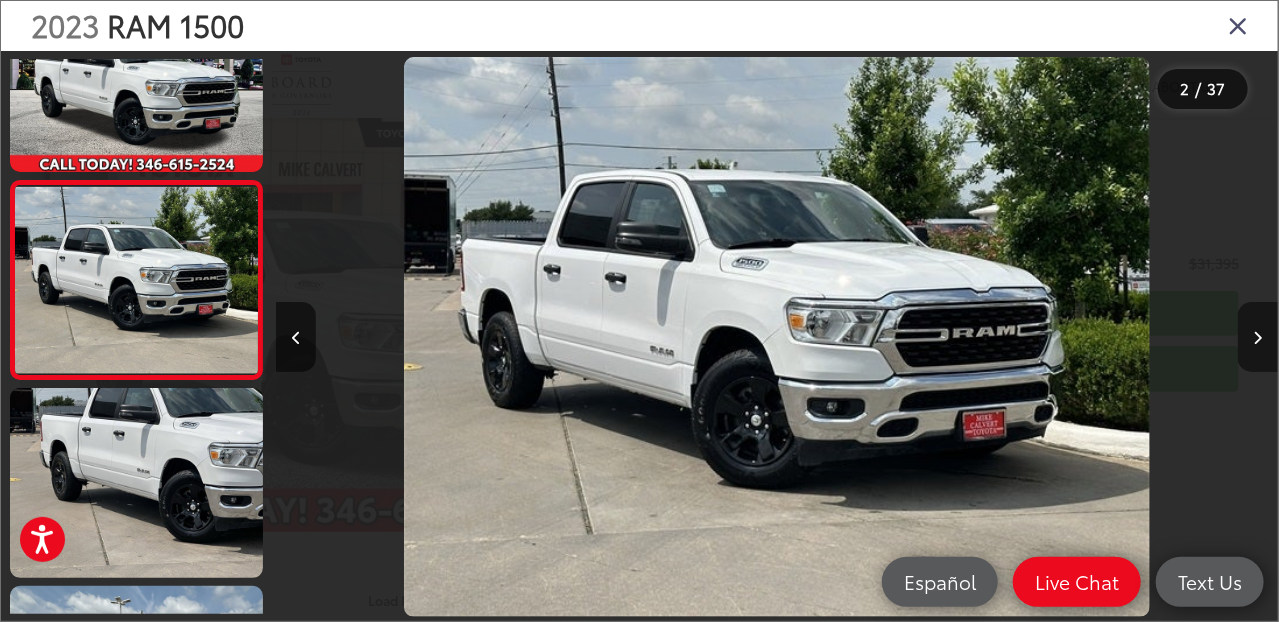click at bounding box center [1258, 338] 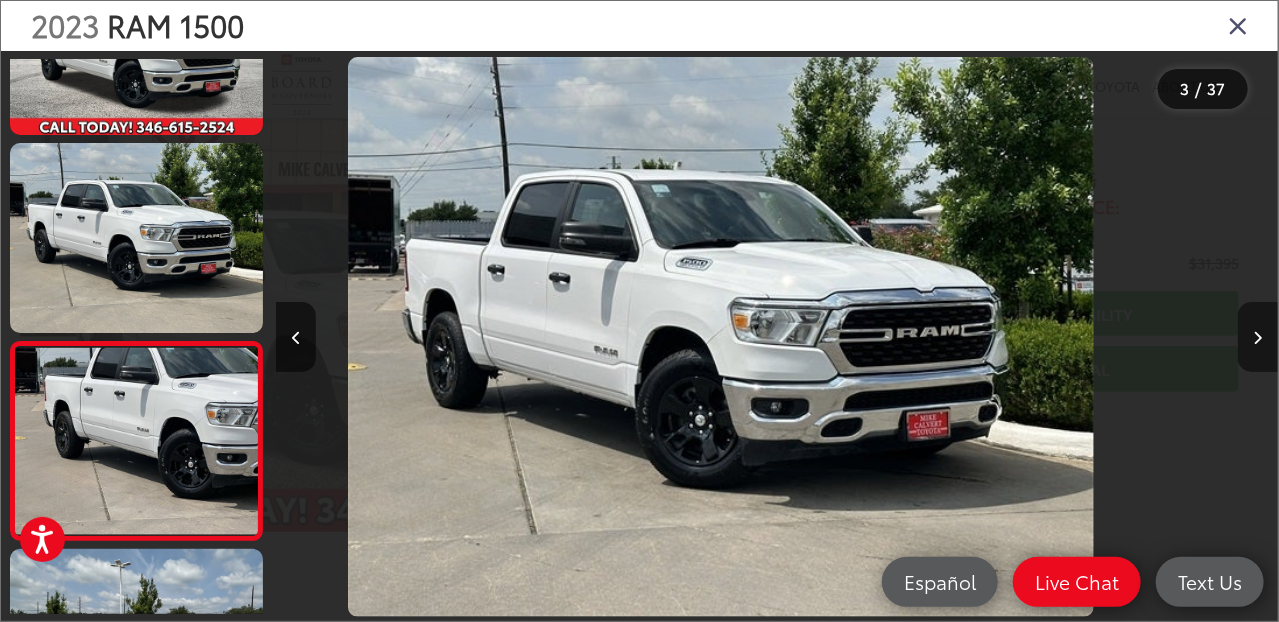 scroll, scrollTop: 227, scrollLeft: 0, axis: vertical 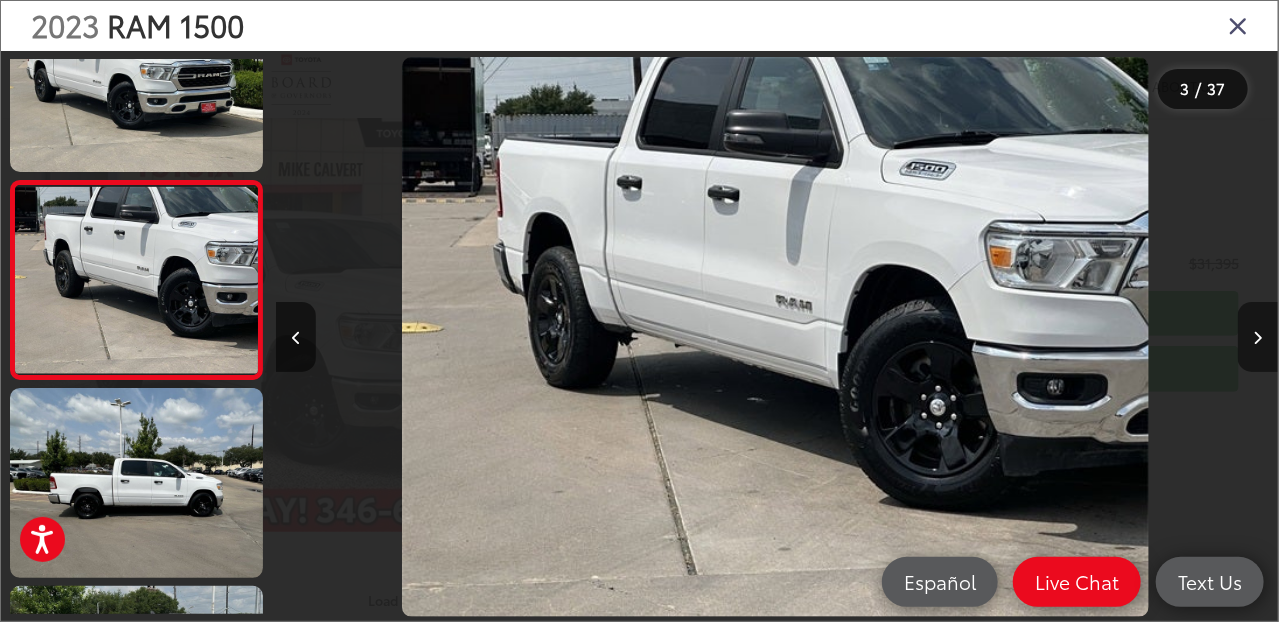 click at bounding box center (1258, 338) 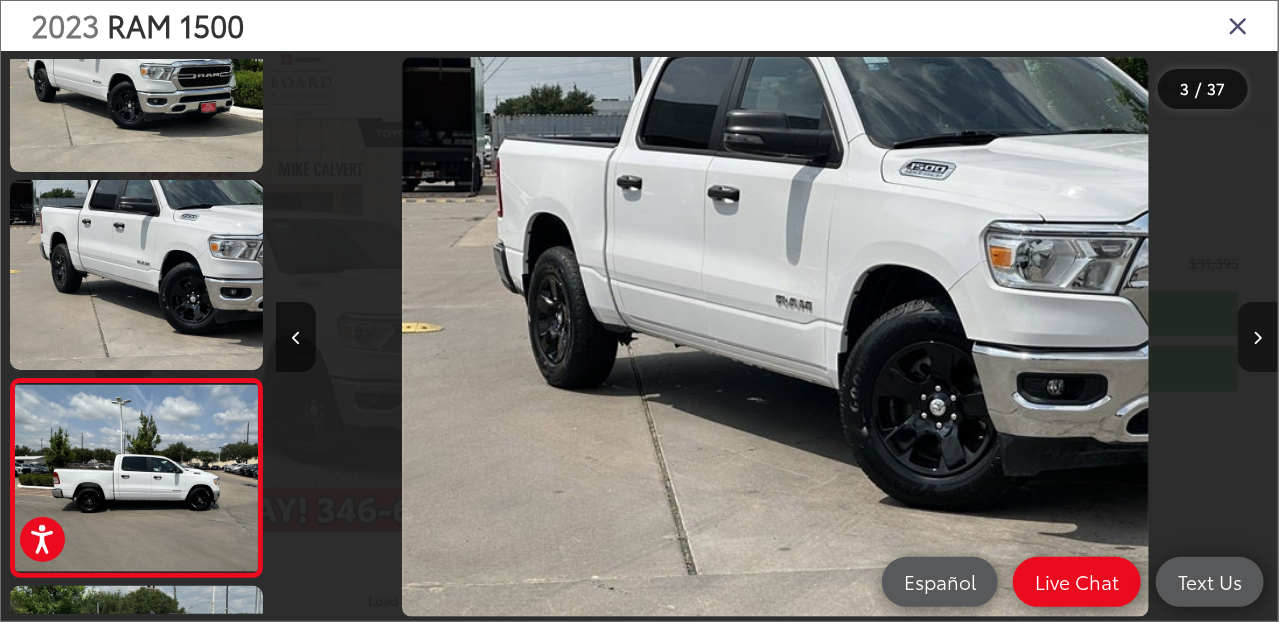 scroll, scrollTop: 0, scrollLeft: 2061, axis: horizontal 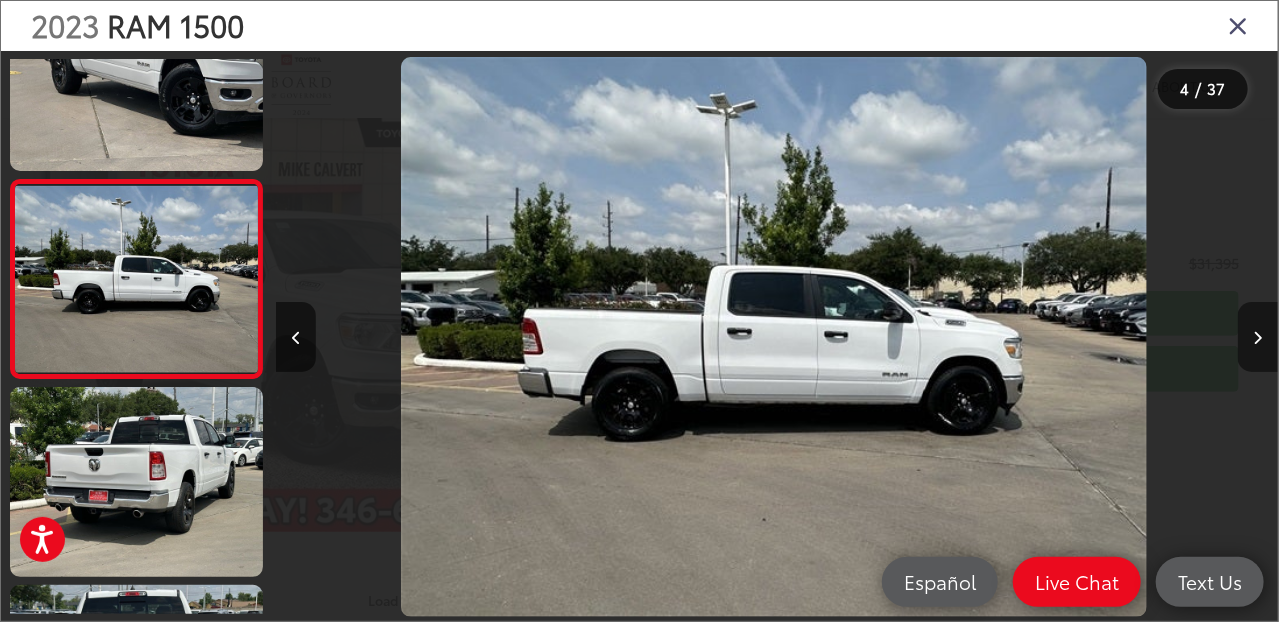 click at bounding box center [1258, 338] 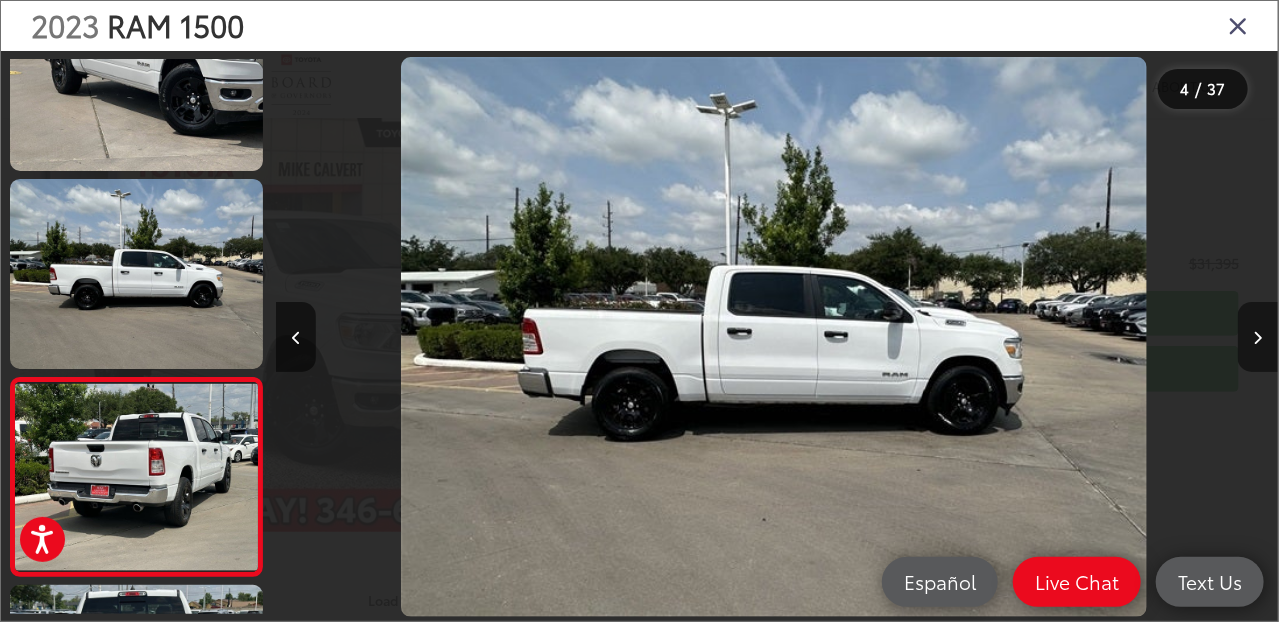 scroll, scrollTop: 0, scrollLeft: 3064, axis: horizontal 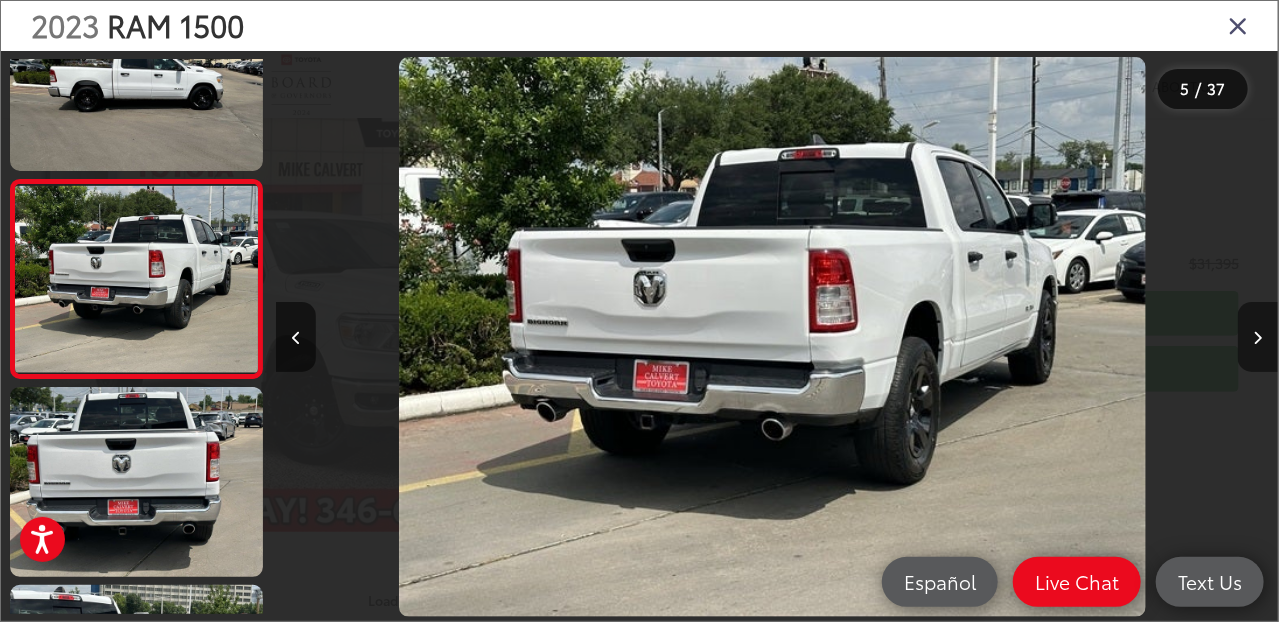 click at bounding box center [1258, 338] 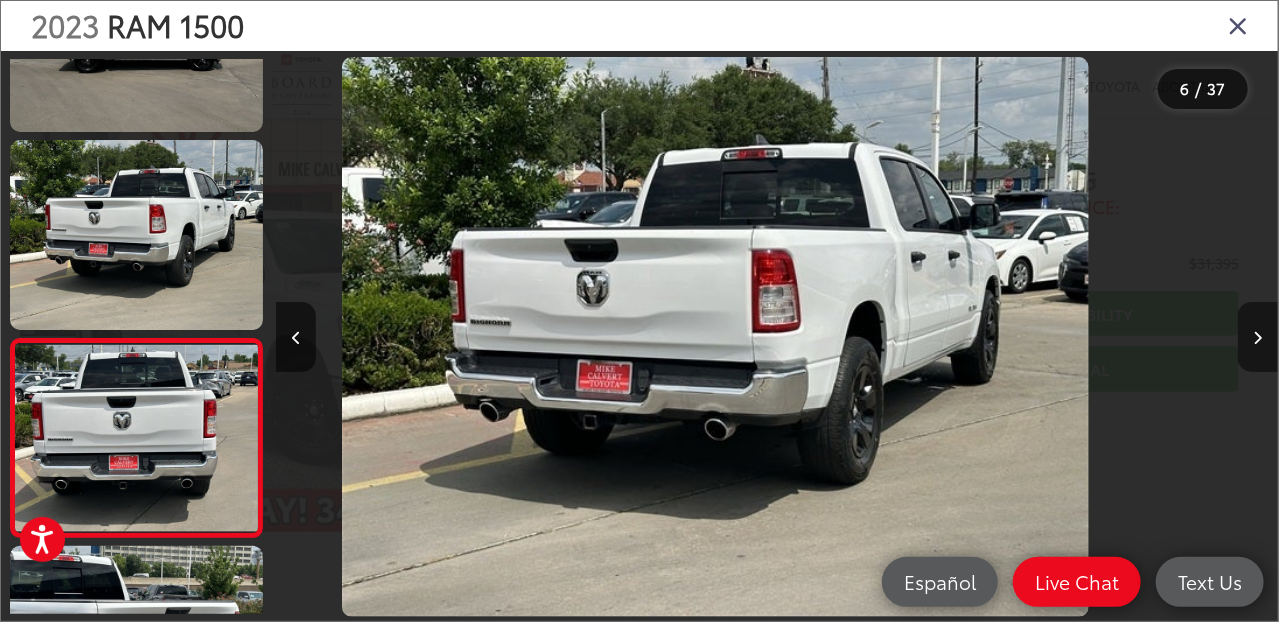 scroll, scrollTop: 790, scrollLeft: 0, axis: vertical 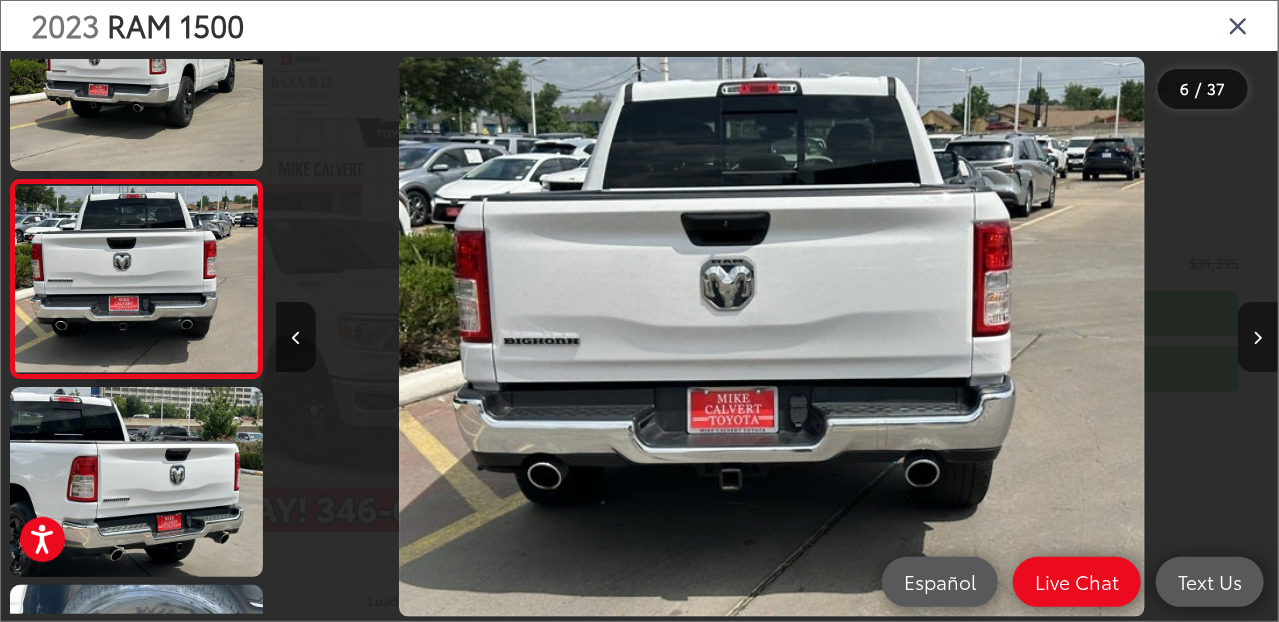click at bounding box center (1258, 338) 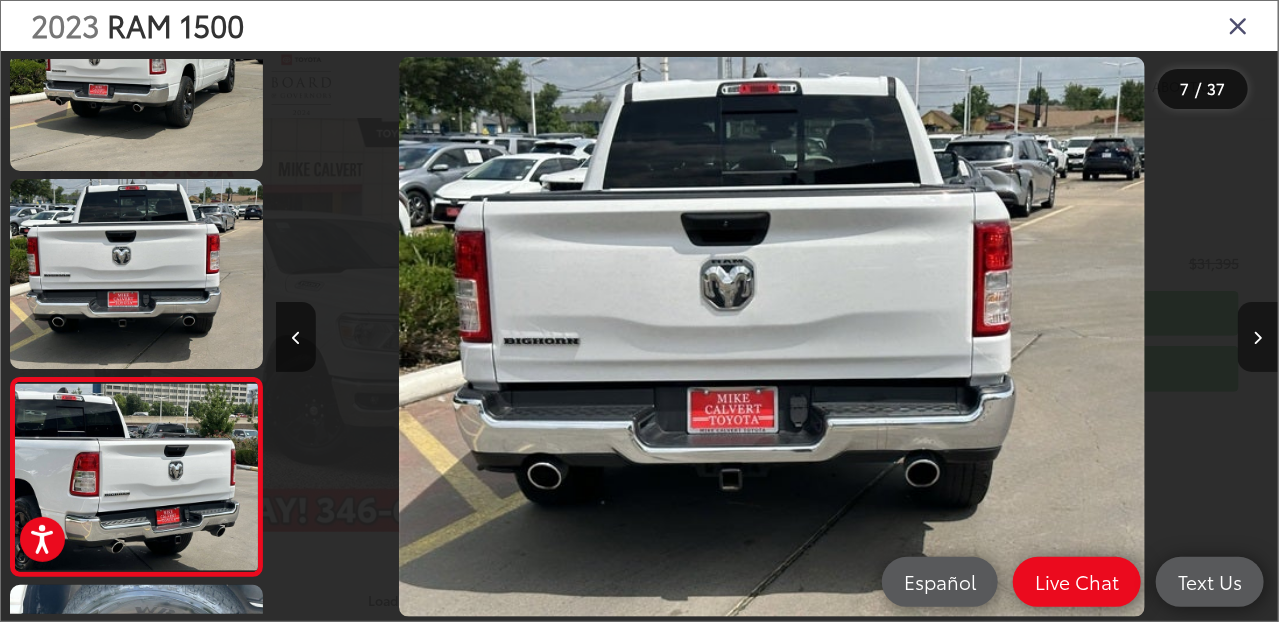 scroll, scrollTop: 0, scrollLeft: 5215, axis: horizontal 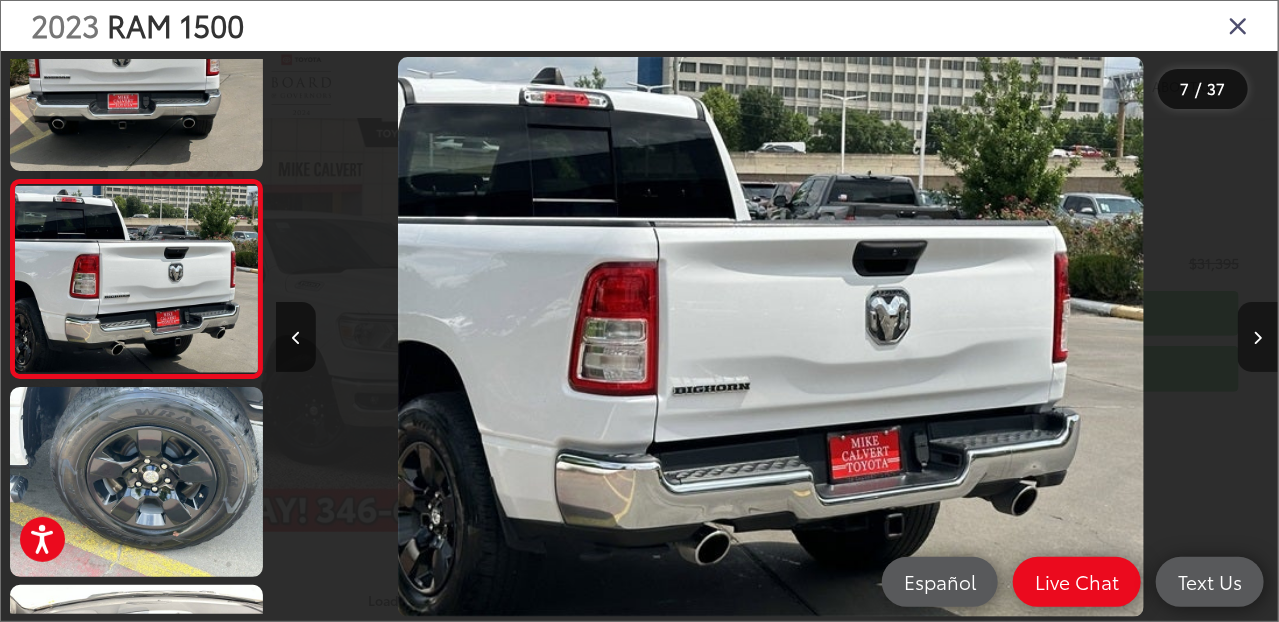 click at bounding box center [1258, 338] 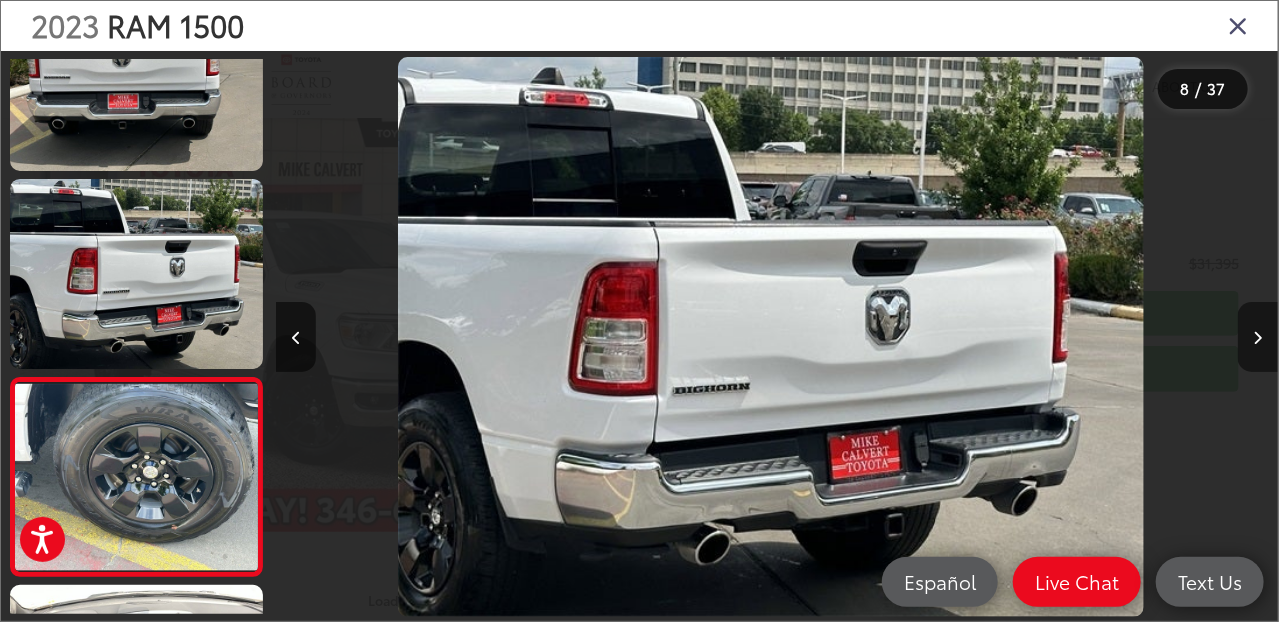 scroll, scrollTop: 0, scrollLeft: 6249, axis: horizontal 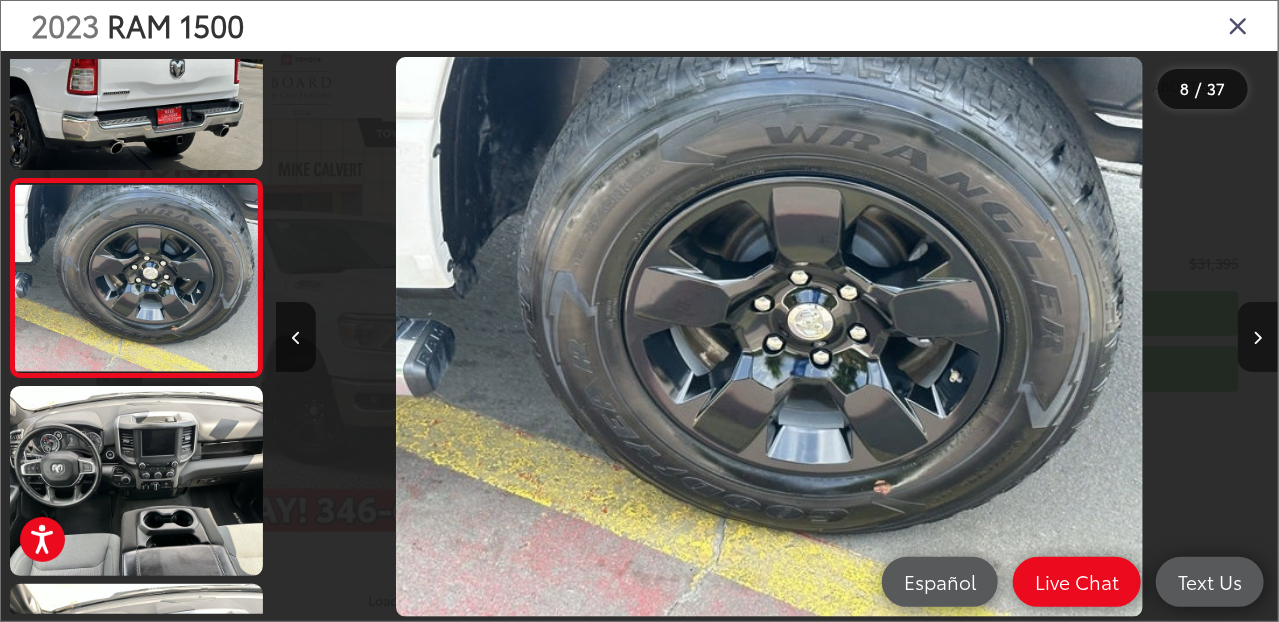 click at bounding box center [1258, 338] 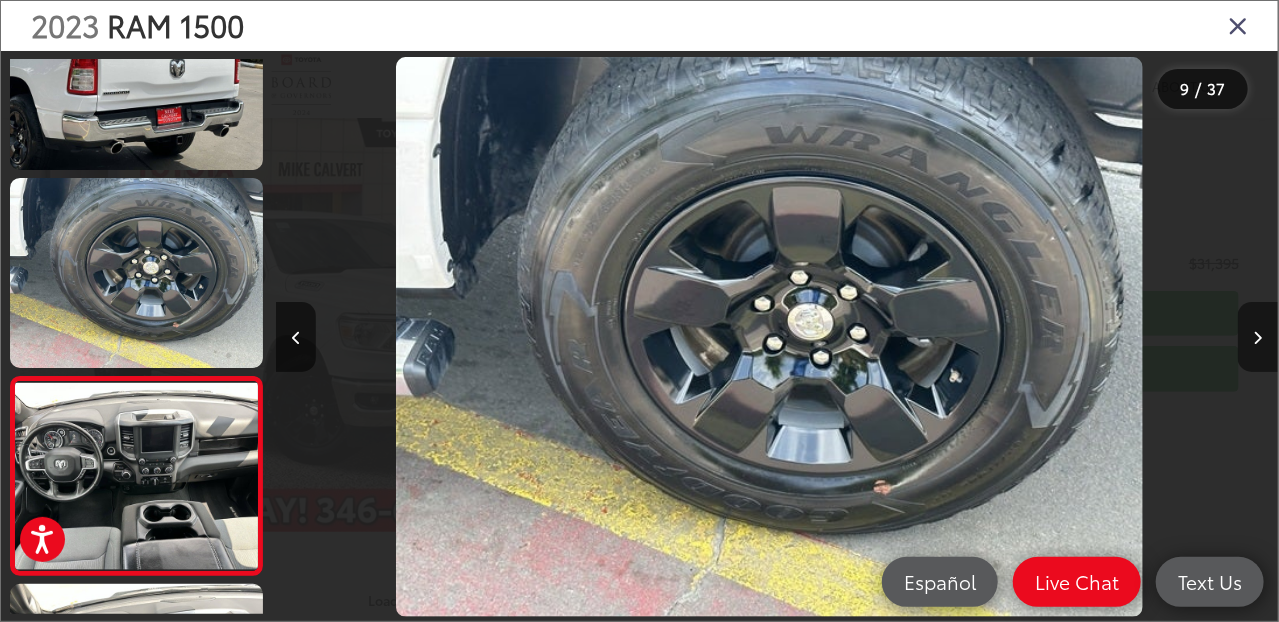 scroll 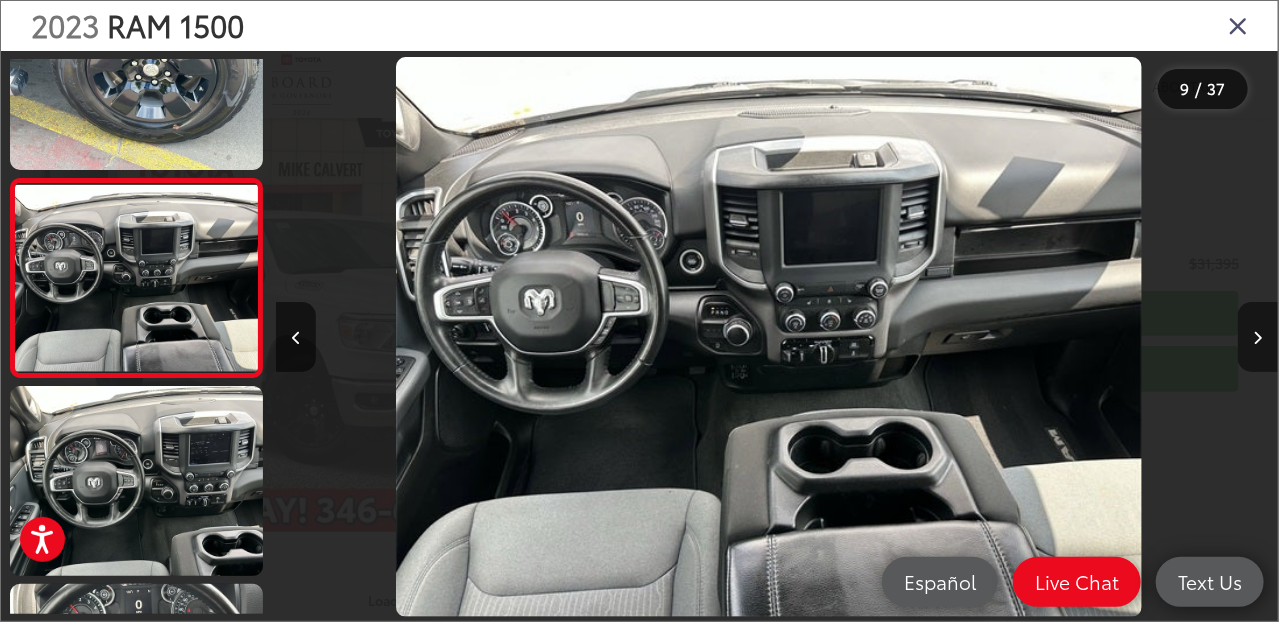 click at bounding box center [1258, 338] 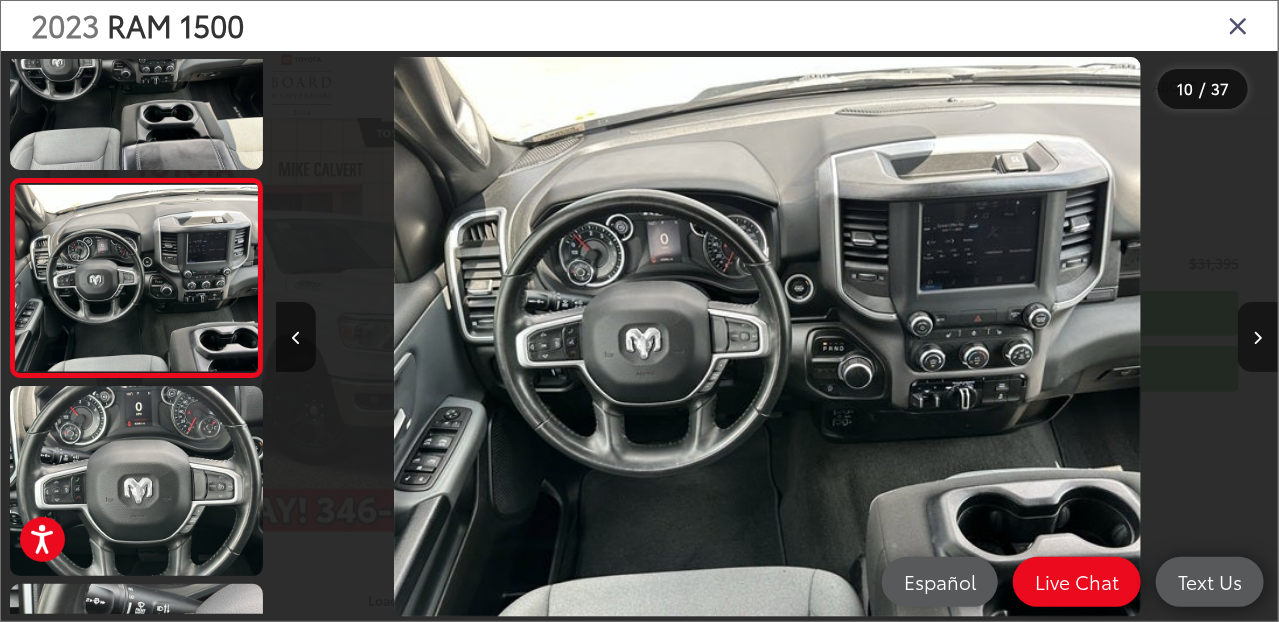 click at bounding box center [1258, 338] 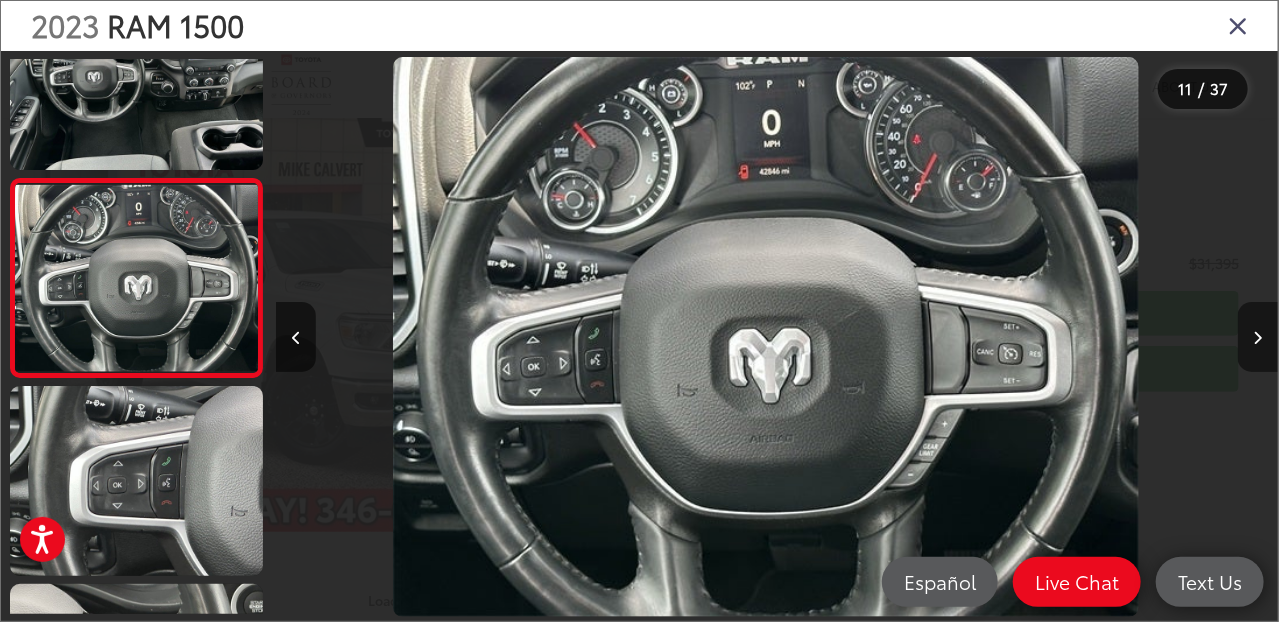 click at bounding box center (1258, 338) 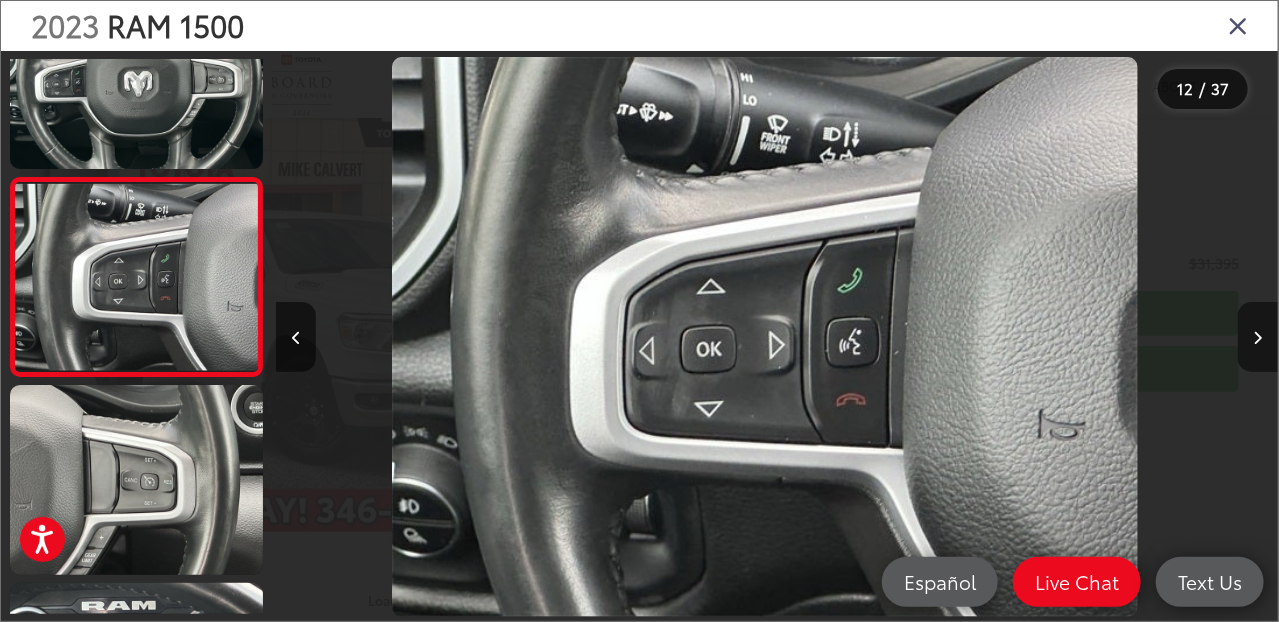 click at bounding box center (1258, 338) 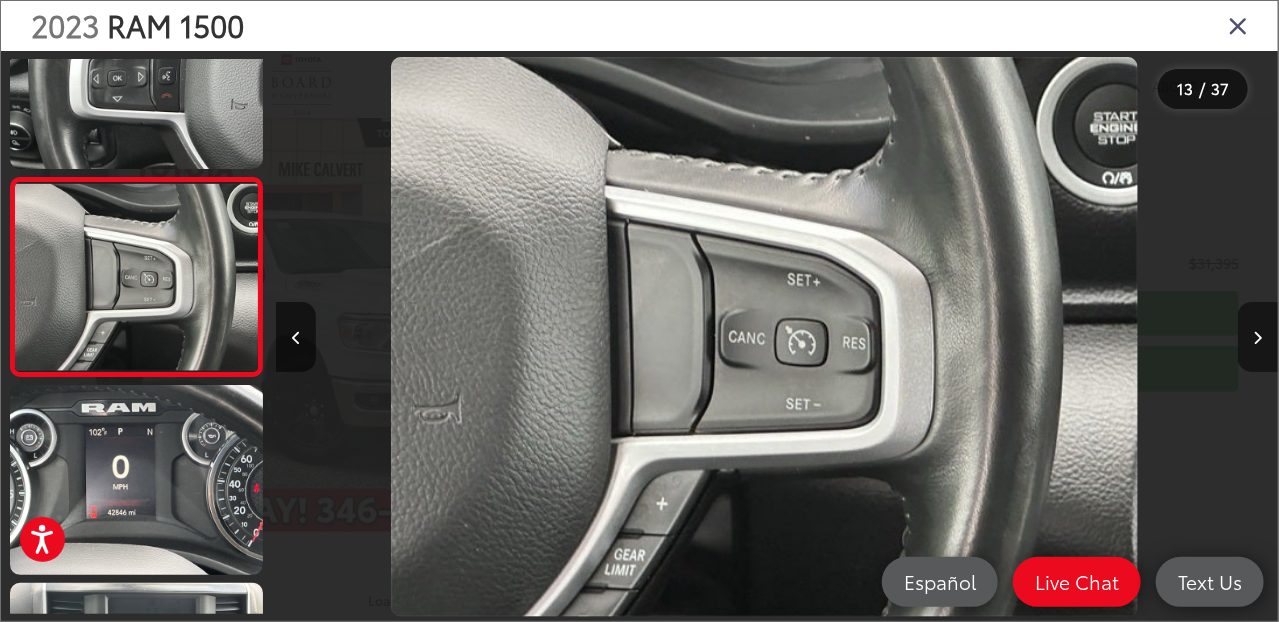 click at bounding box center [1258, 338] 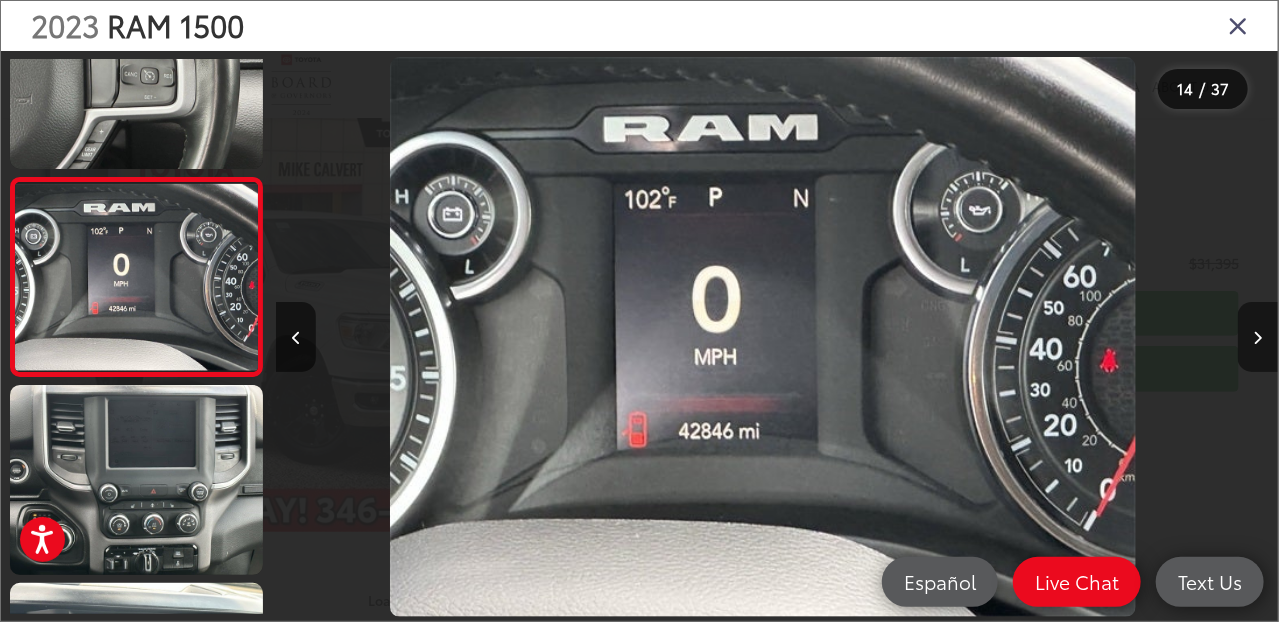 click at bounding box center (1258, 338) 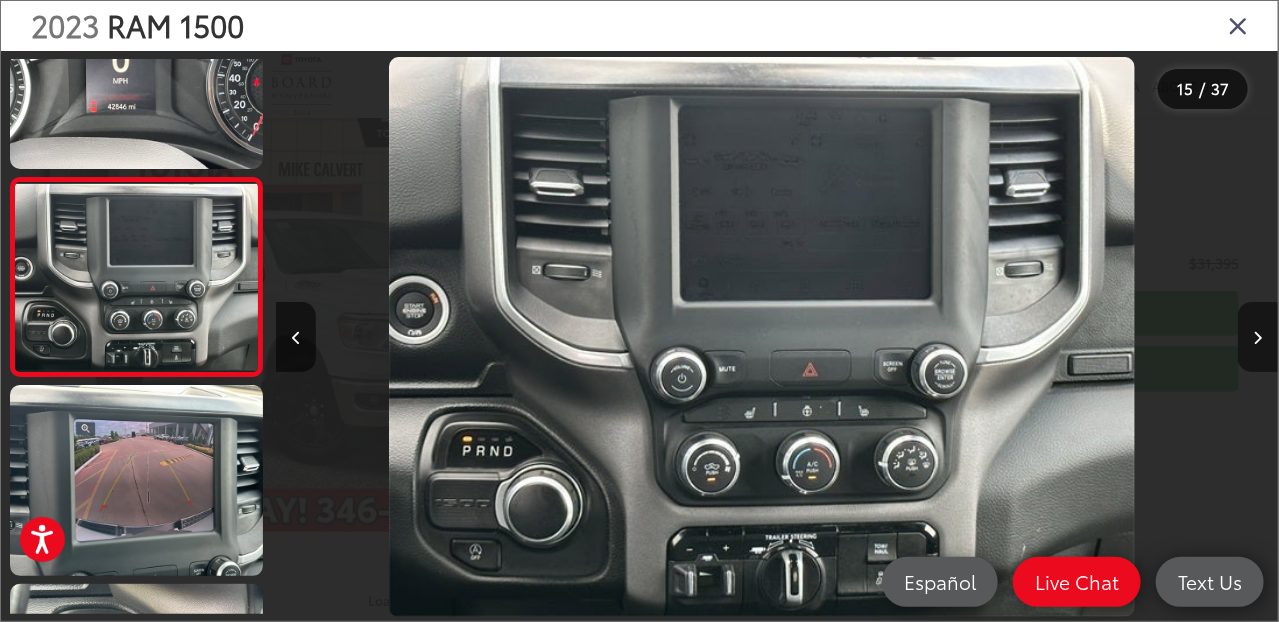 click at bounding box center [1258, 338] 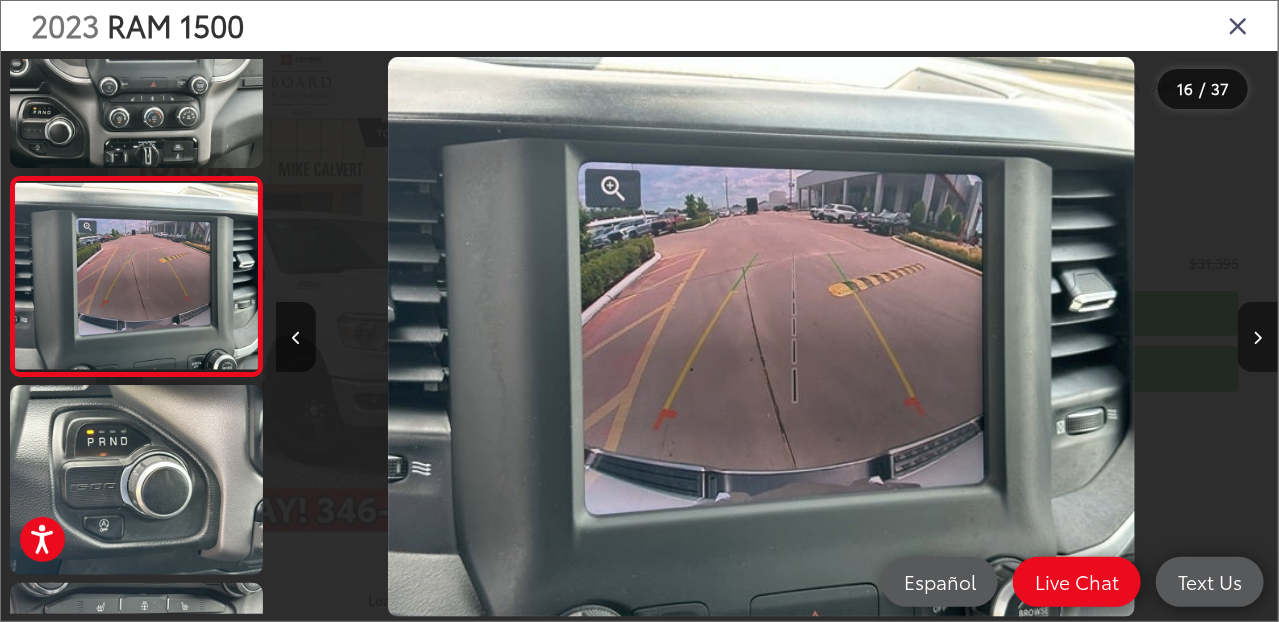 click at bounding box center [1258, 338] 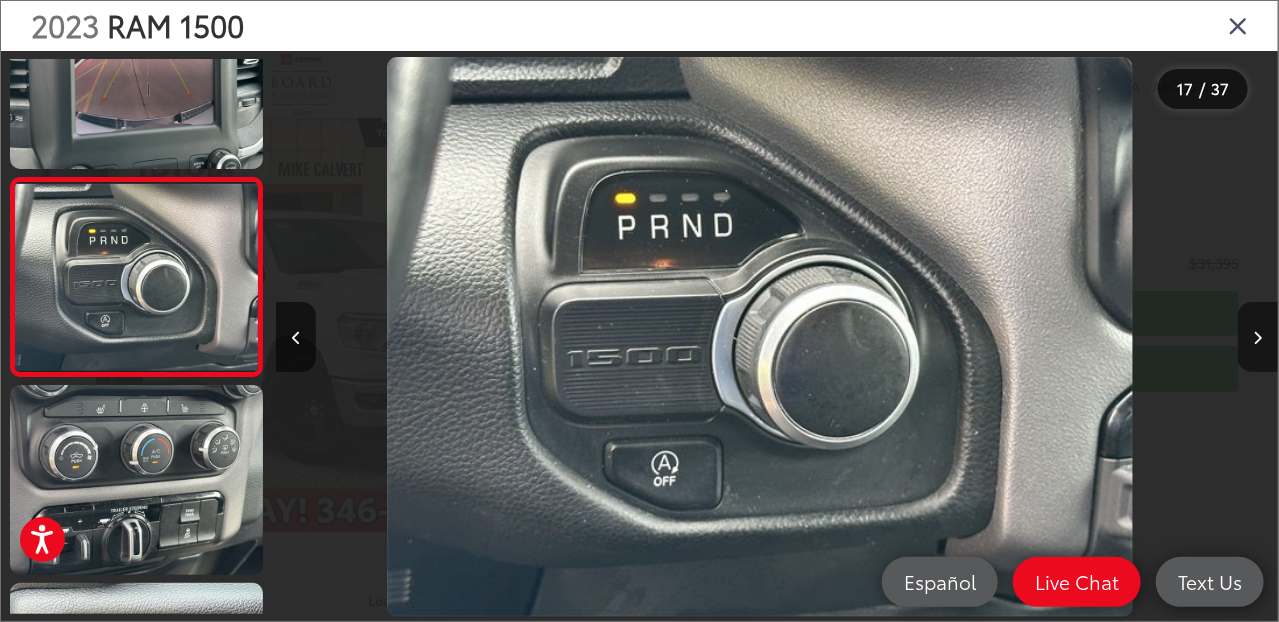 click at bounding box center [1258, 338] 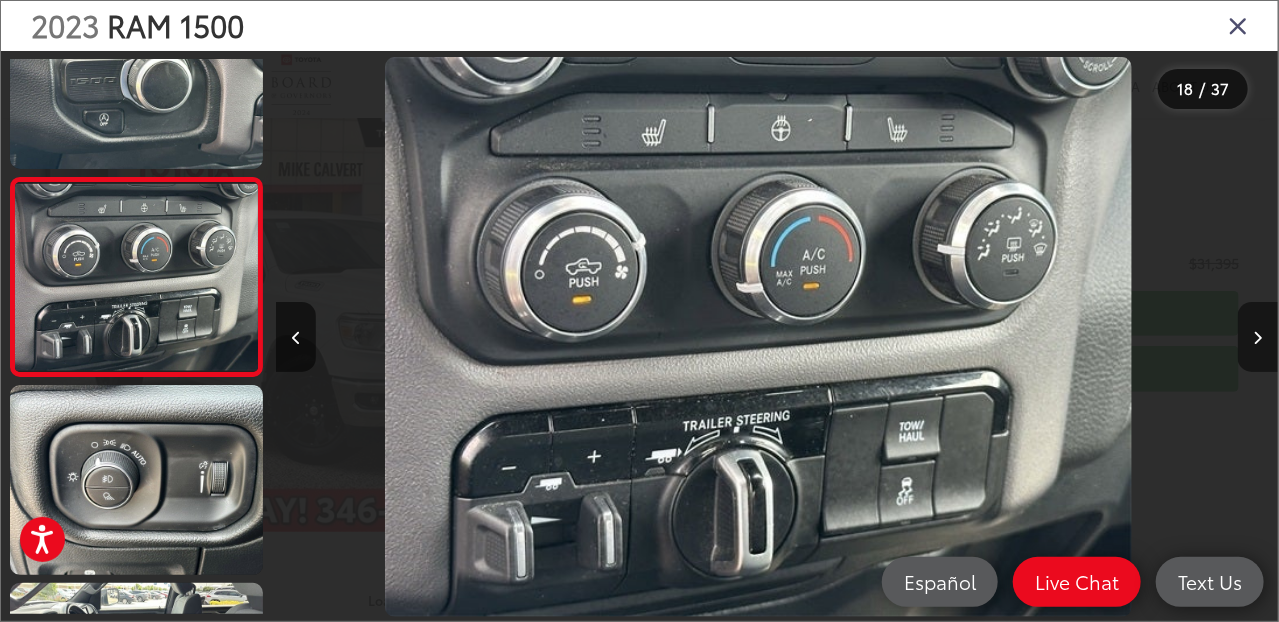 click at bounding box center (1258, 338) 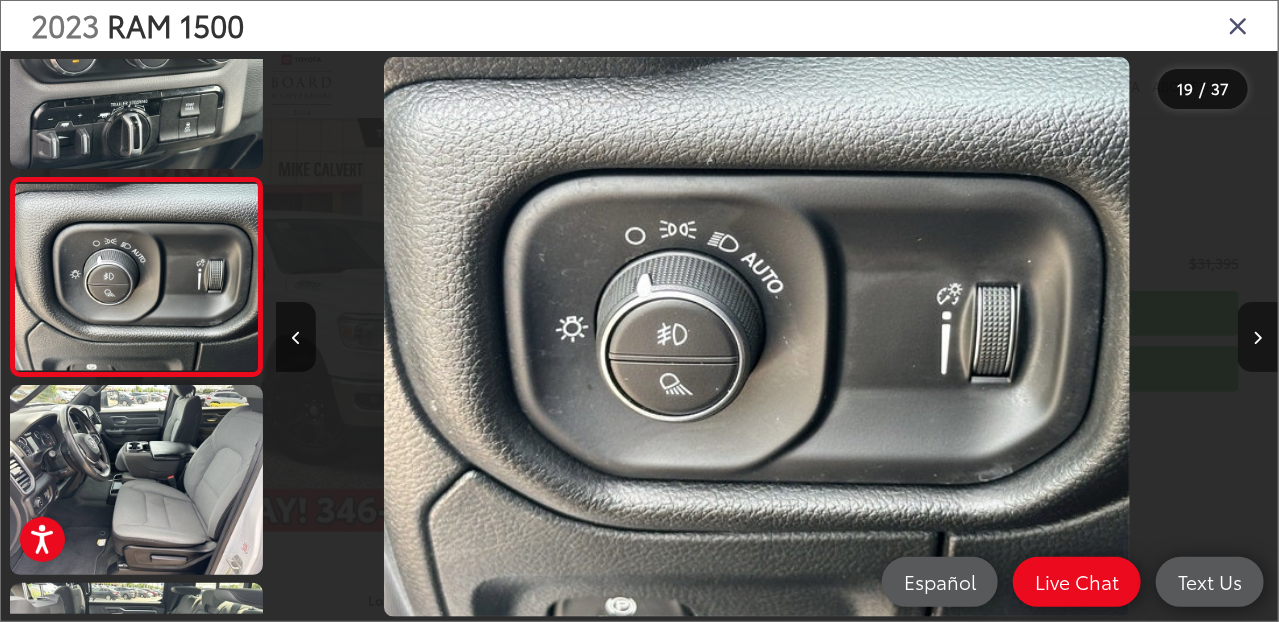 click at bounding box center [1258, 338] 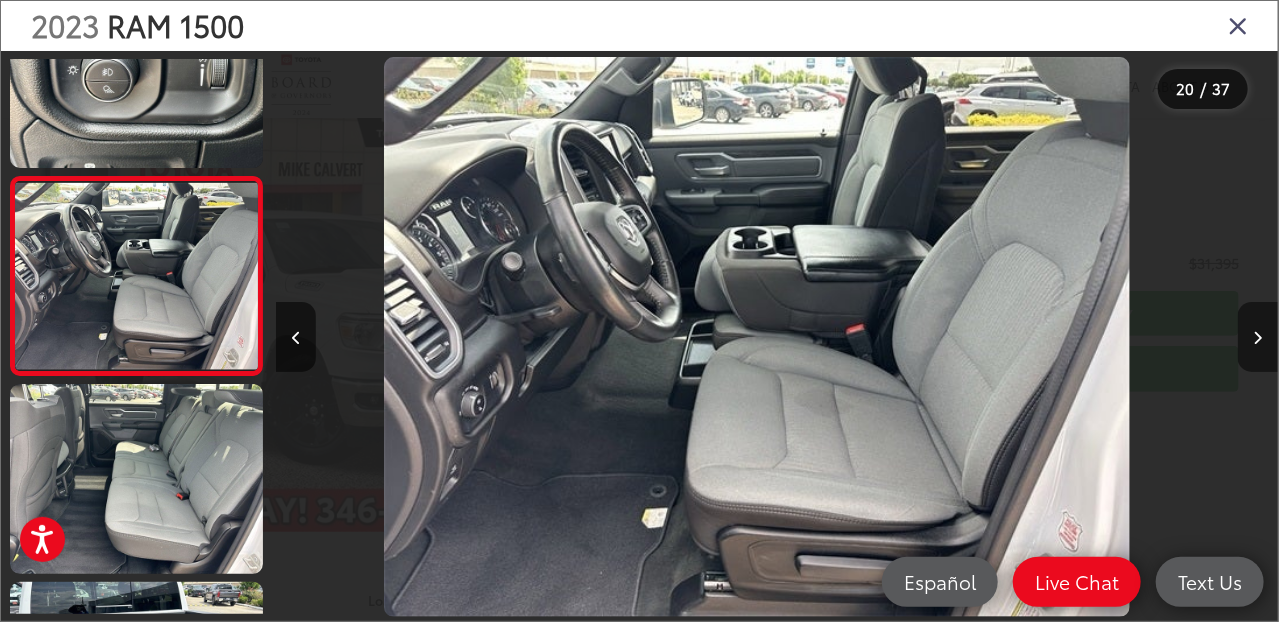 click at bounding box center [1258, 338] 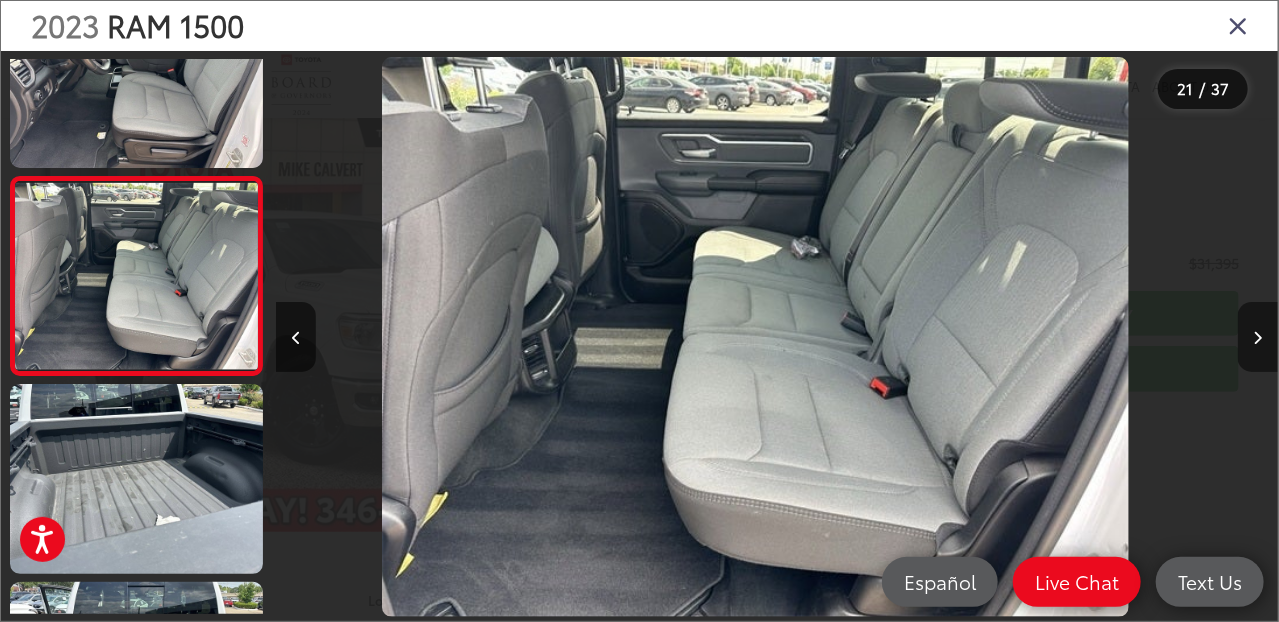 click at bounding box center [1258, 338] 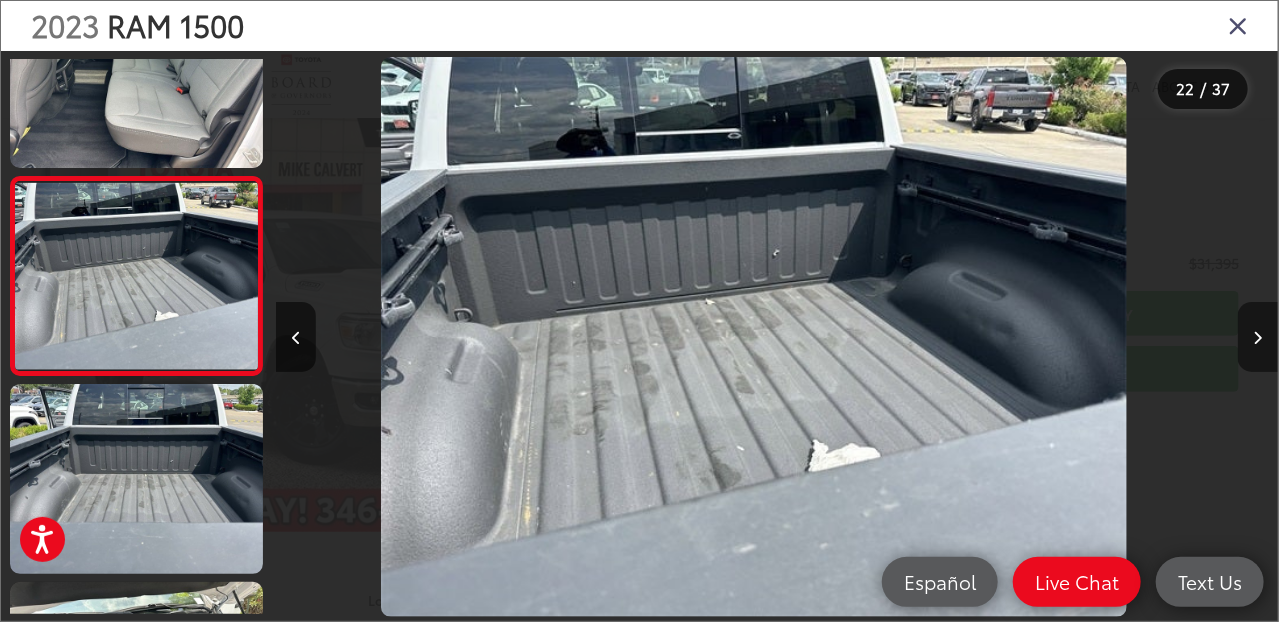click at bounding box center [1258, 338] 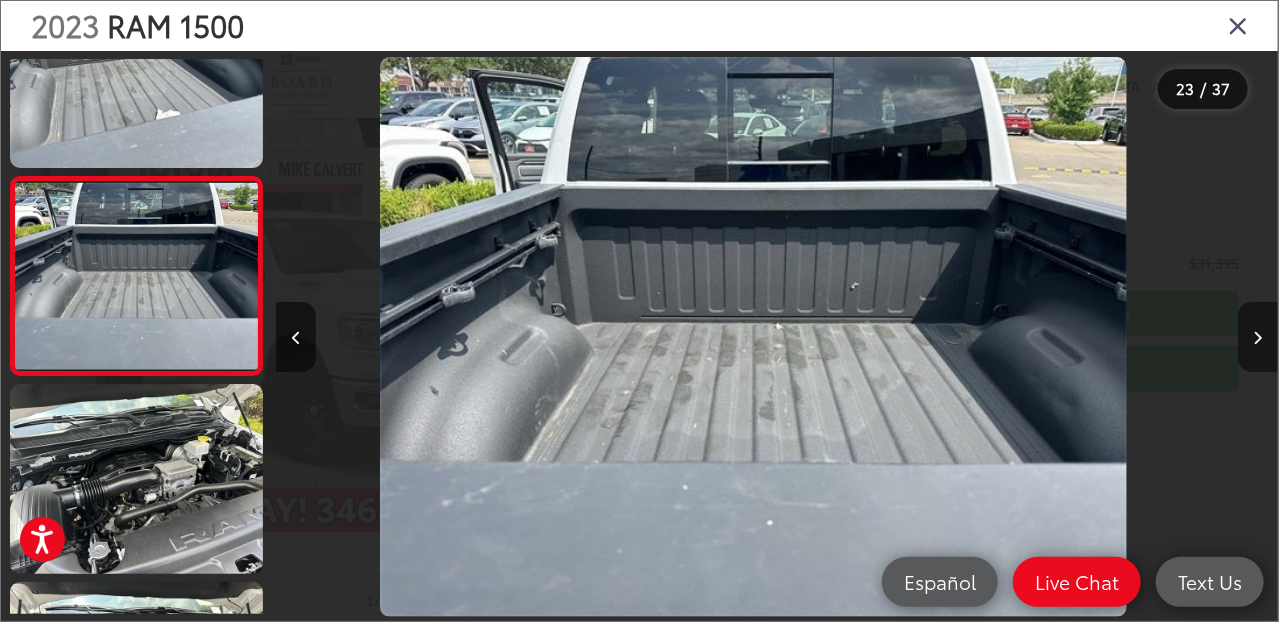 click at bounding box center (1258, 338) 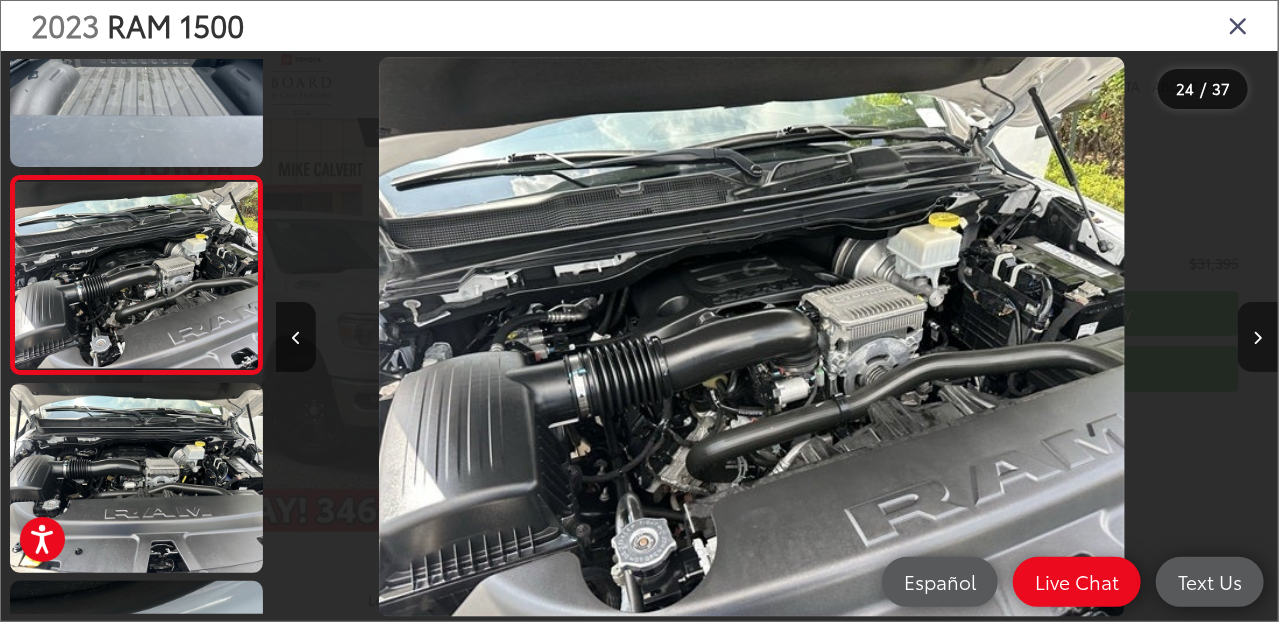 click at bounding box center [1258, 338] 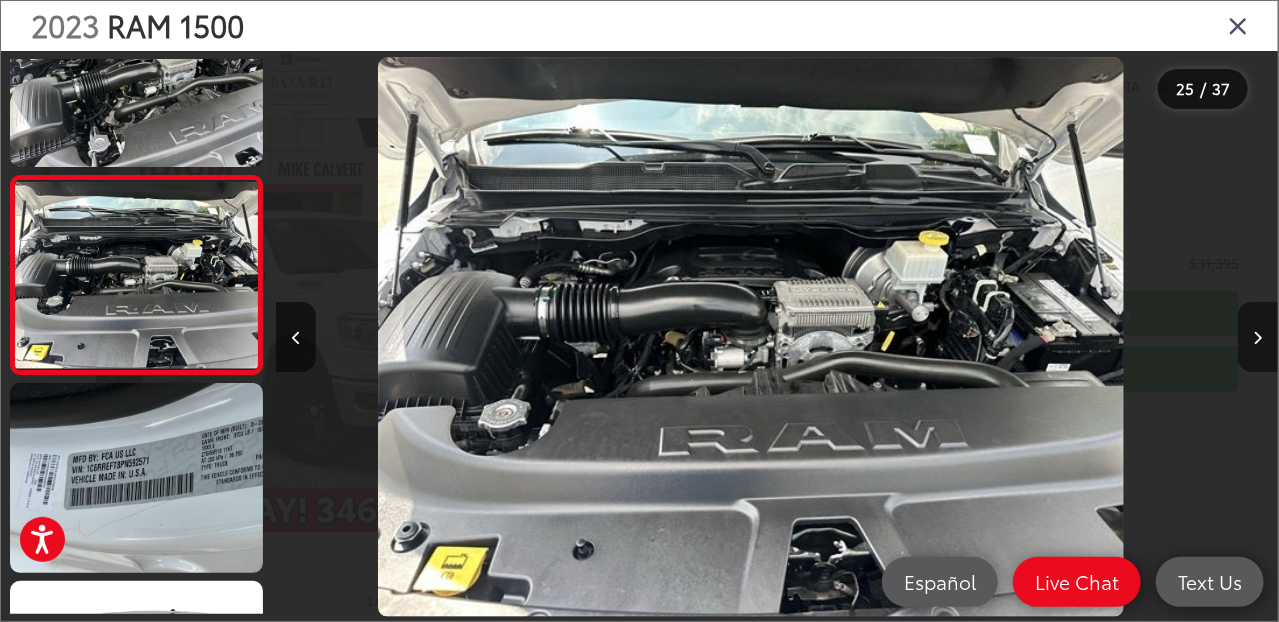 click at bounding box center [1258, 338] 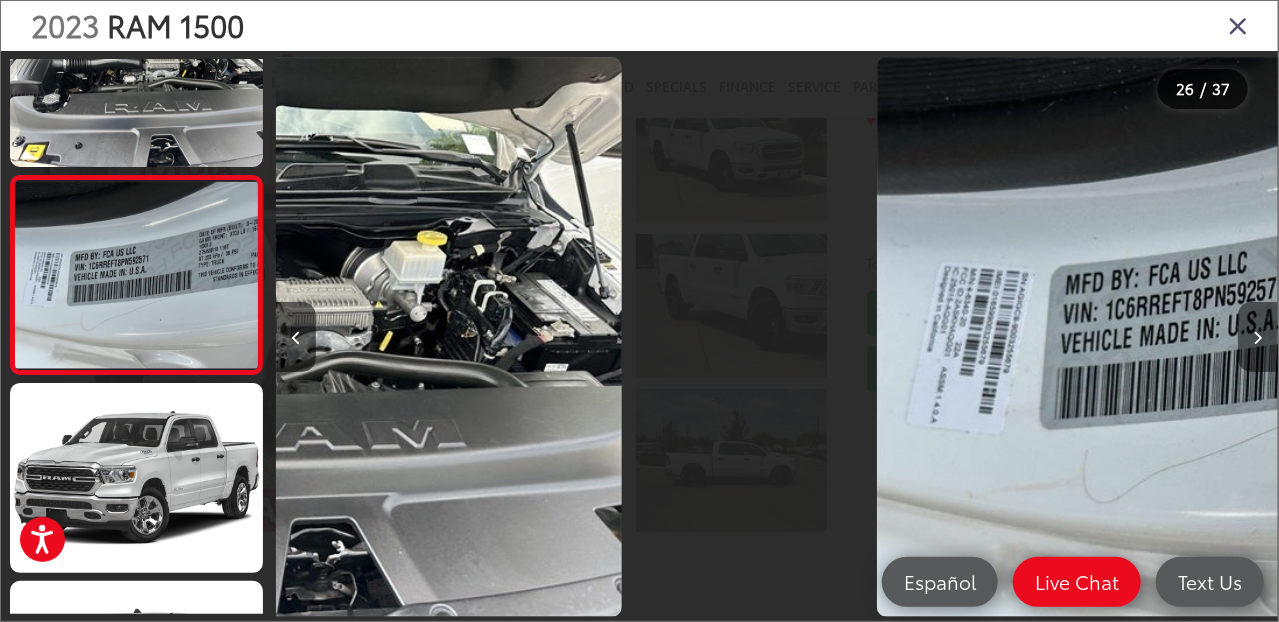 click at bounding box center (1258, 338) 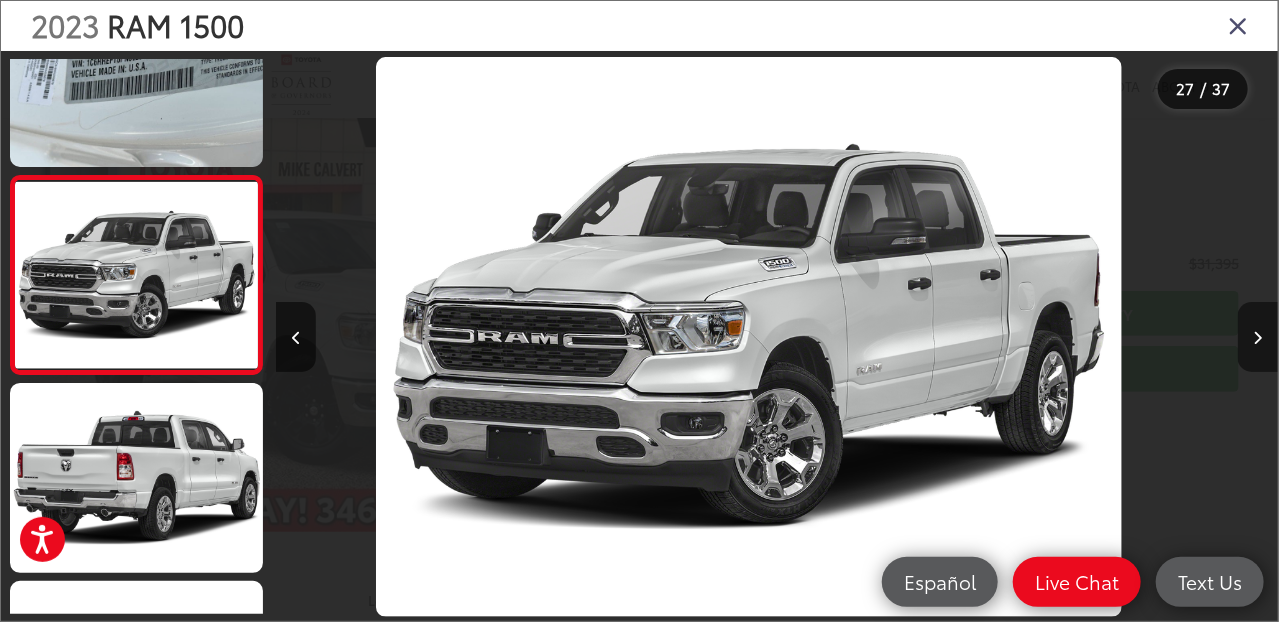 click at bounding box center (1258, 338) 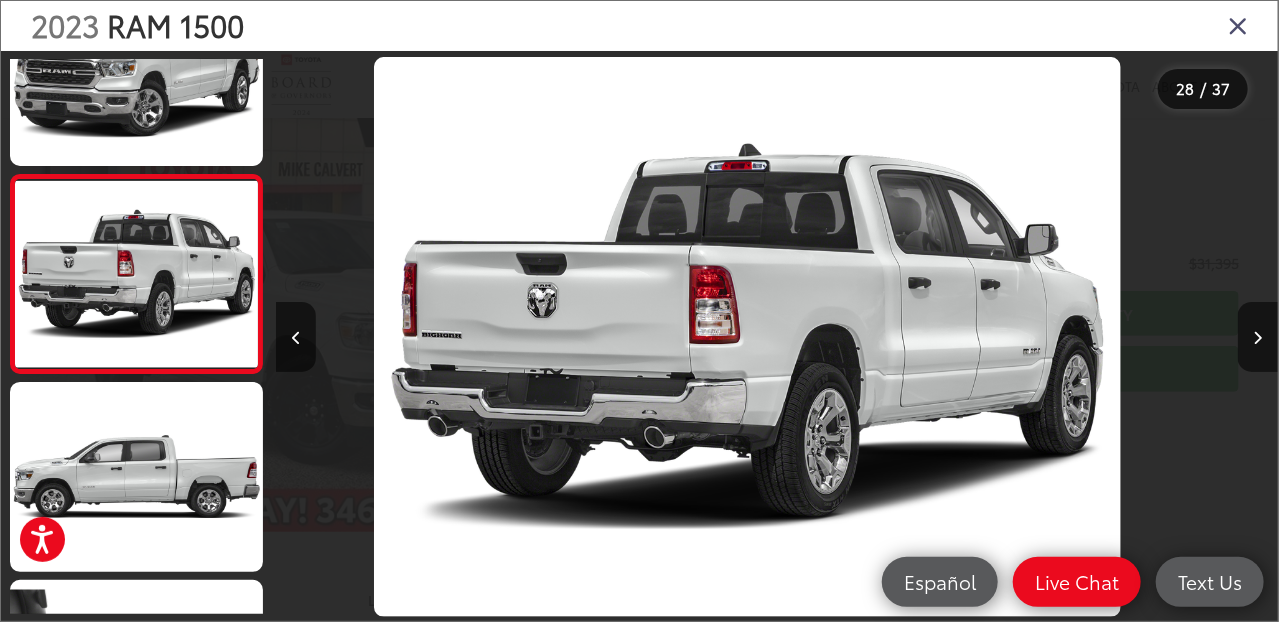 click at bounding box center (1238, 25) 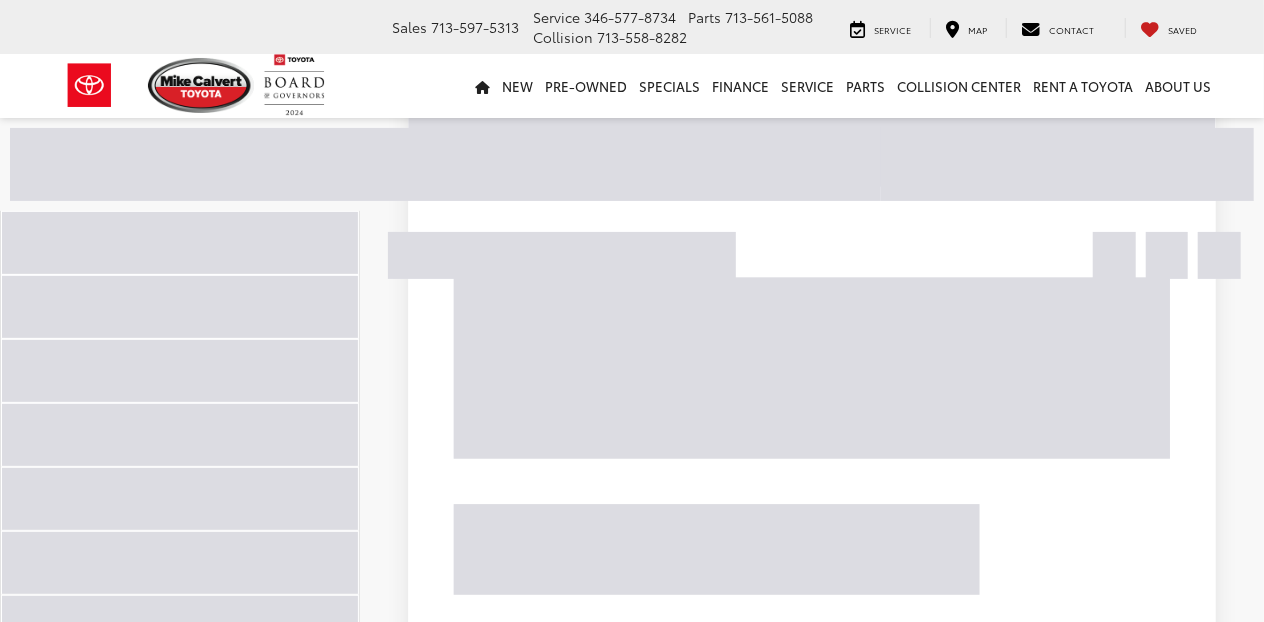 scroll, scrollTop: 4229, scrollLeft: 0, axis: vertical 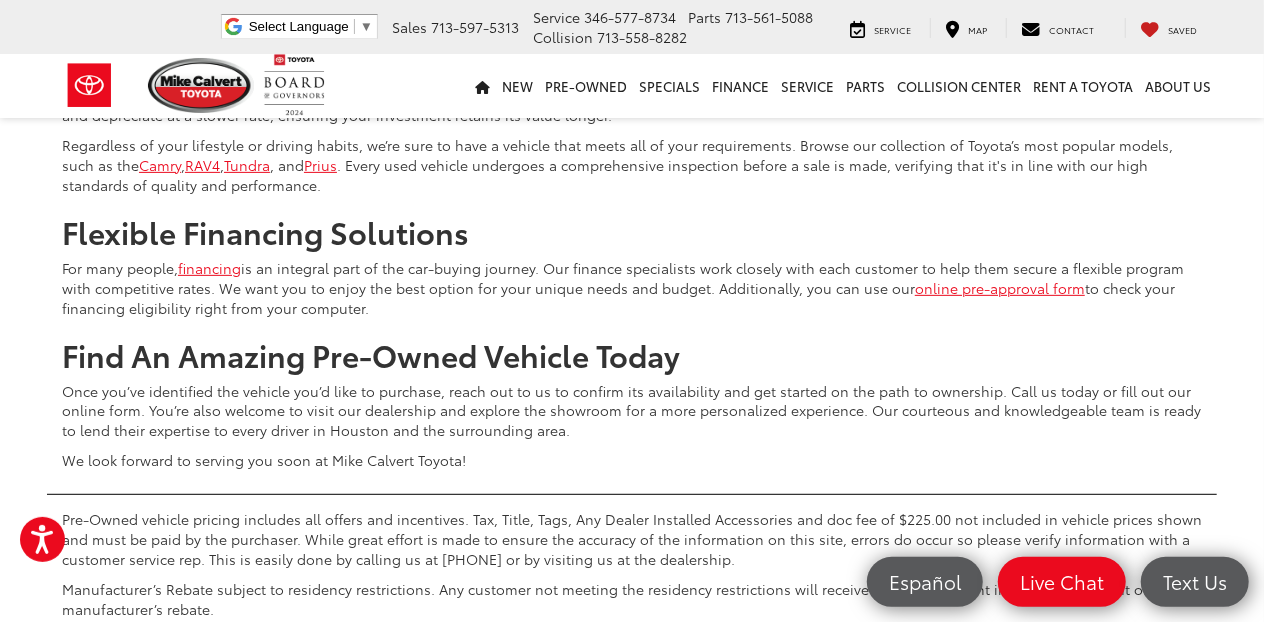 click on "19" at bounding box center [926, -127] 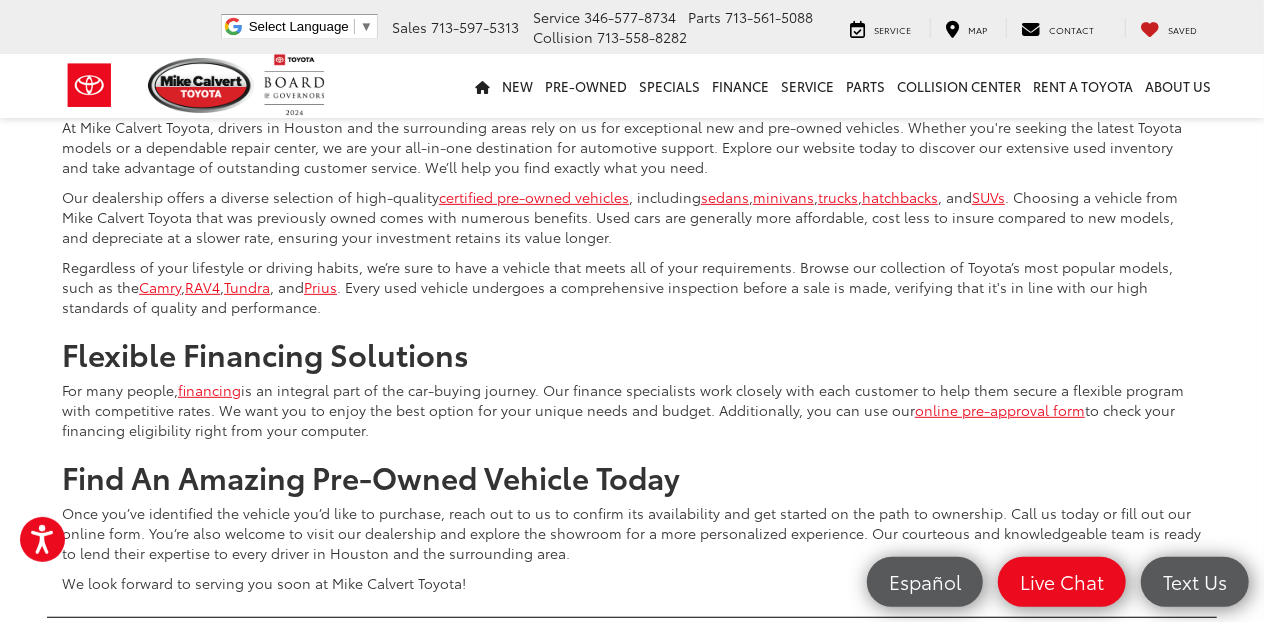 scroll, scrollTop: 8229, scrollLeft: 0, axis: vertical 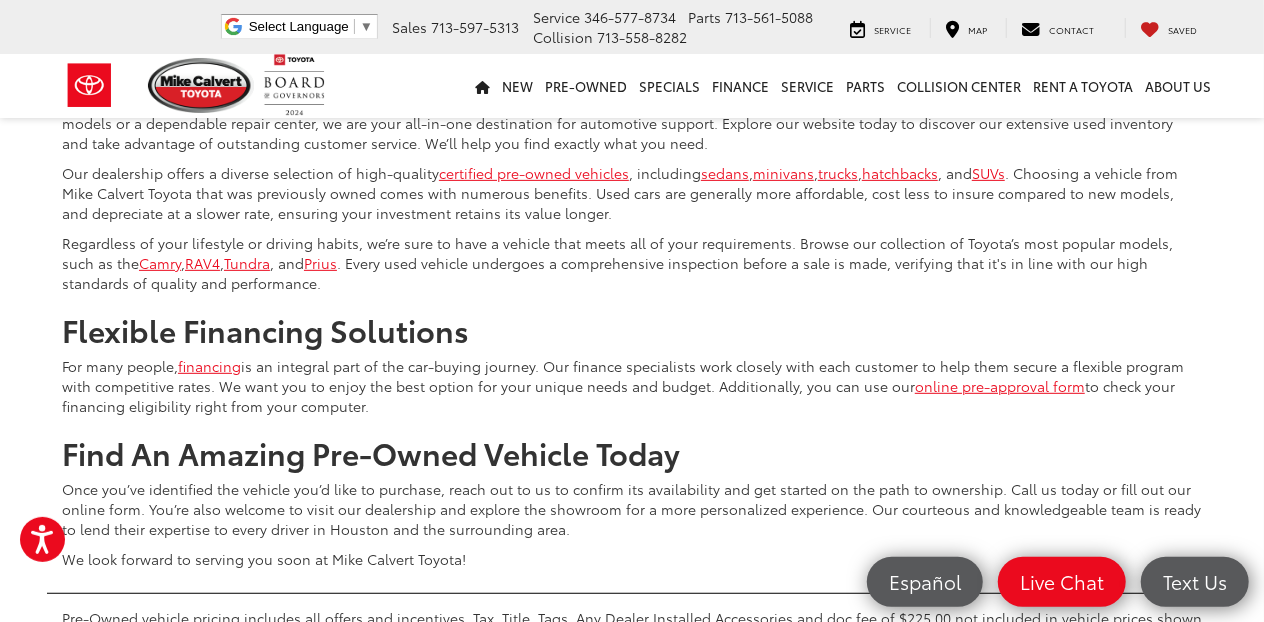 click on "17" at bounding box center [815, -29] 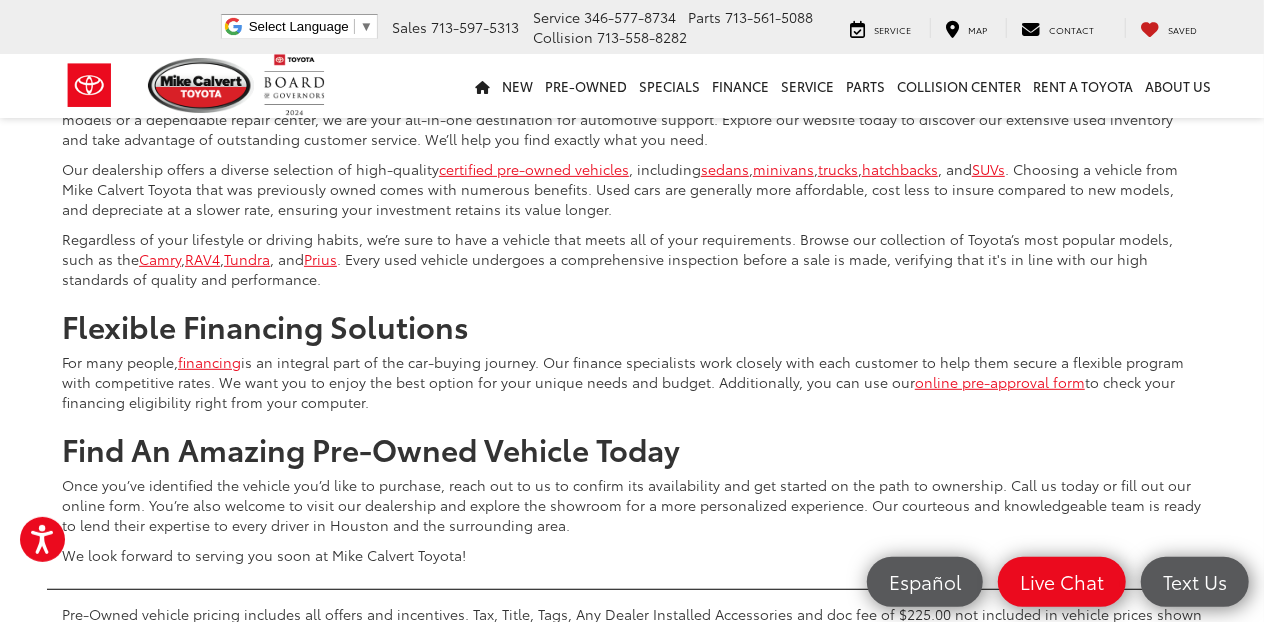 scroll, scrollTop: 8329, scrollLeft: 0, axis: vertical 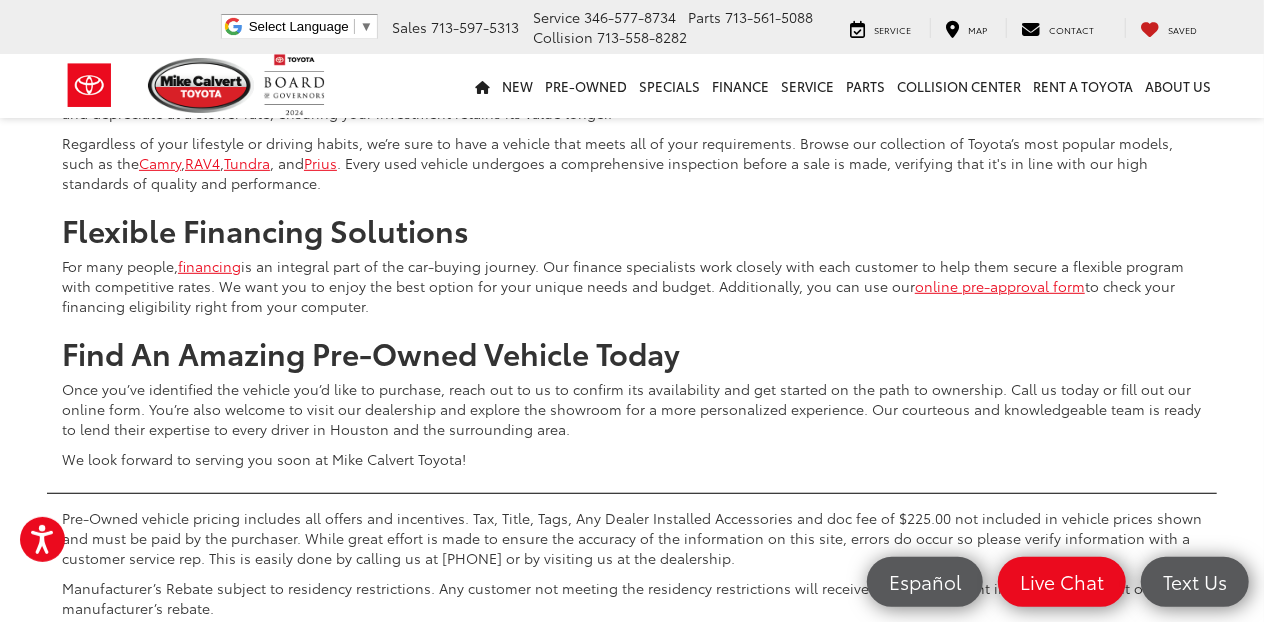 click on "18" at bounding box center [928, -129] 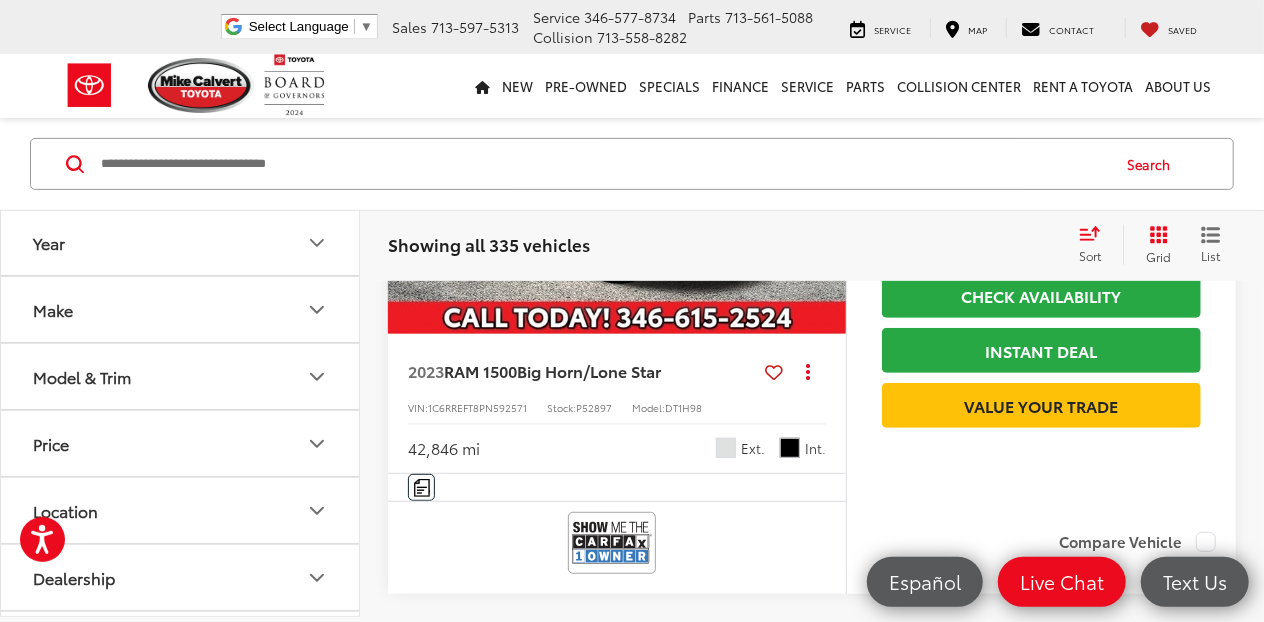 scroll, scrollTop: 4312, scrollLeft: 0, axis: vertical 